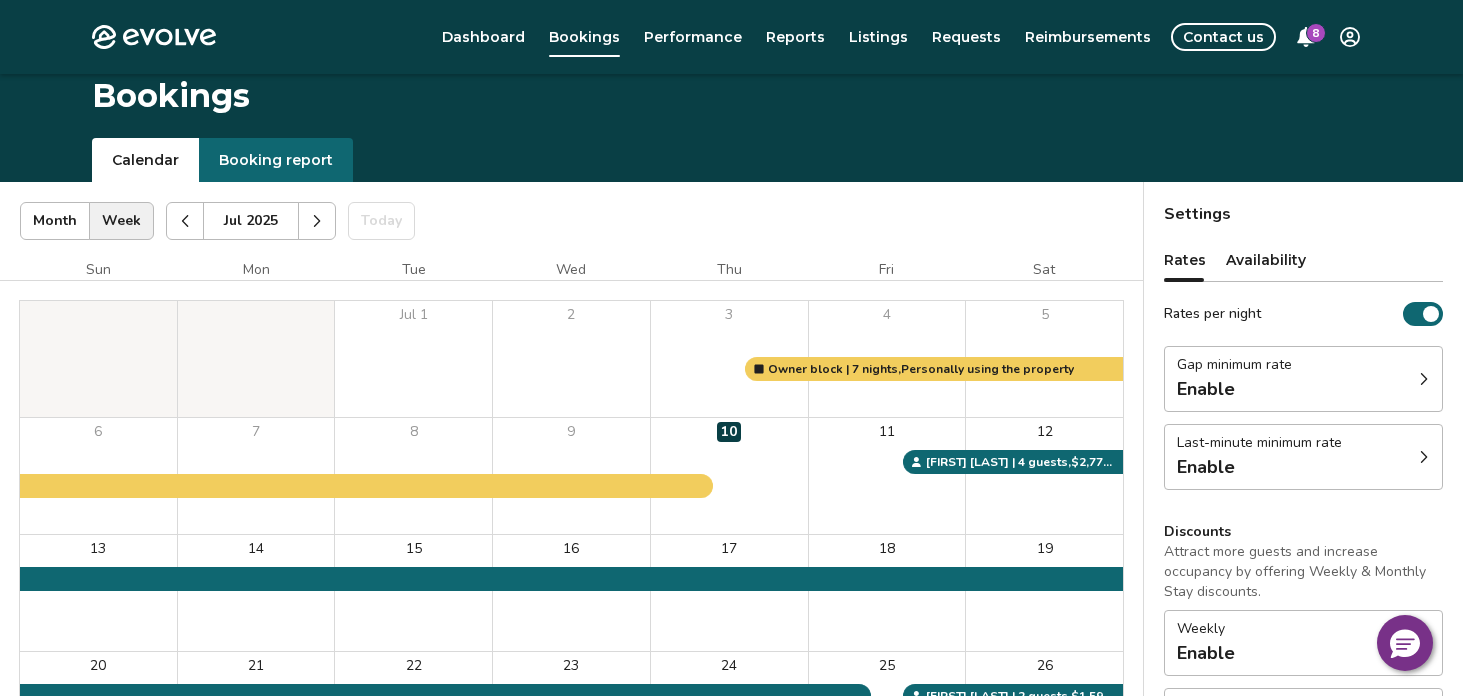 scroll, scrollTop: 100, scrollLeft: 0, axis: vertical 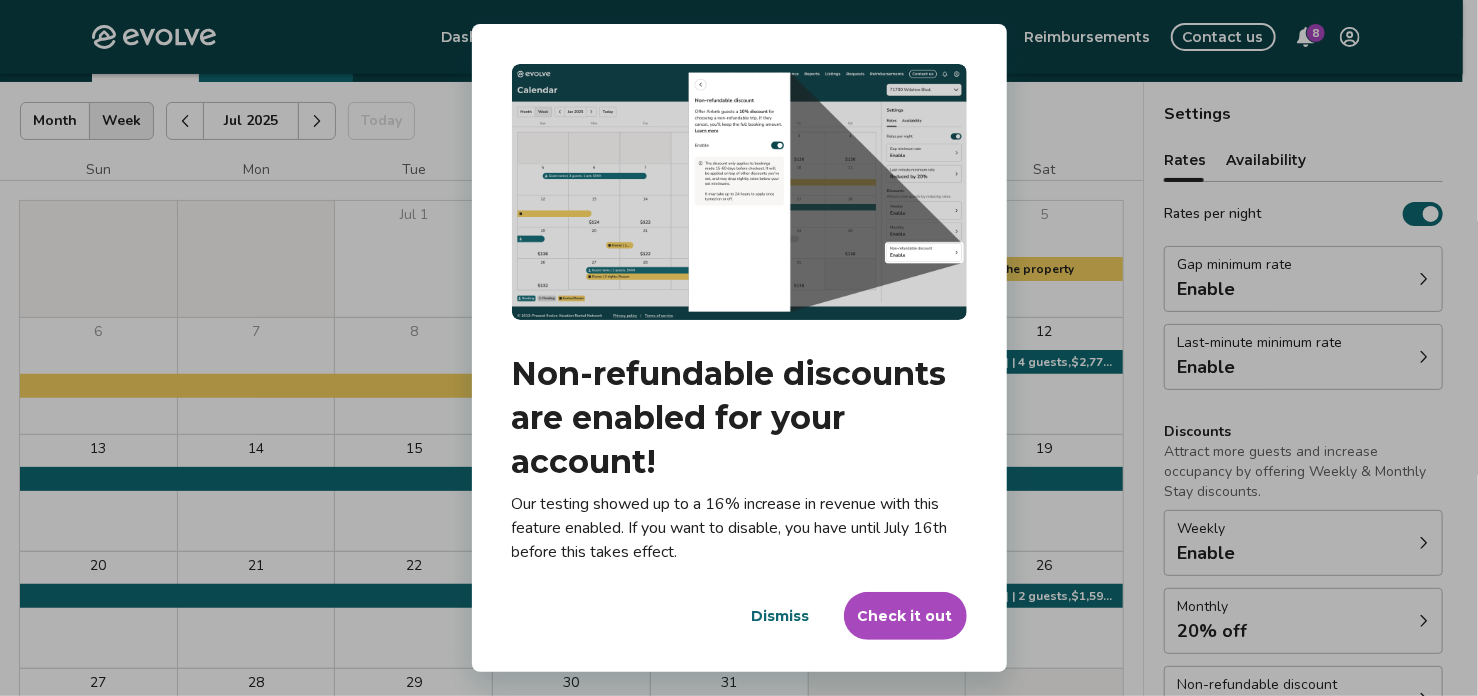 click on "Dismiss" at bounding box center (781, 616) 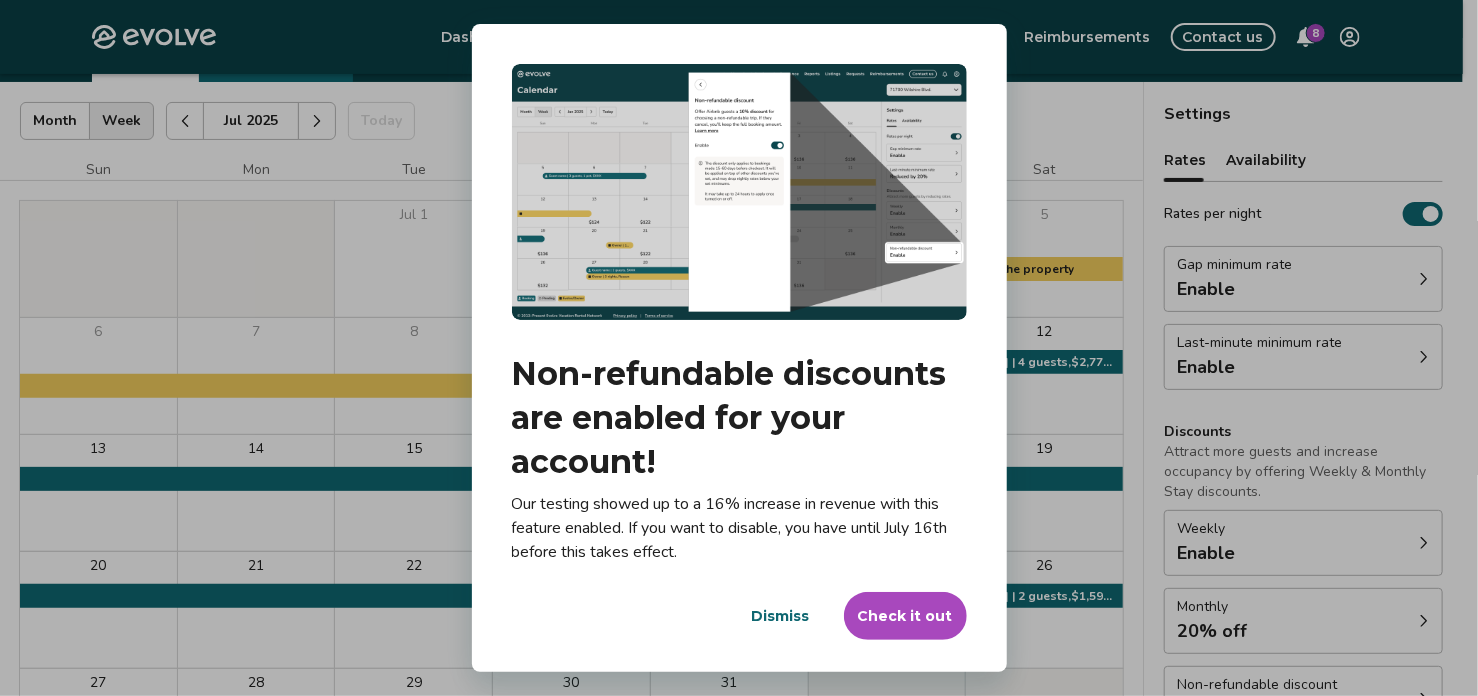click on "Dismiss" at bounding box center (781, 616) 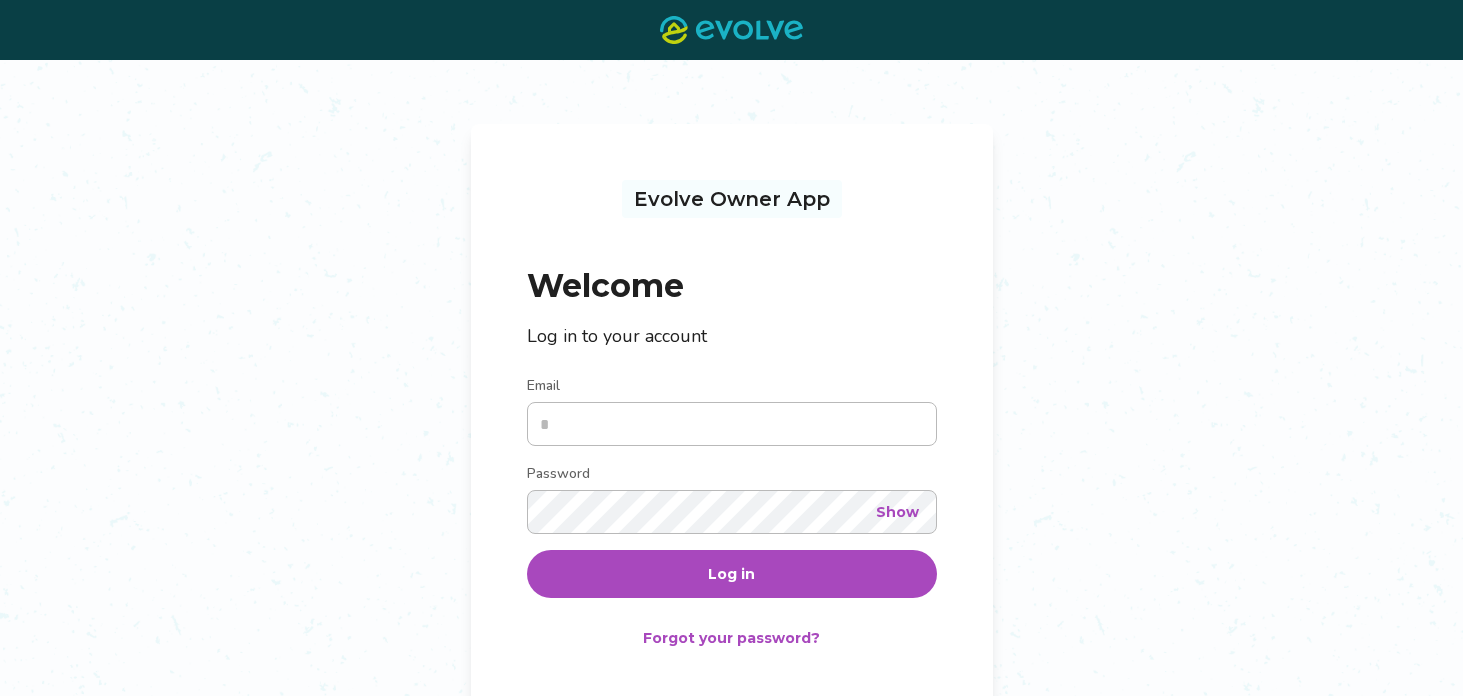 scroll, scrollTop: 0, scrollLeft: 0, axis: both 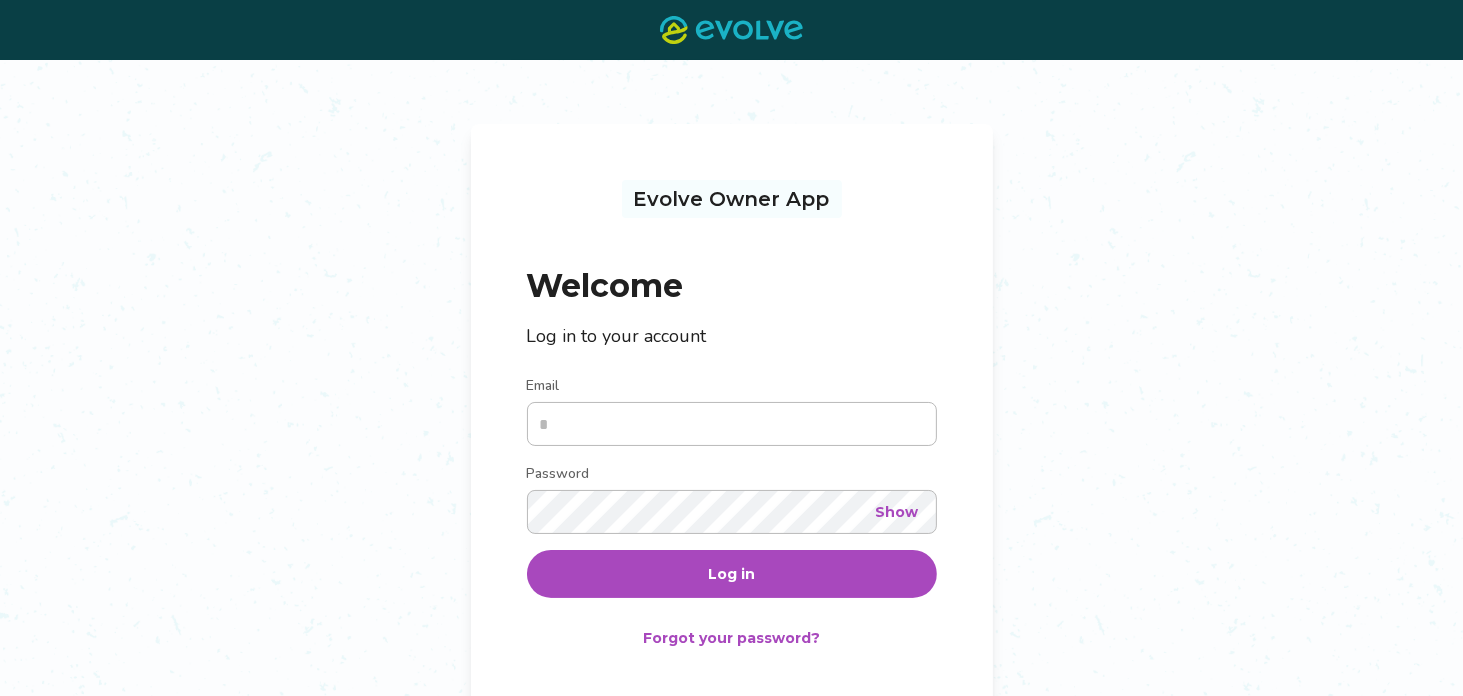 click on "Email" at bounding box center [732, 424] 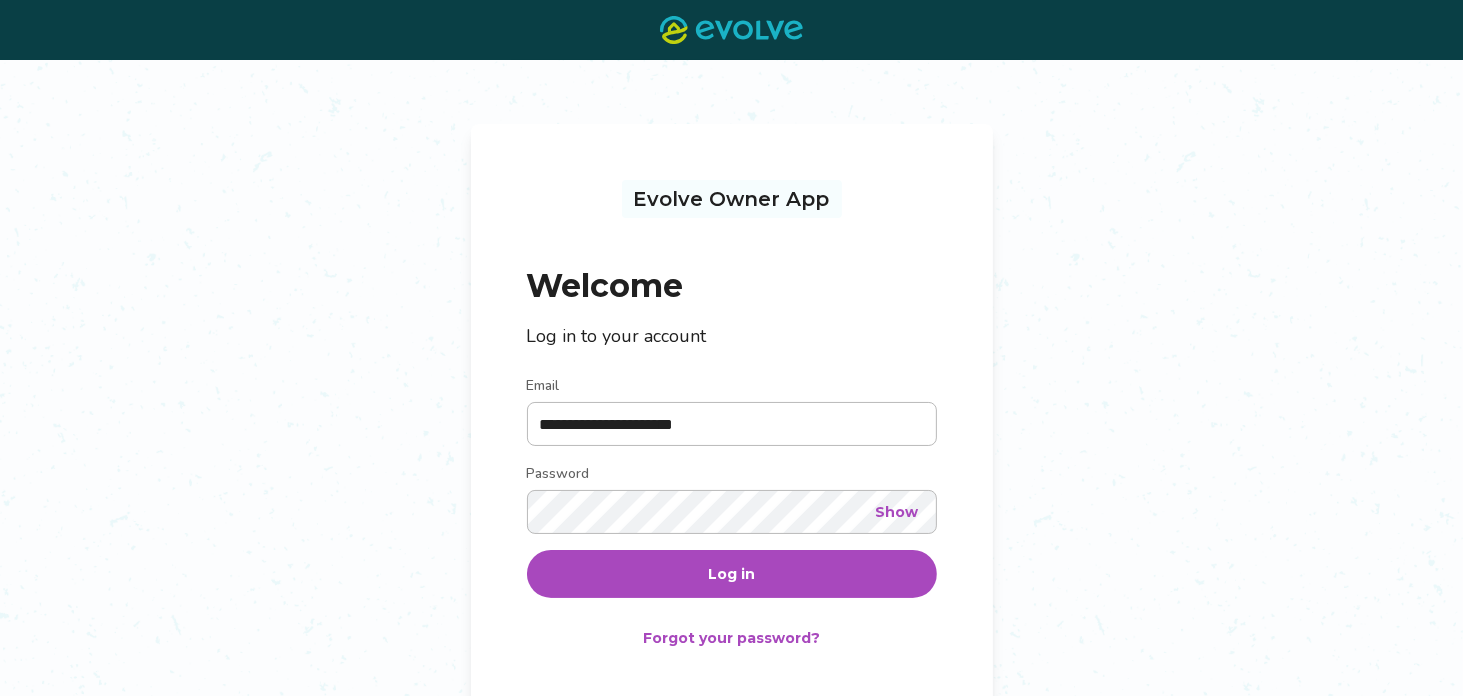 click on "Log in" at bounding box center [732, 574] 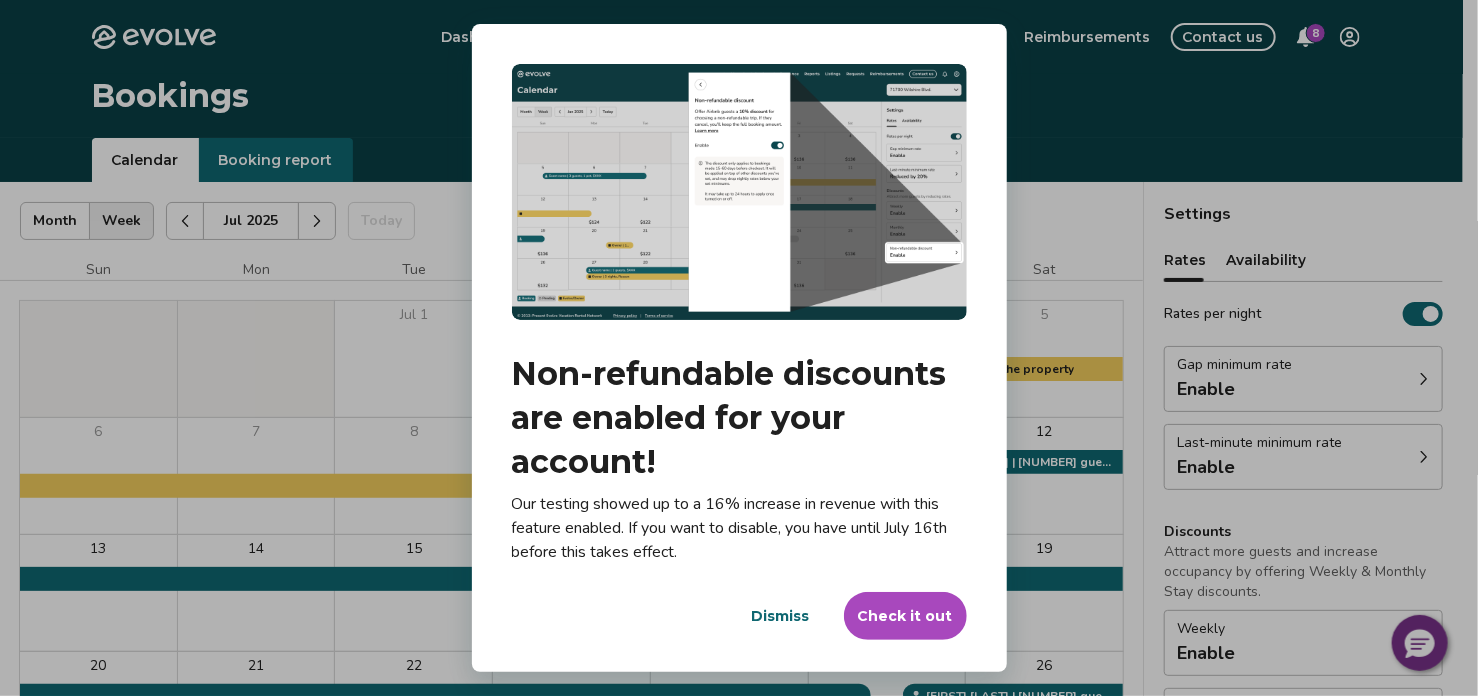 click on "Dismiss" at bounding box center (781, 616) 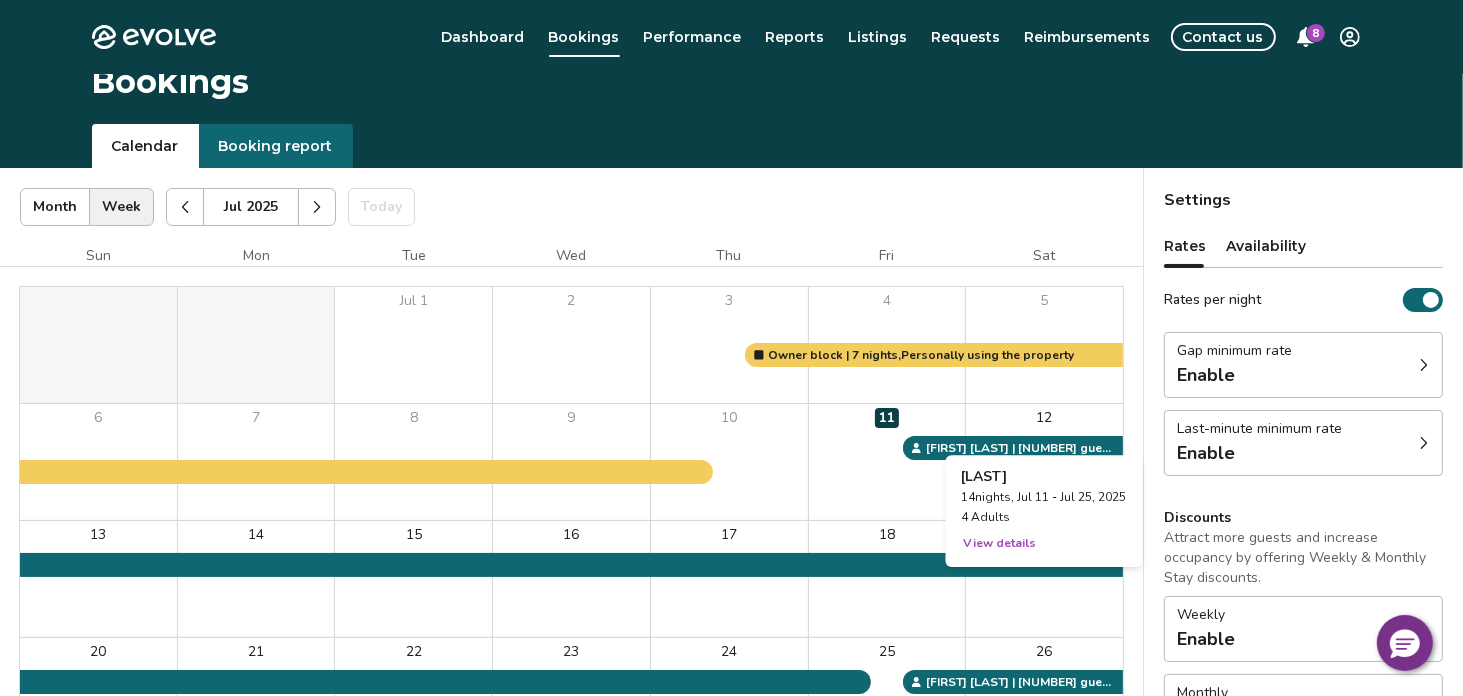 scroll, scrollTop: 0, scrollLeft: 0, axis: both 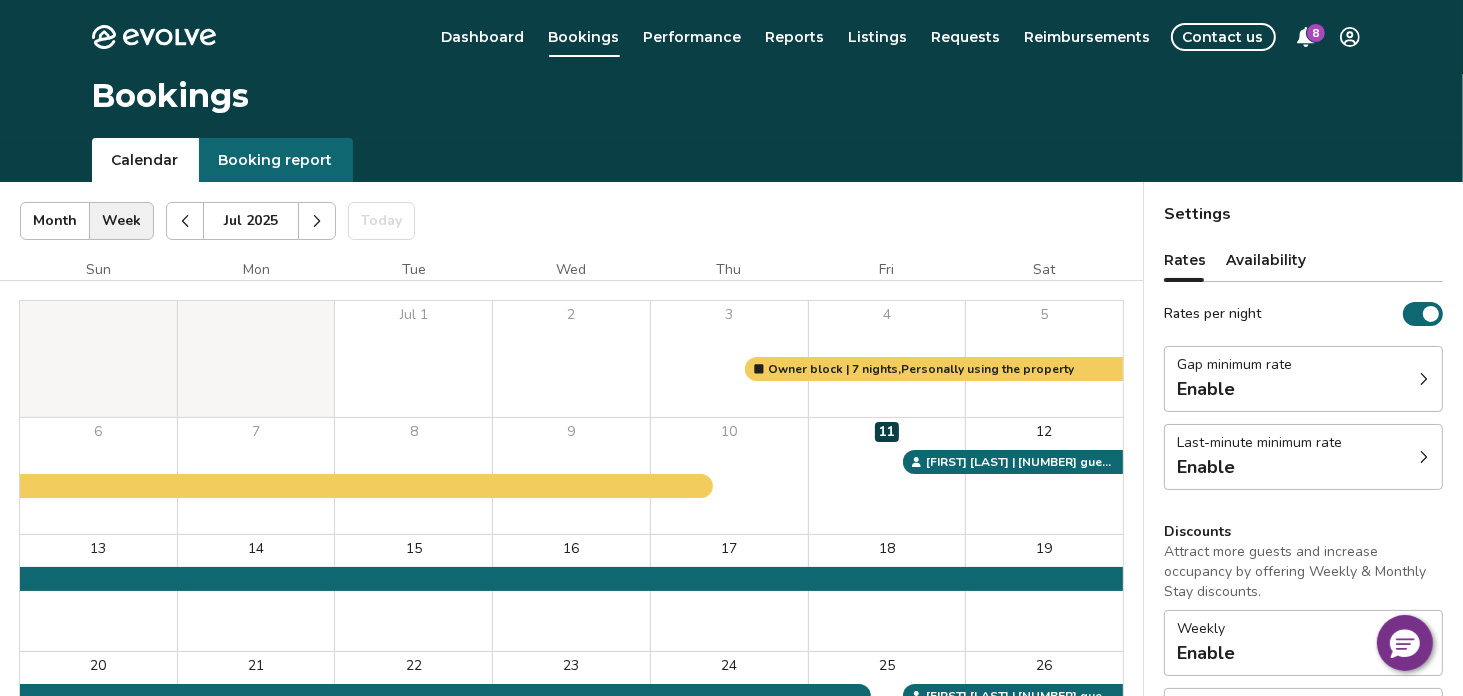 click 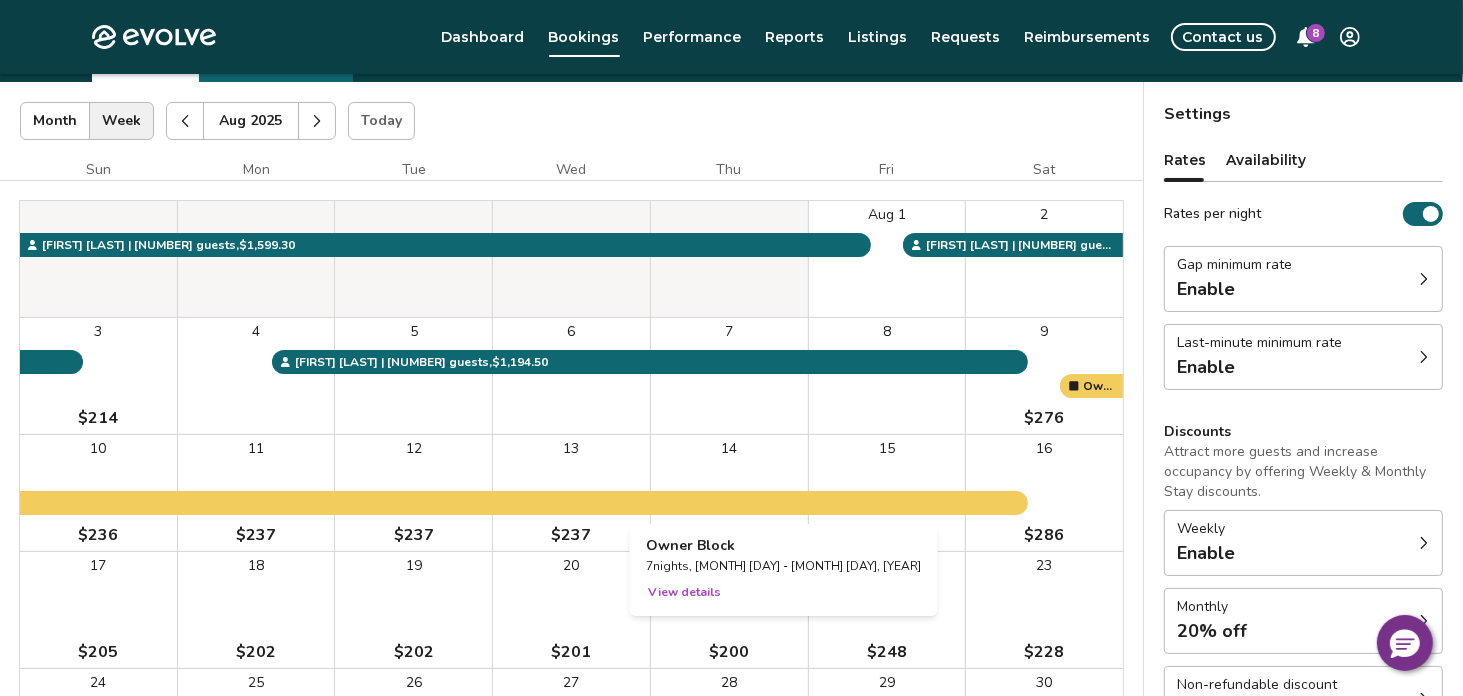 scroll, scrollTop: 0, scrollLeft: 0, axis: both 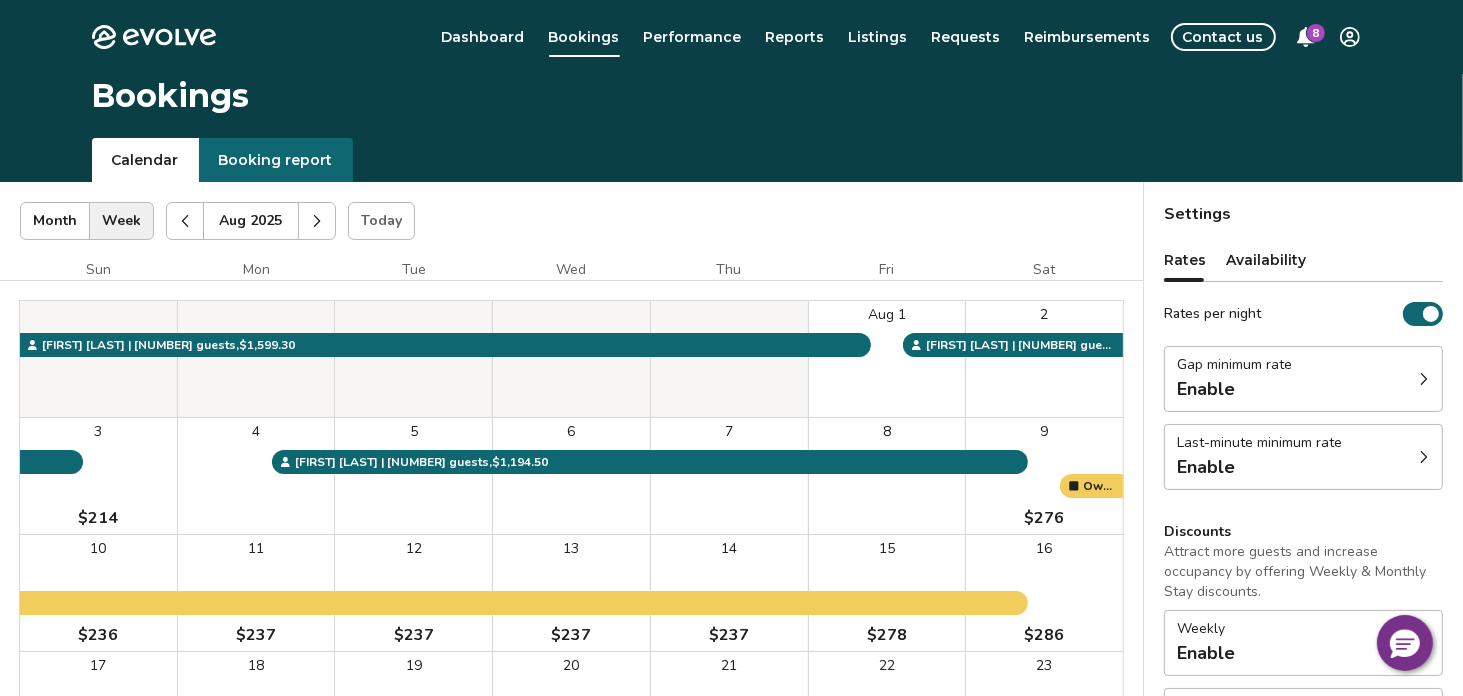 click on "Booking report" at bounding box center [276, 160] 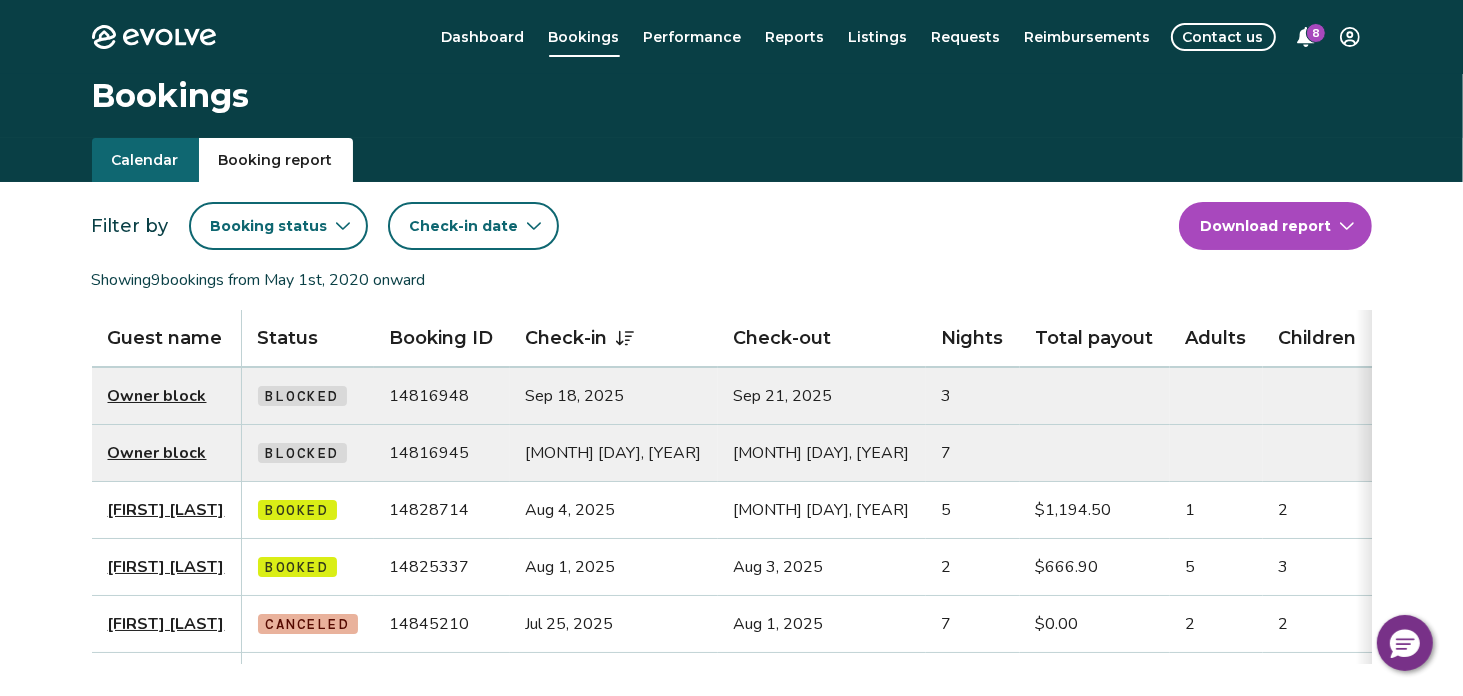 click on "Calendar" at bounding box center (145, 160) 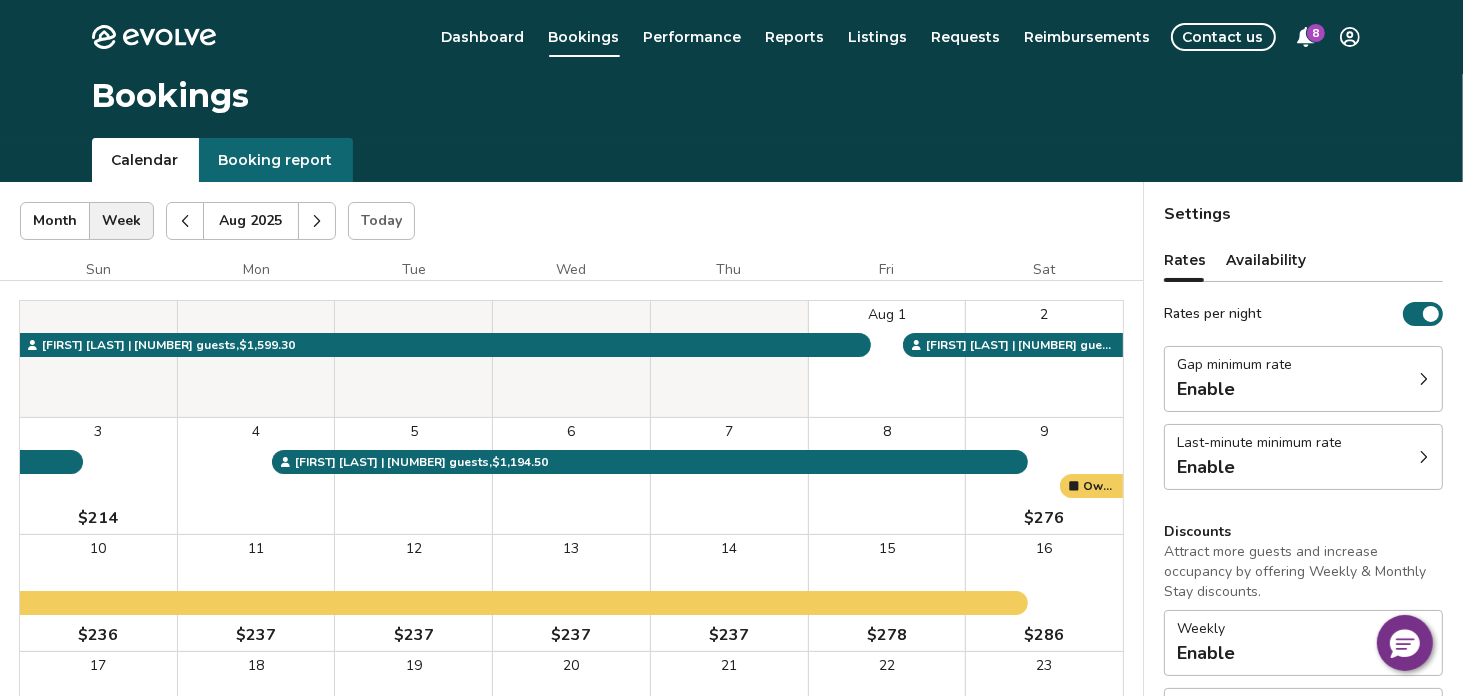 click at bounding box center [185, 221] 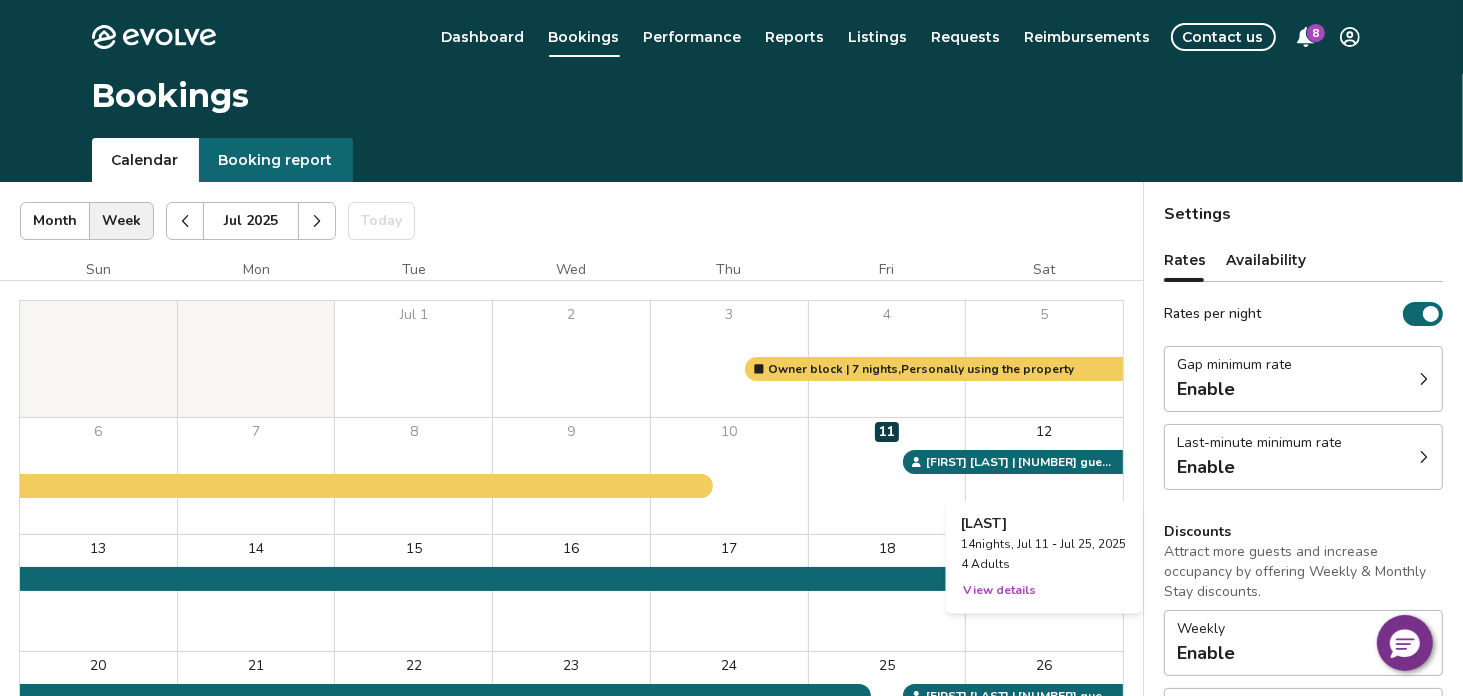click on "12" at bounding box center (1044, 476) 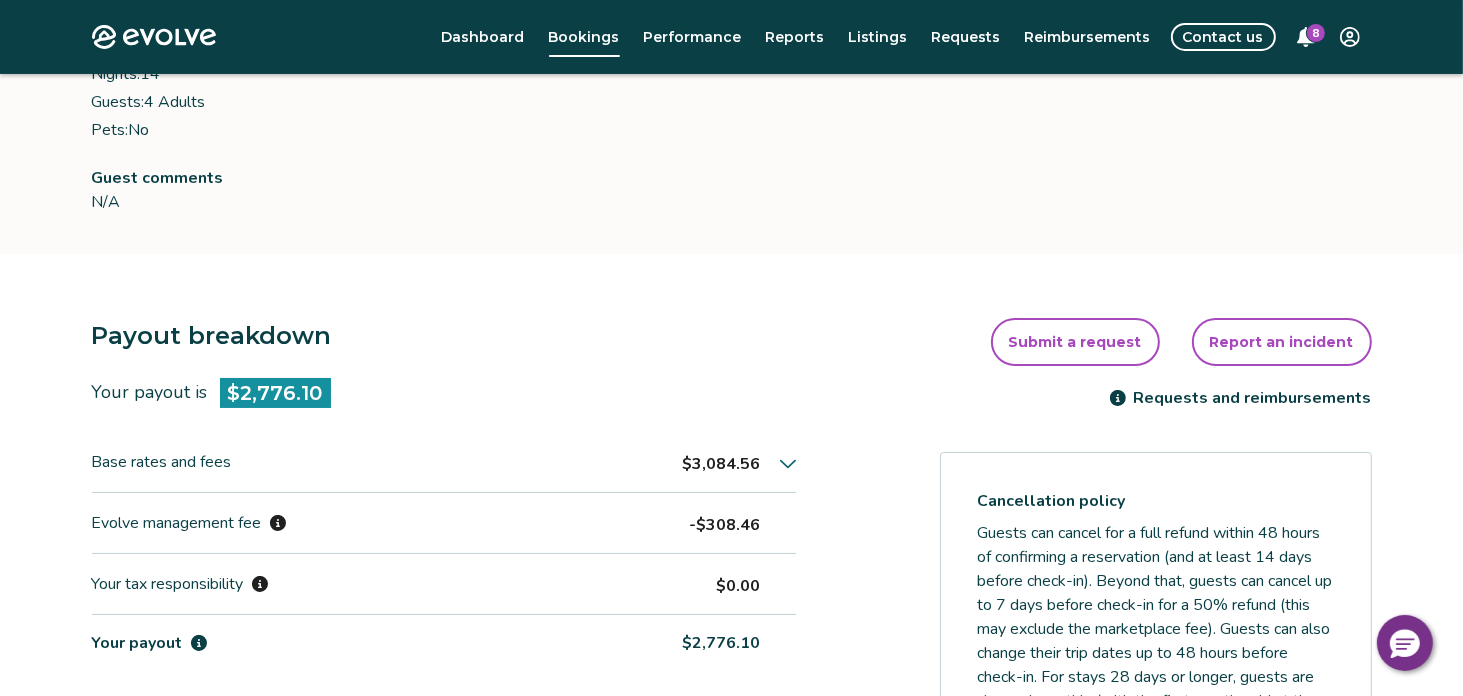 scroll, scrollTop: 400, scrollLeft: 0, axis: vertical 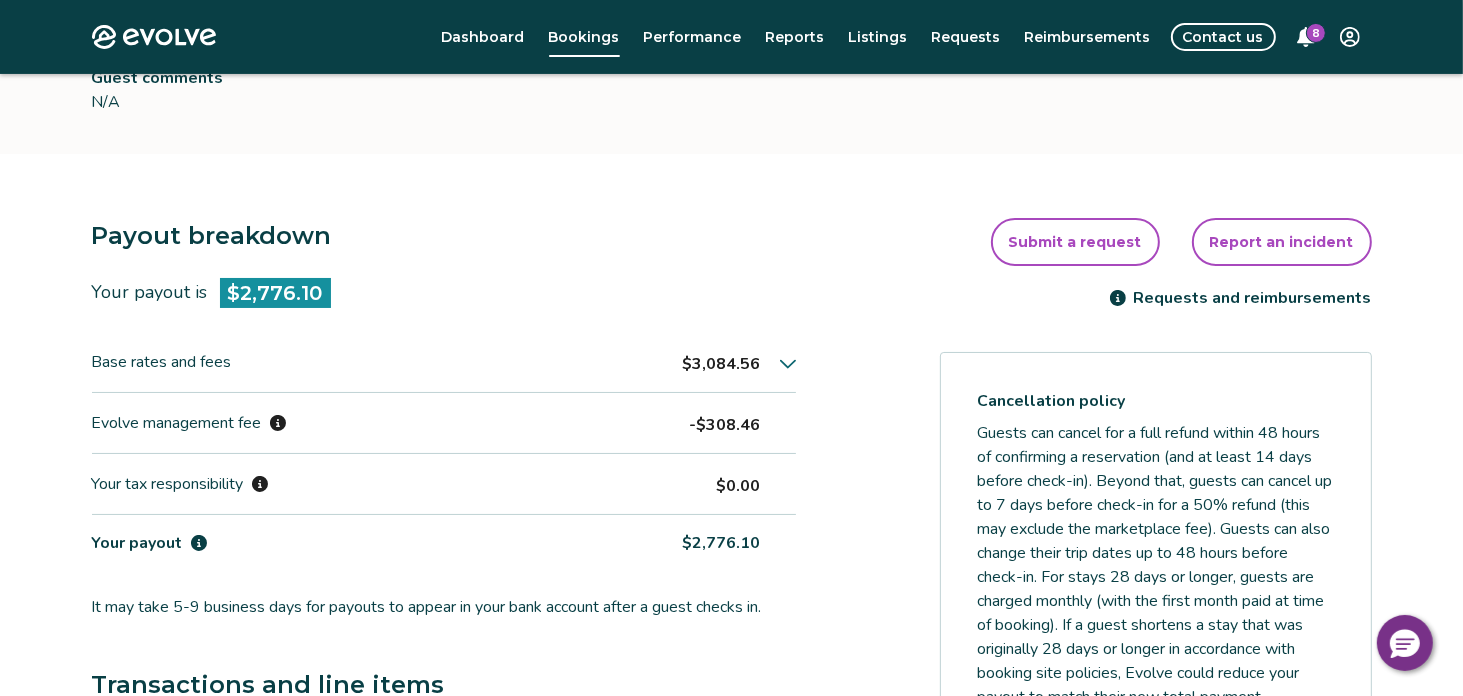 click 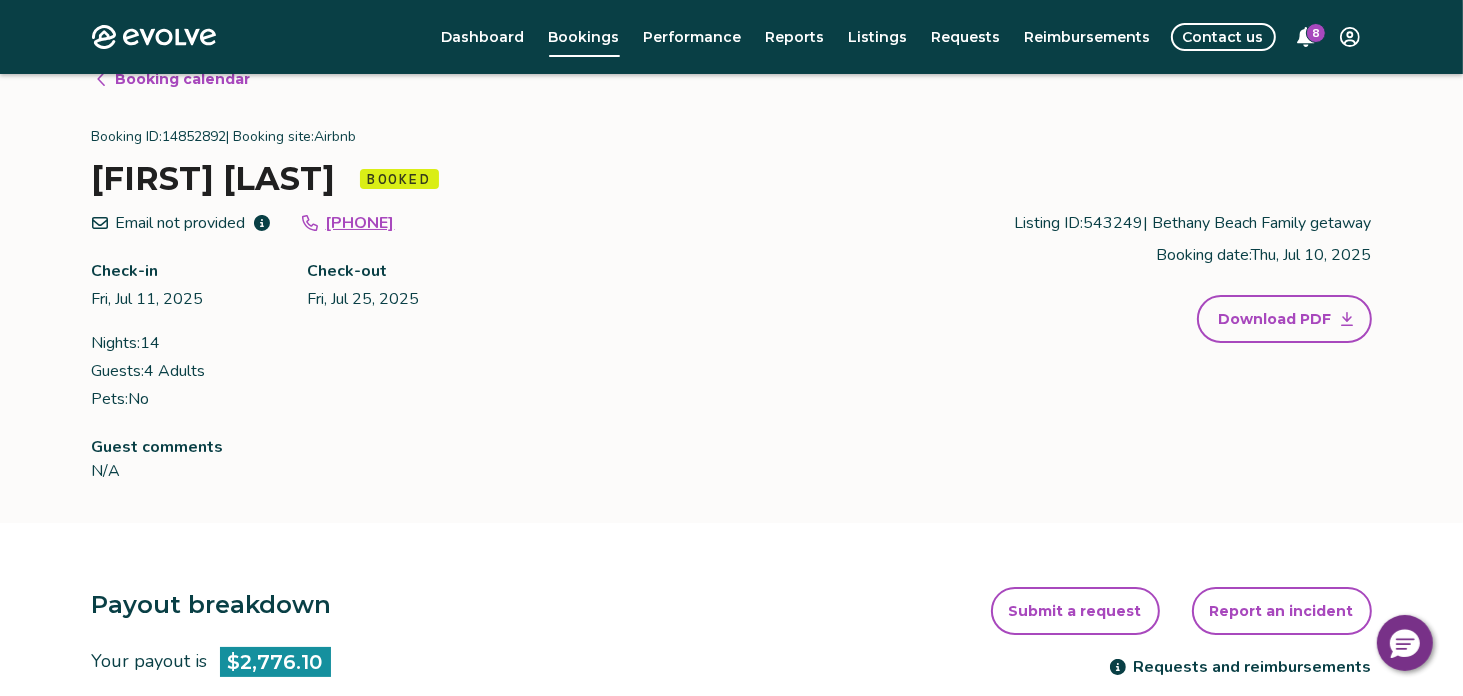 scroll, scrollTop: 0, scrollLeft: 0, axis: both 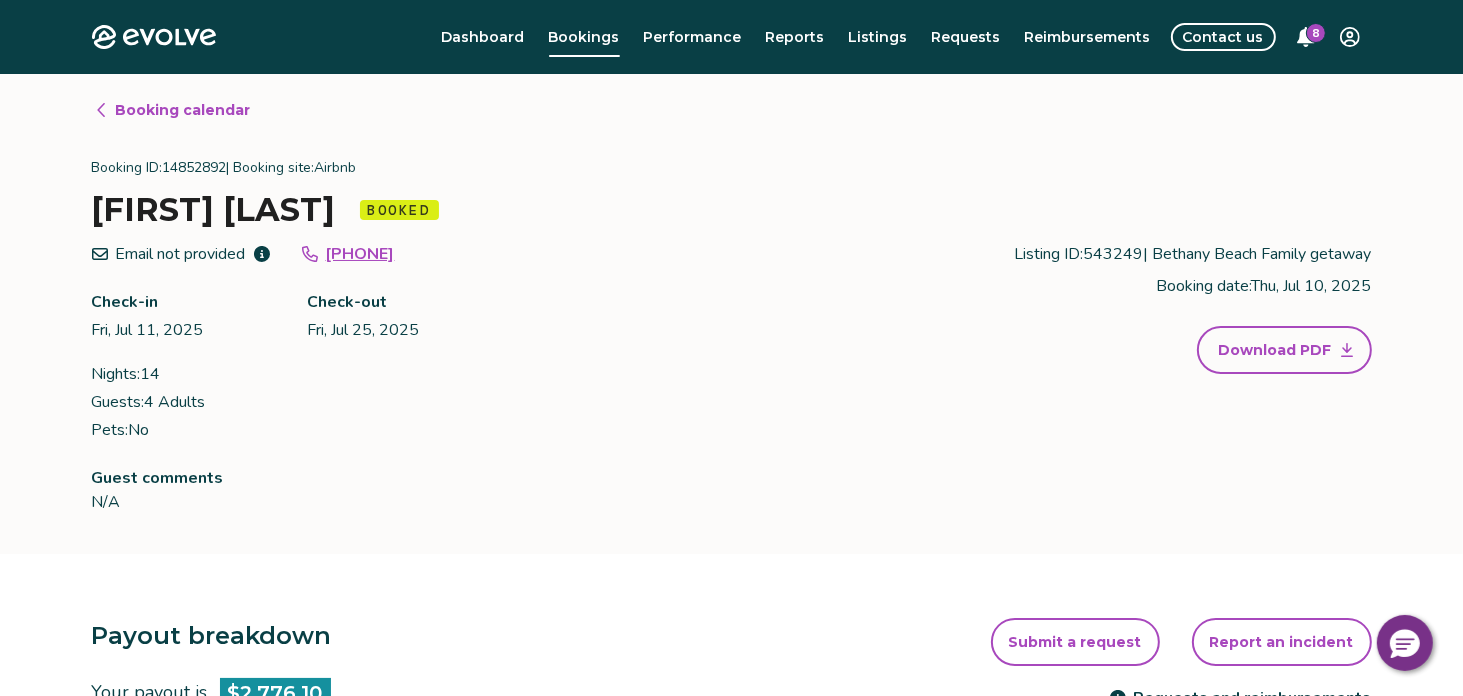 click on "Booking calendar" at bounding box center (183, 110) 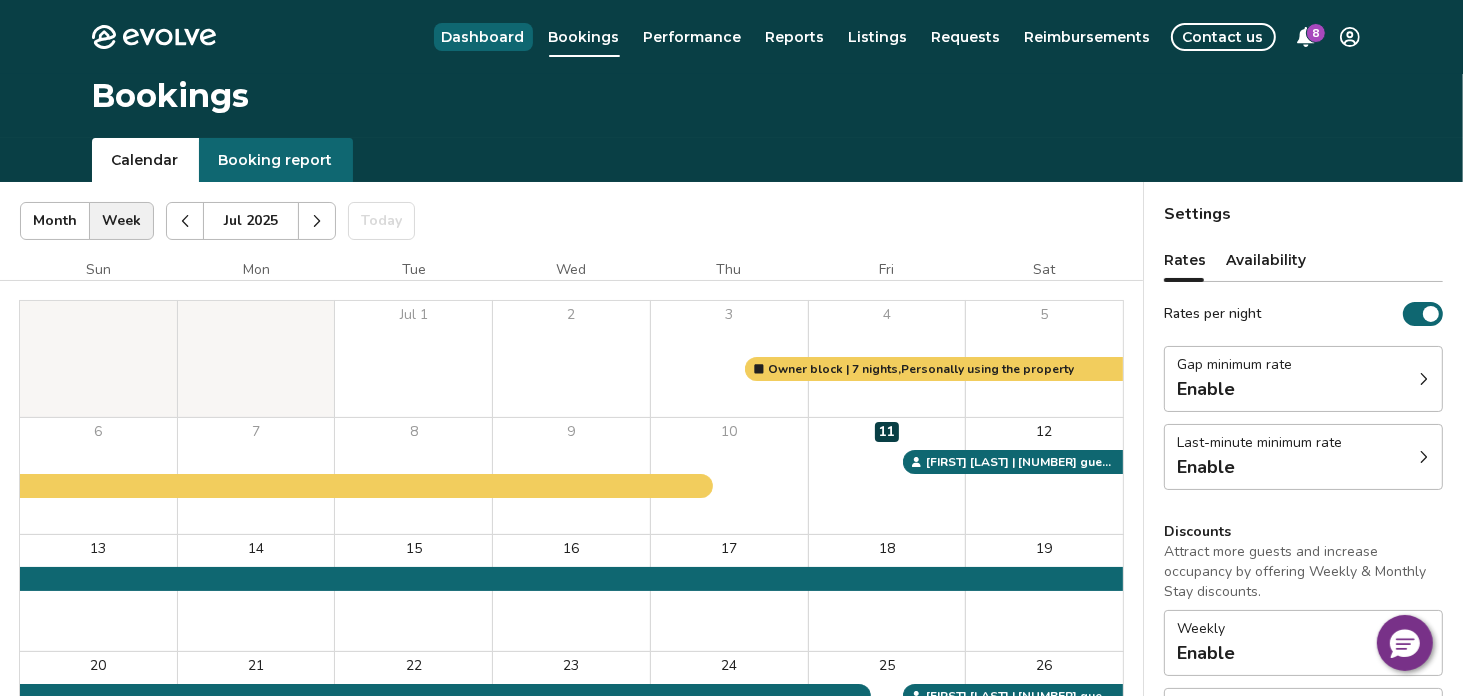 click on "Dashboard Bookings Performance Reports Listings Requests Reimbursements Contact us 8" at bounding box center [806, 37] 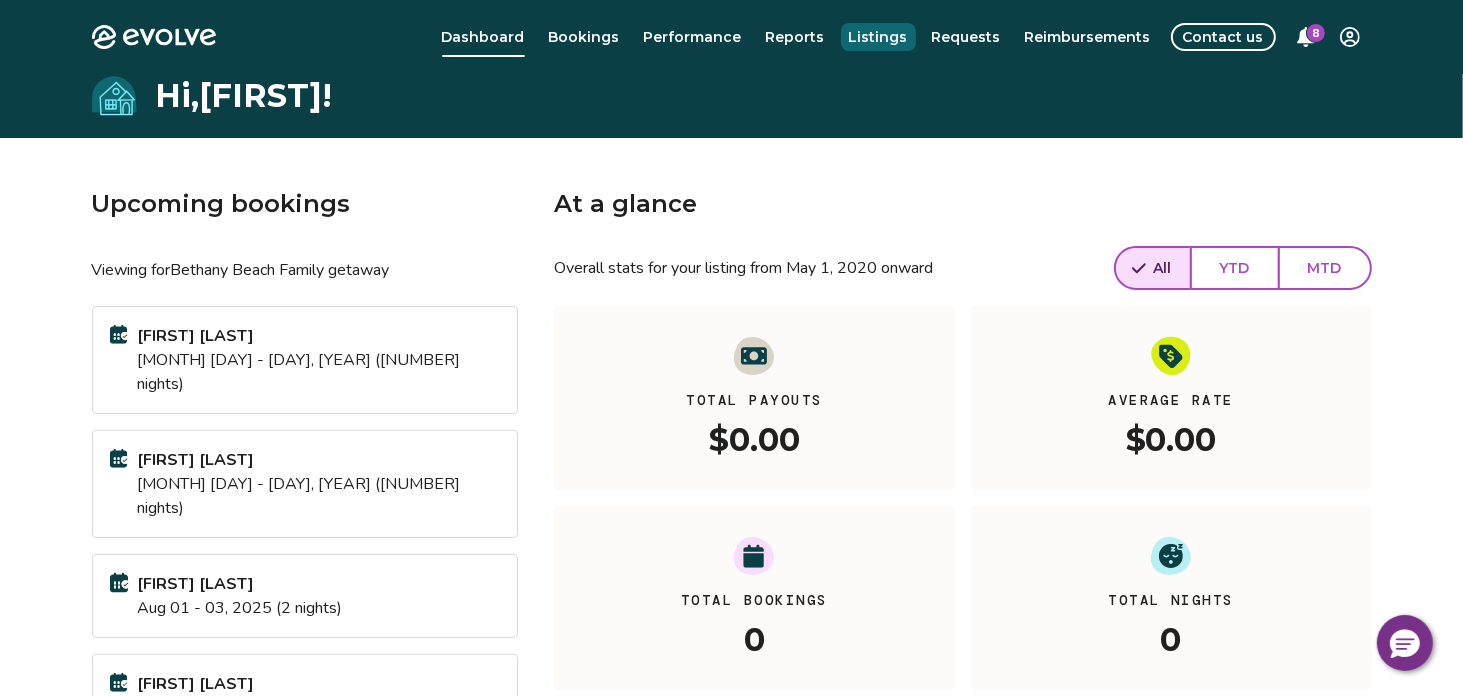 click on "Listings" at bounding box center (878, 37) 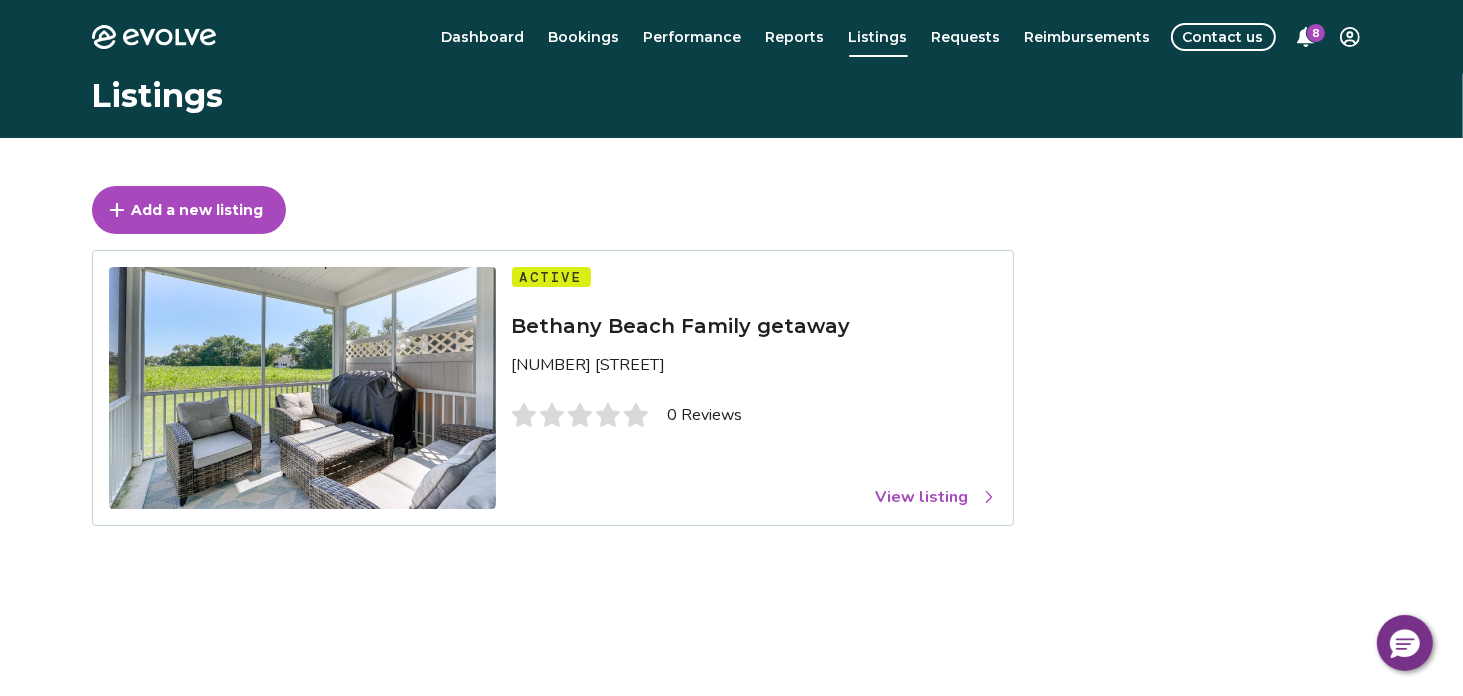 click on "View listing" at bounding box center [936, 497] 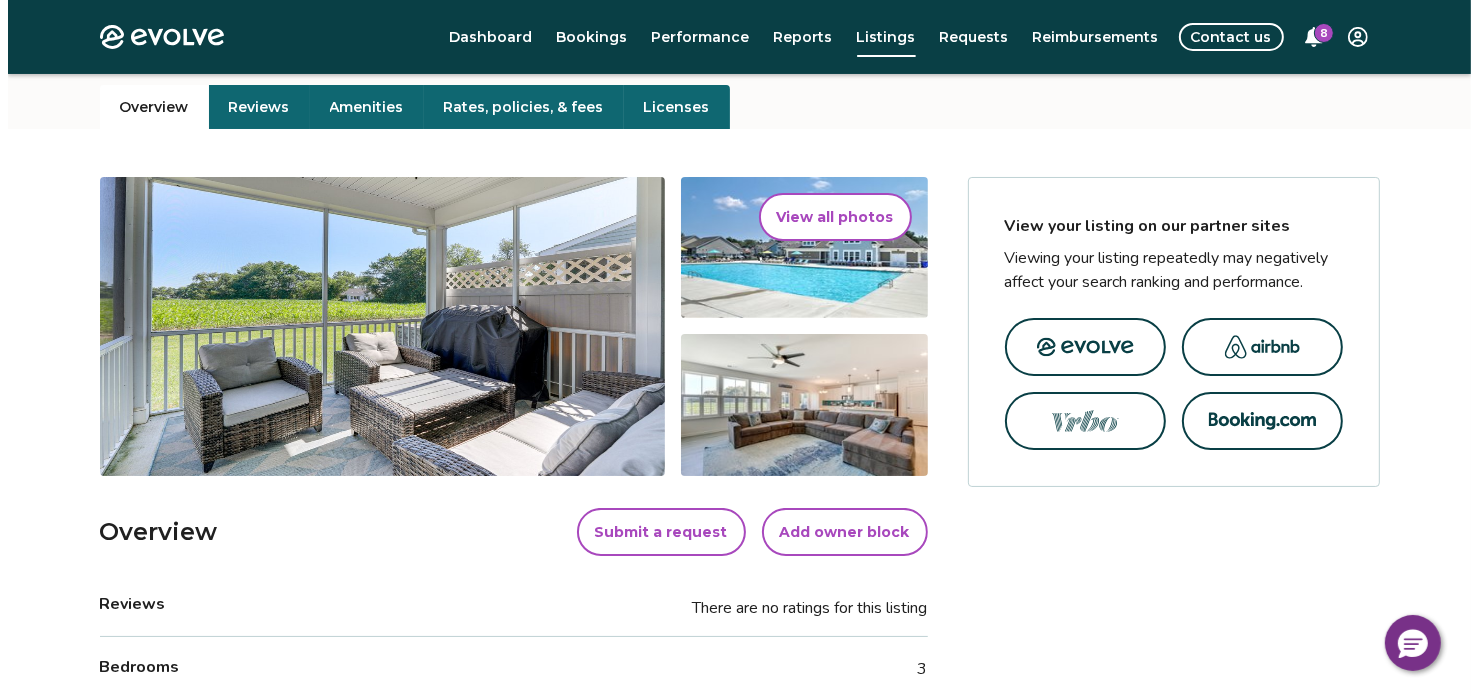 scroll, scrollTop: 199, scrollLeft: 0, axis: vertical 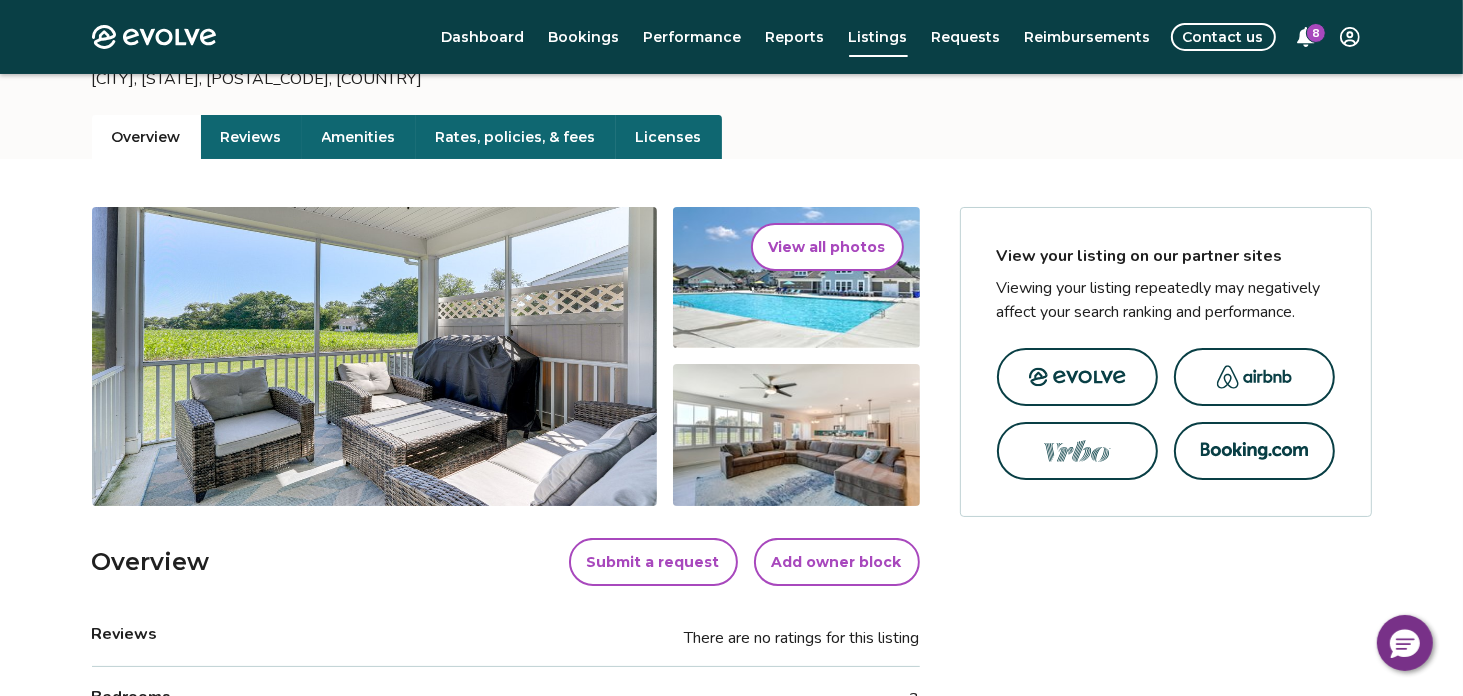 click on "View all photos" at bounding box center (827, 247) 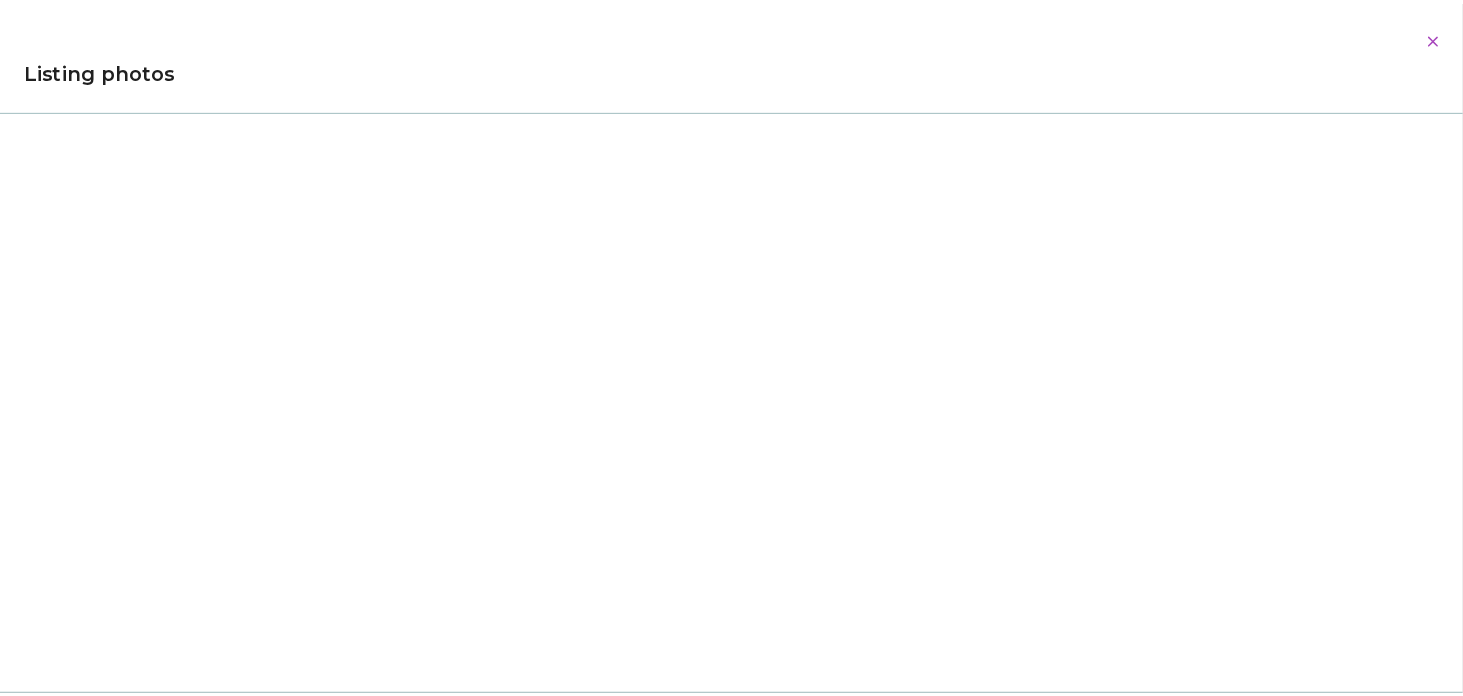 scroll, scrollTop: 24425, scrollLeft: 0, axis: vertical 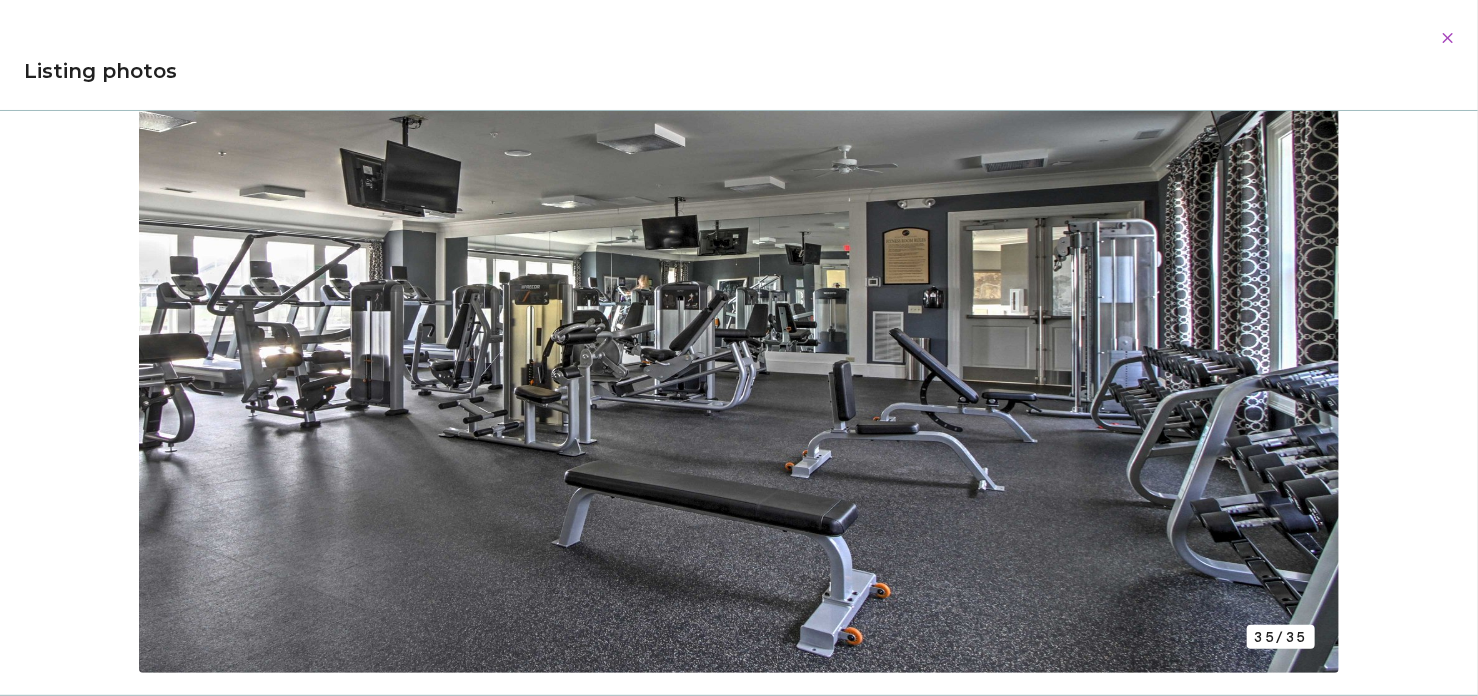 click 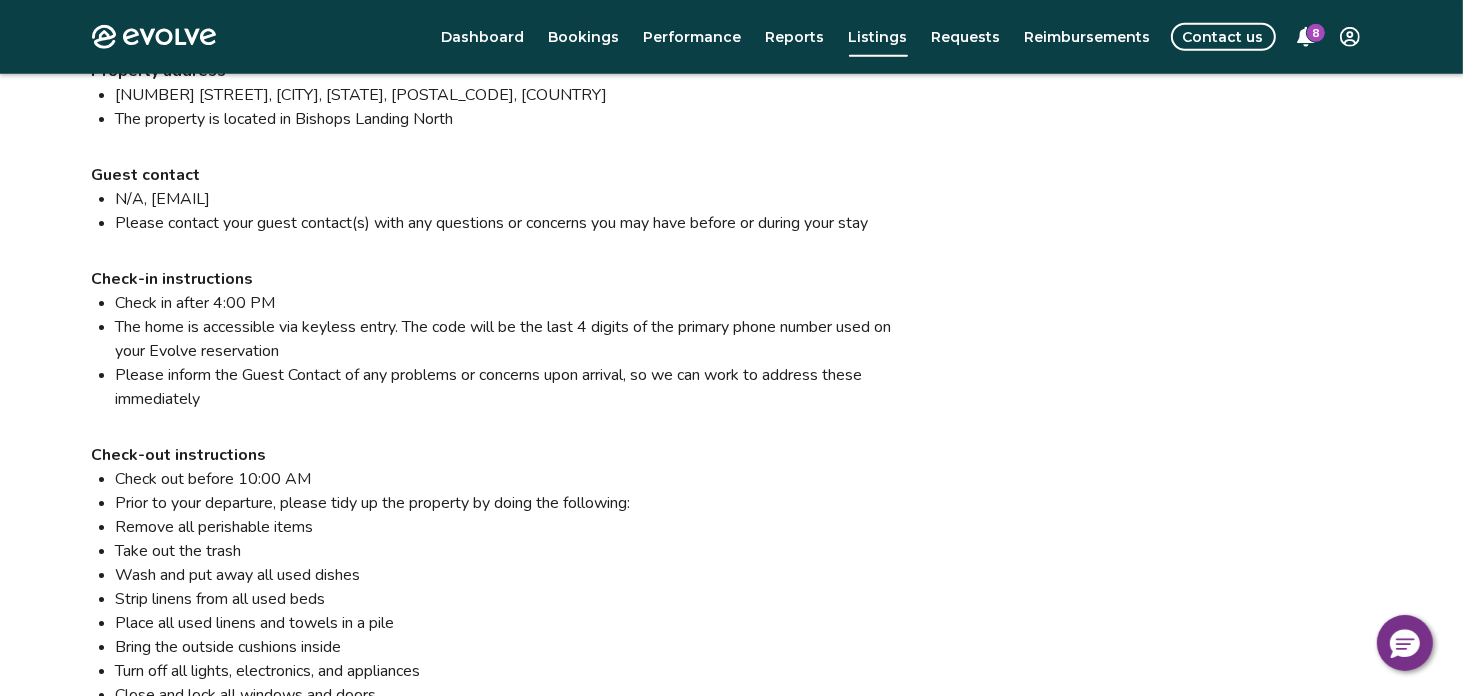 scroll, scrollTop: 1800, scrollLeft: 0, axis: vertical 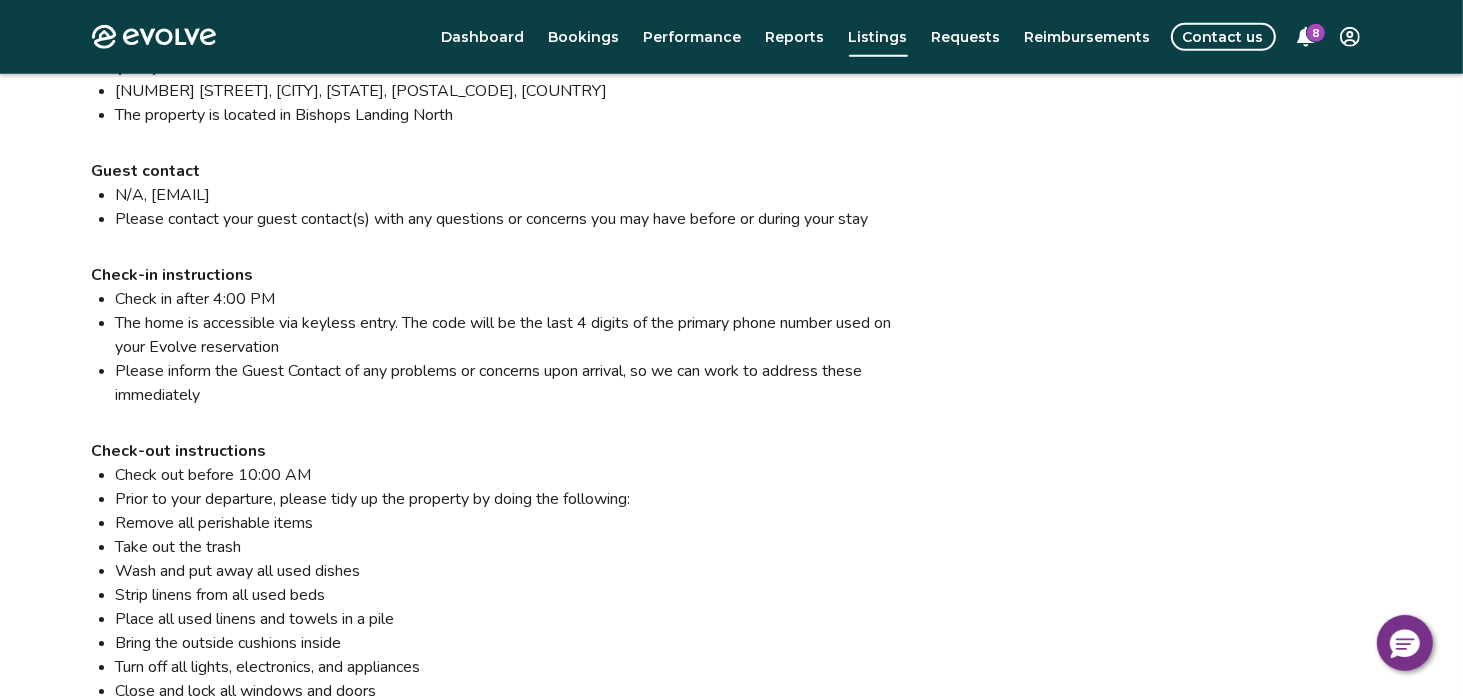 drag, startPoint x: 329, startPoint y: 193, endPoint x: 97, endPoint y: 160, distance: 234.33524 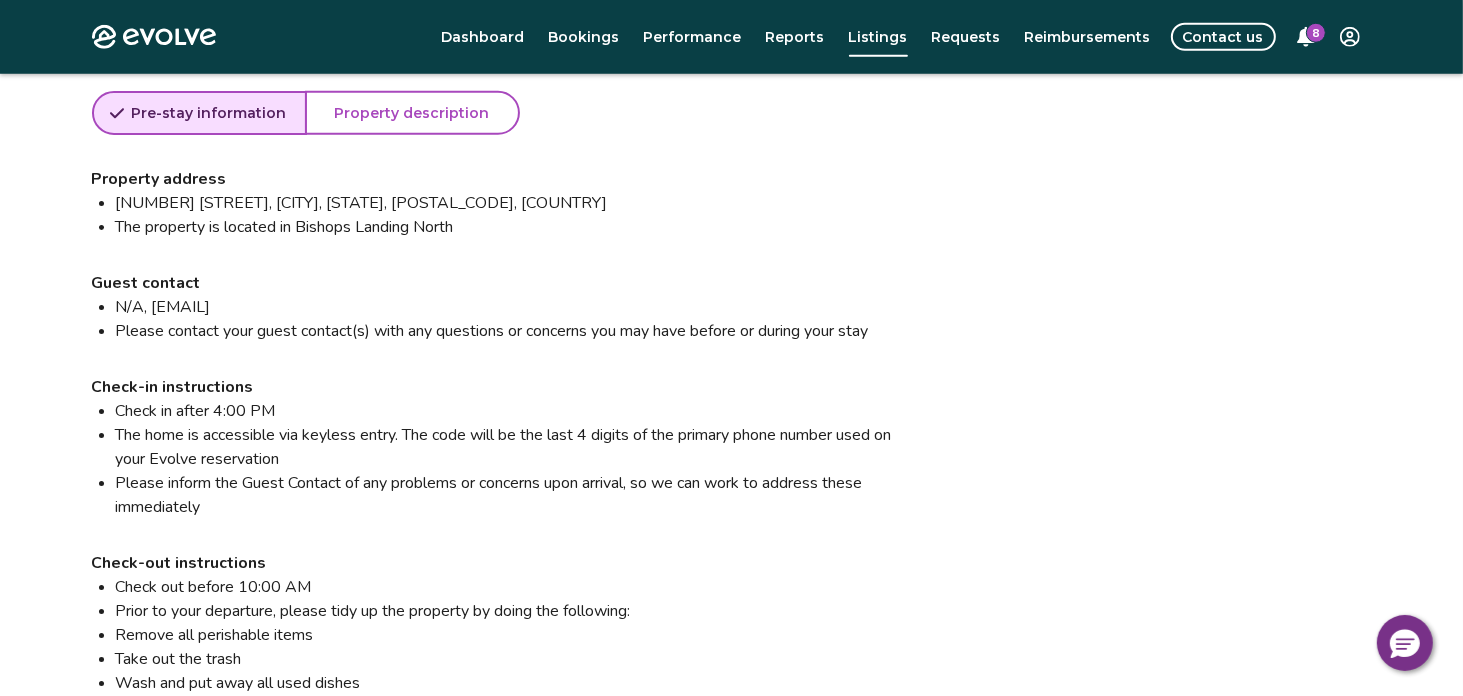 scroll, scrollTop: 1700, scrollLeft: 0, axis: vertical 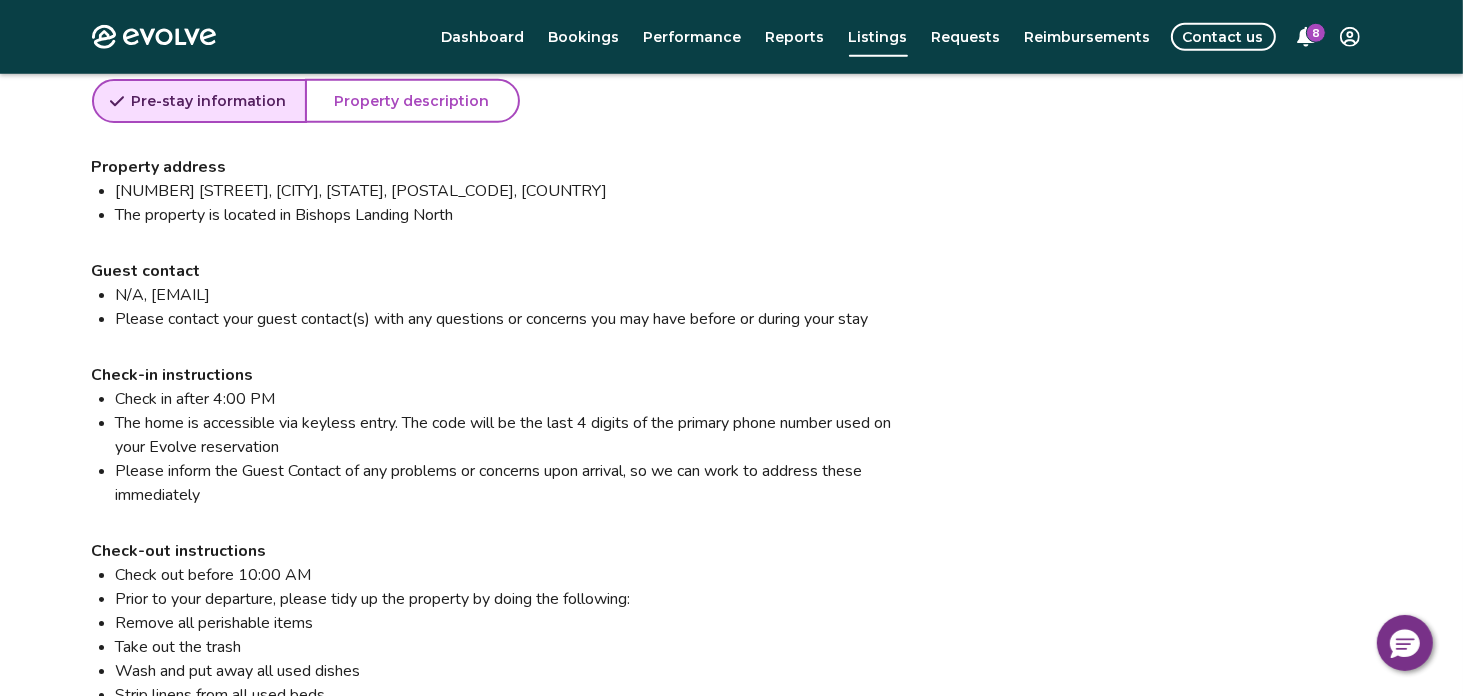 click on "Guest contact" at bounding box center [506, 271] 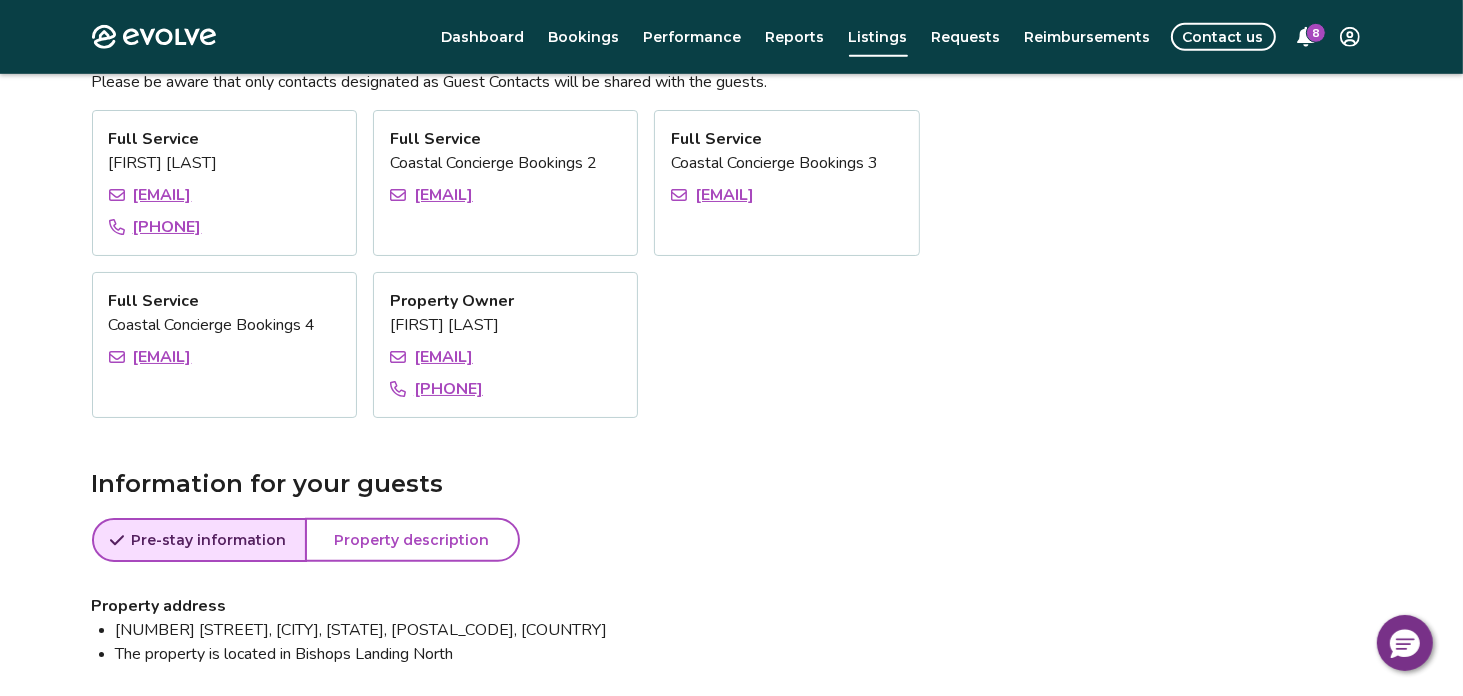 scroll, scrollTop: 1199, scrollLeft: 0, axis: vertical 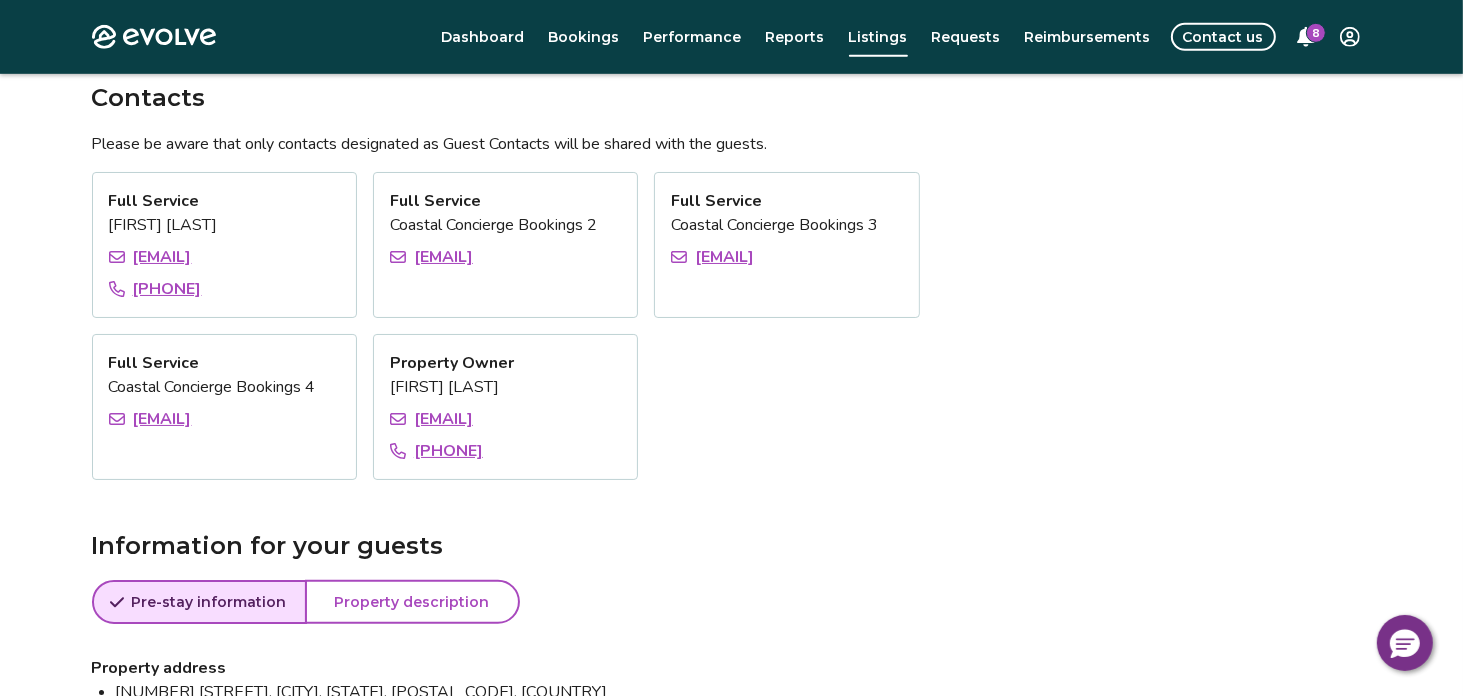 click on "8" at bounding box center (1316, 33) 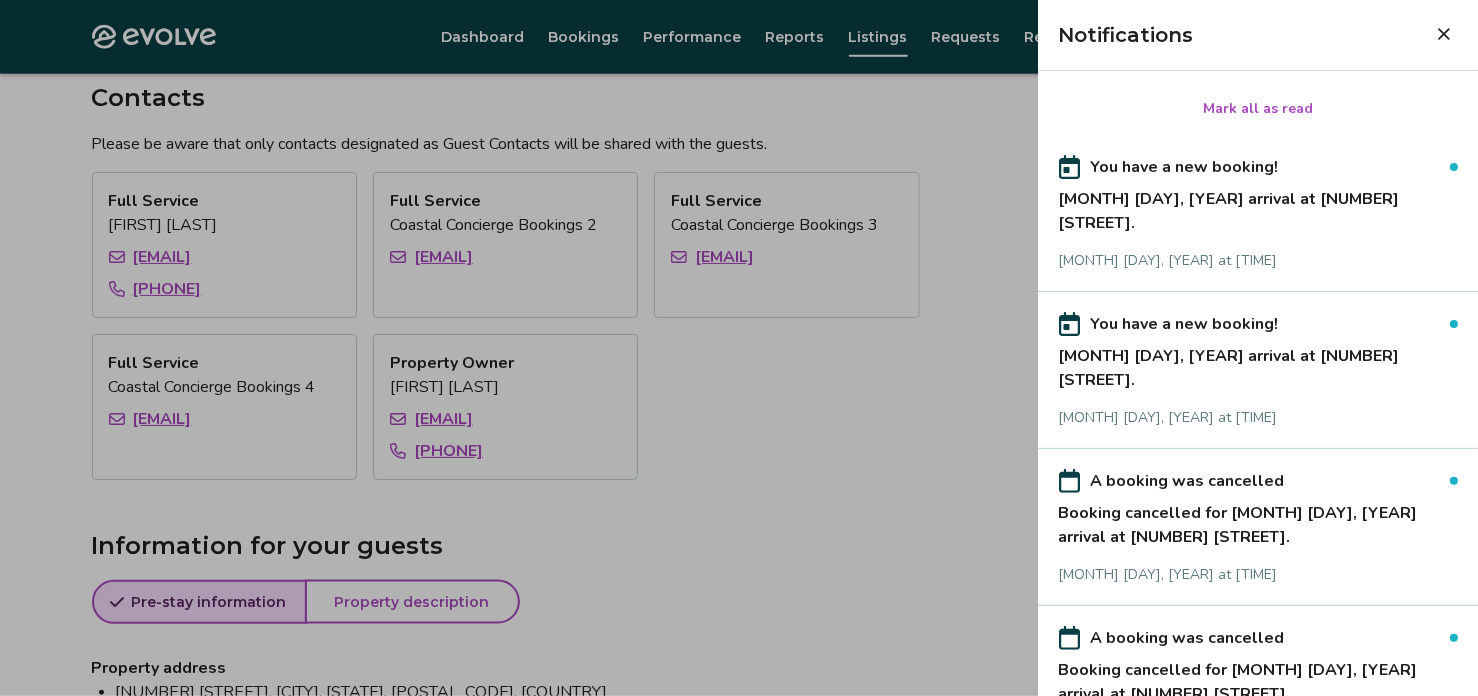 click 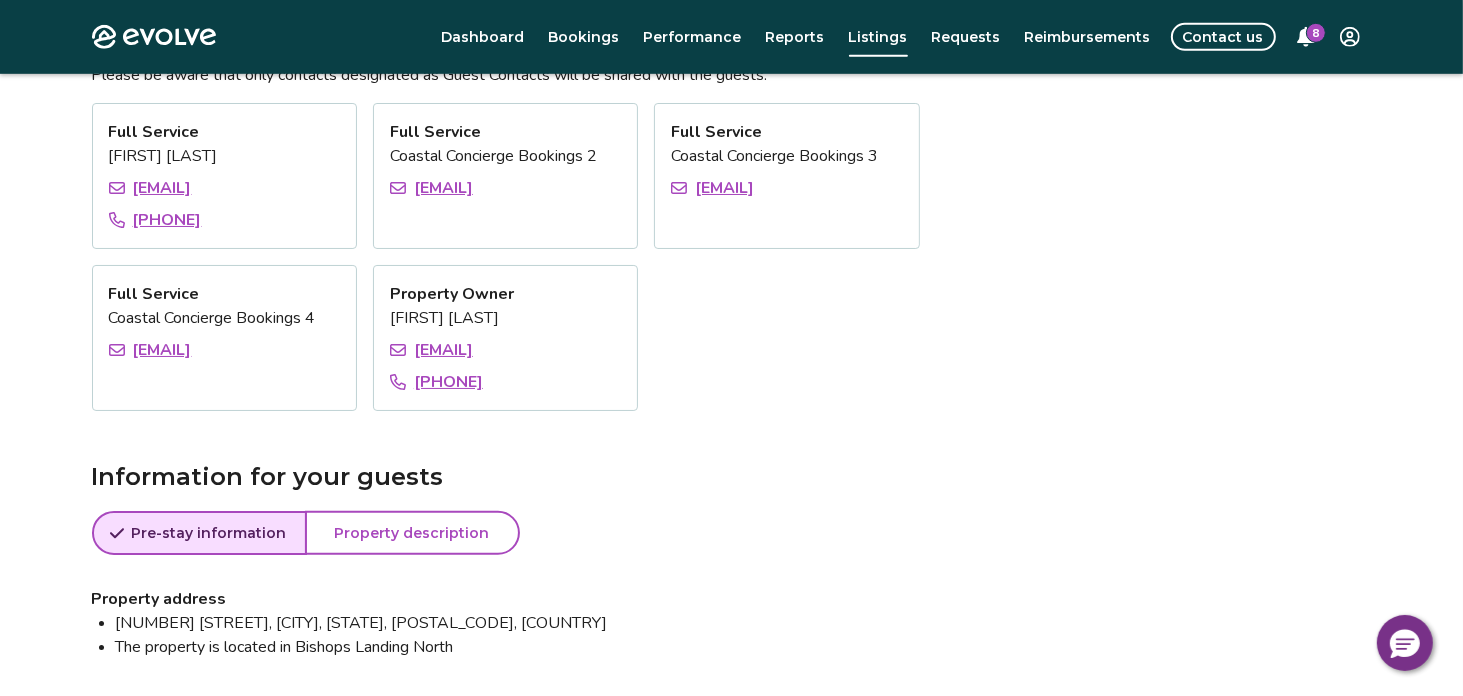 scroll, scrollTop: 1399, scrollLeft: 0, axis: vertical 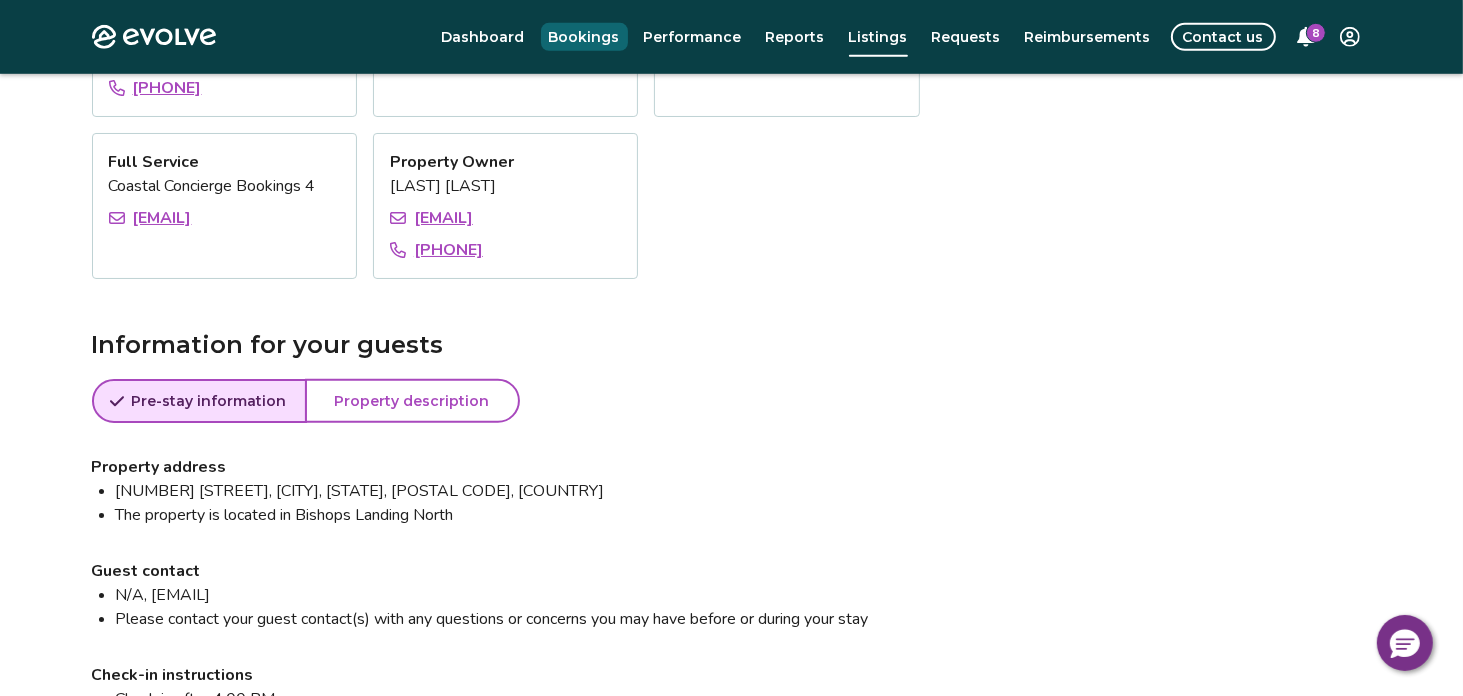 click on "Bookings" at bounding box center (584, 37) 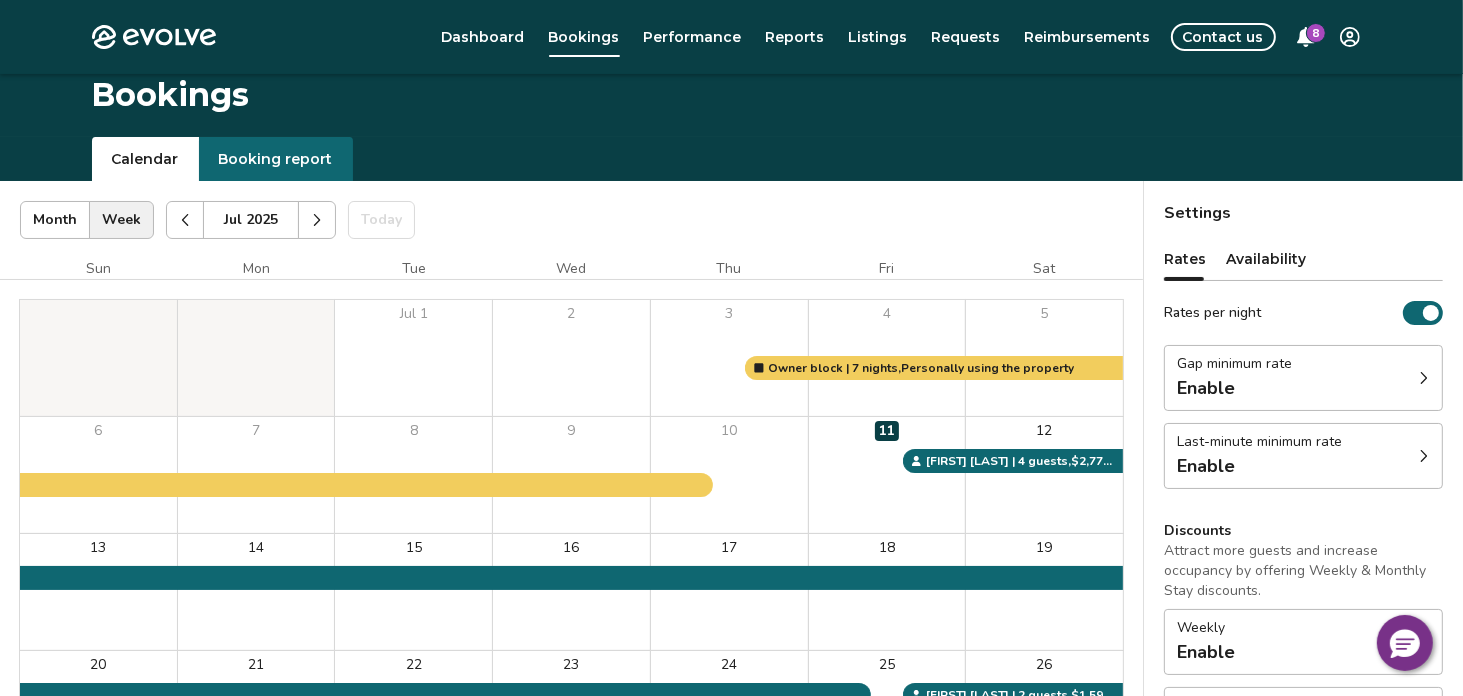 scroll, scrollTop: 0, scrollLeft: 0, axis: both 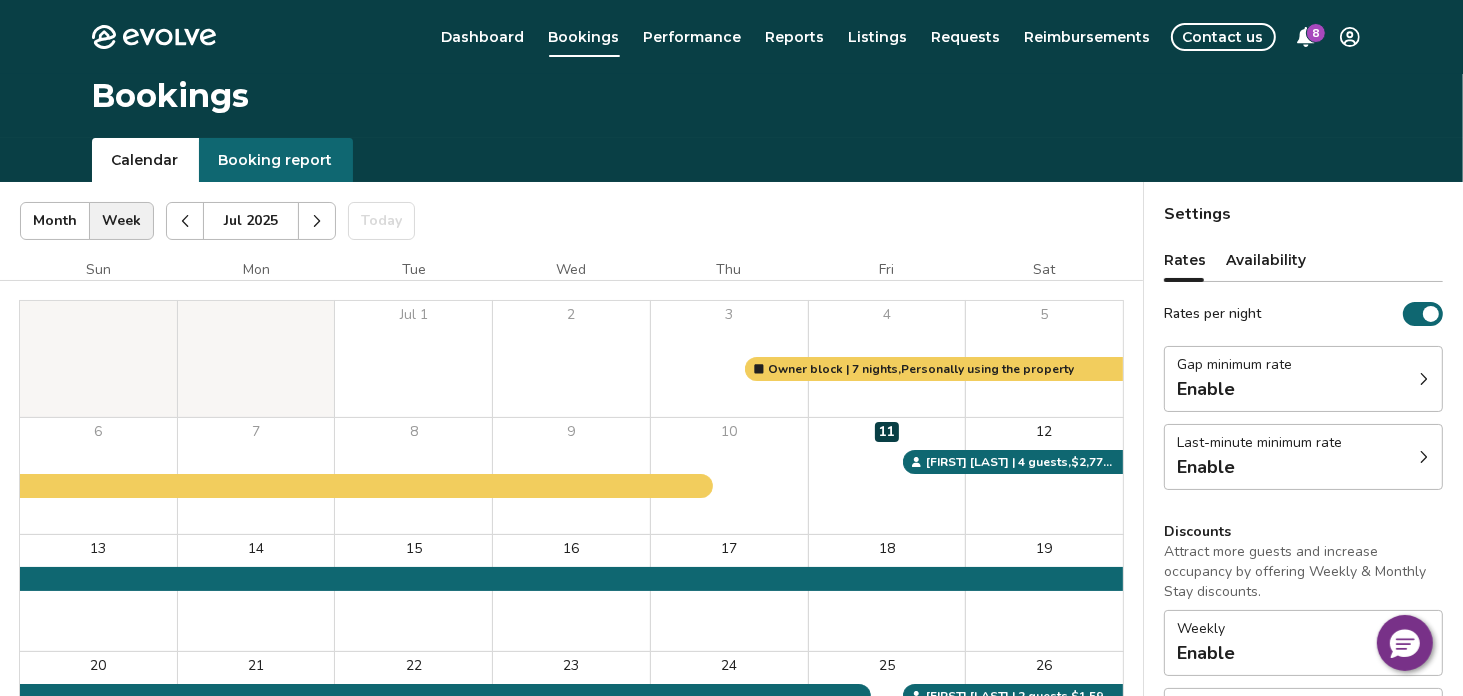click at bounding box center (317, 221) 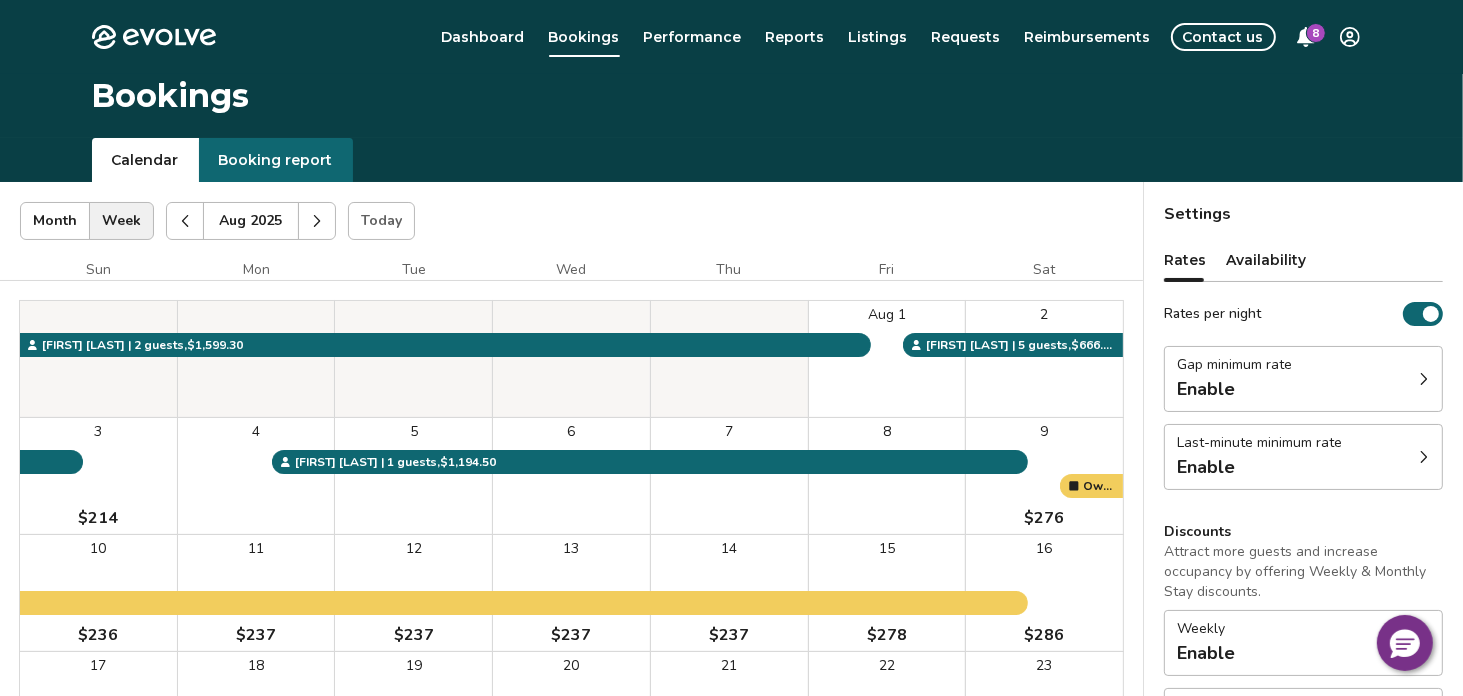 scroll, scrollTop: 0, scrollLeft: 0, axis: both 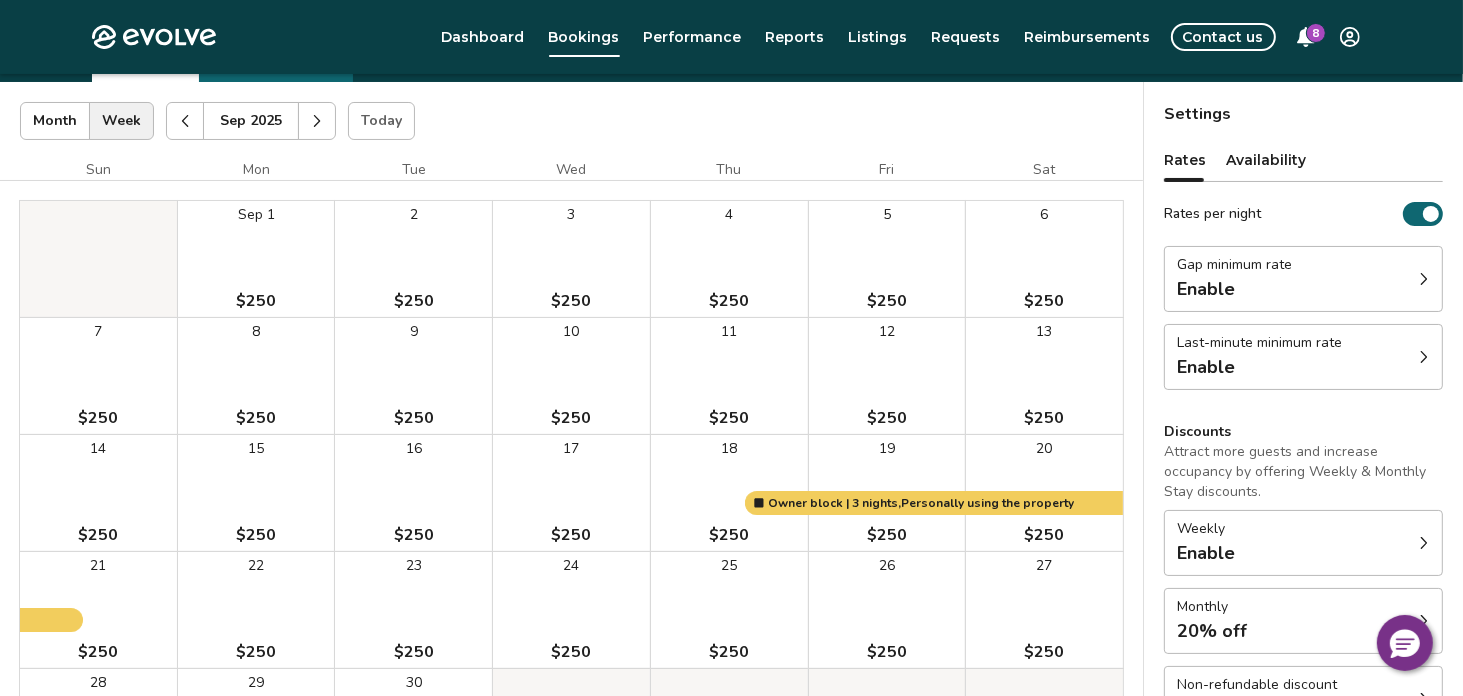 click 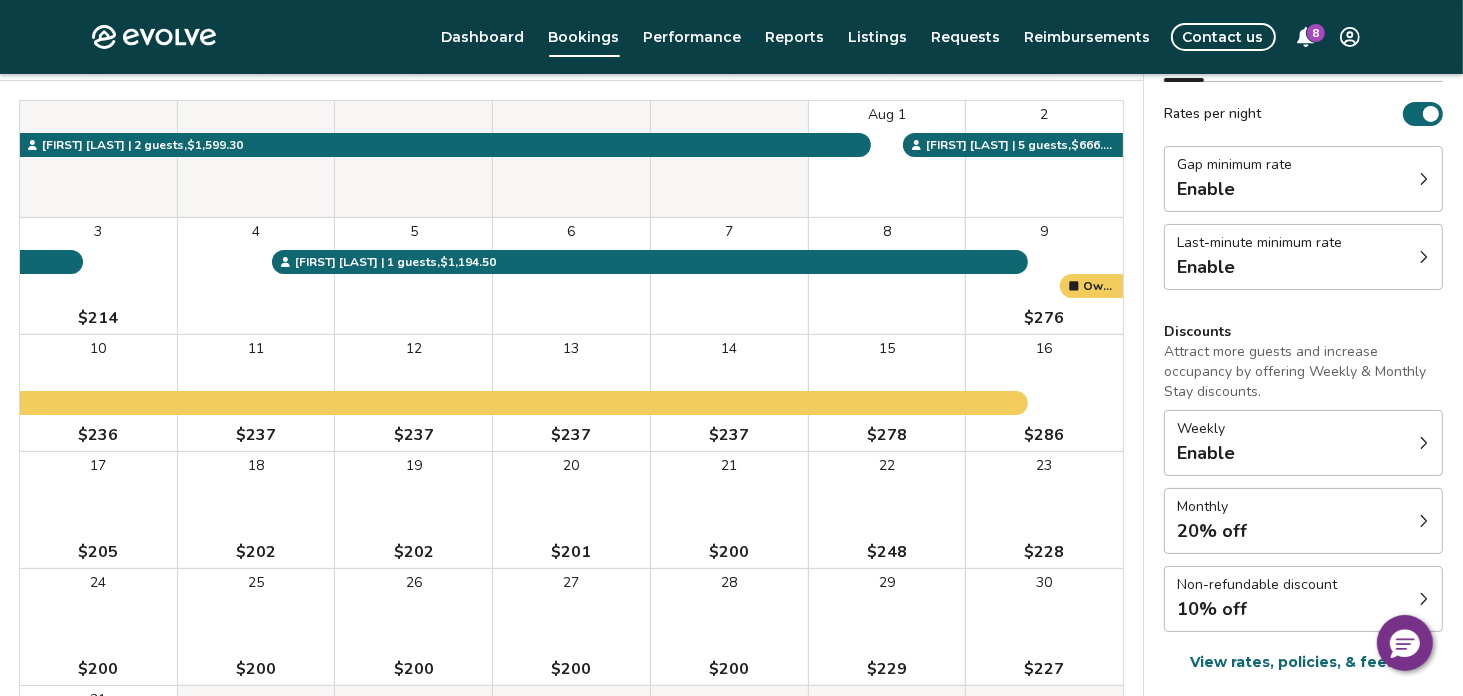 scroll, scrollTop: 300, scrollLeft: 0, axis: vertical 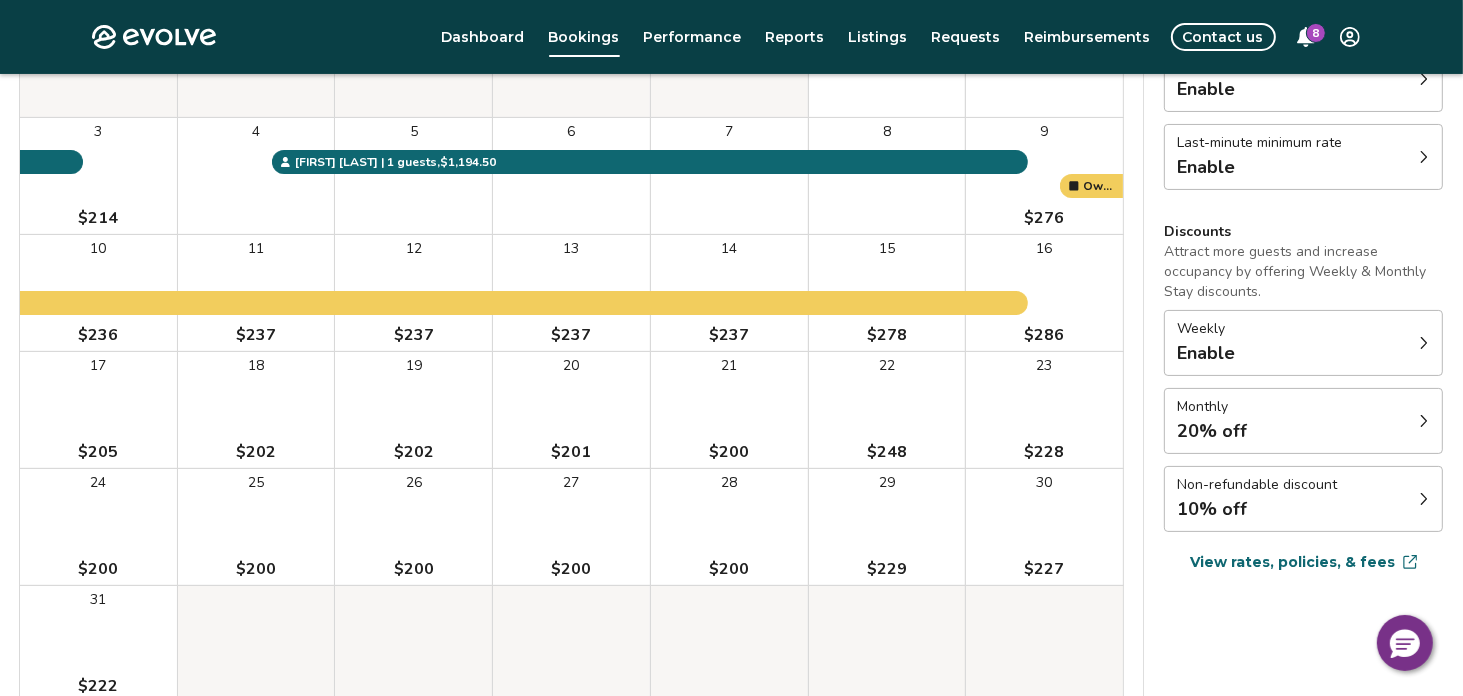 click on "View rates, policies, & fees" at bounding box center (1292, 562) 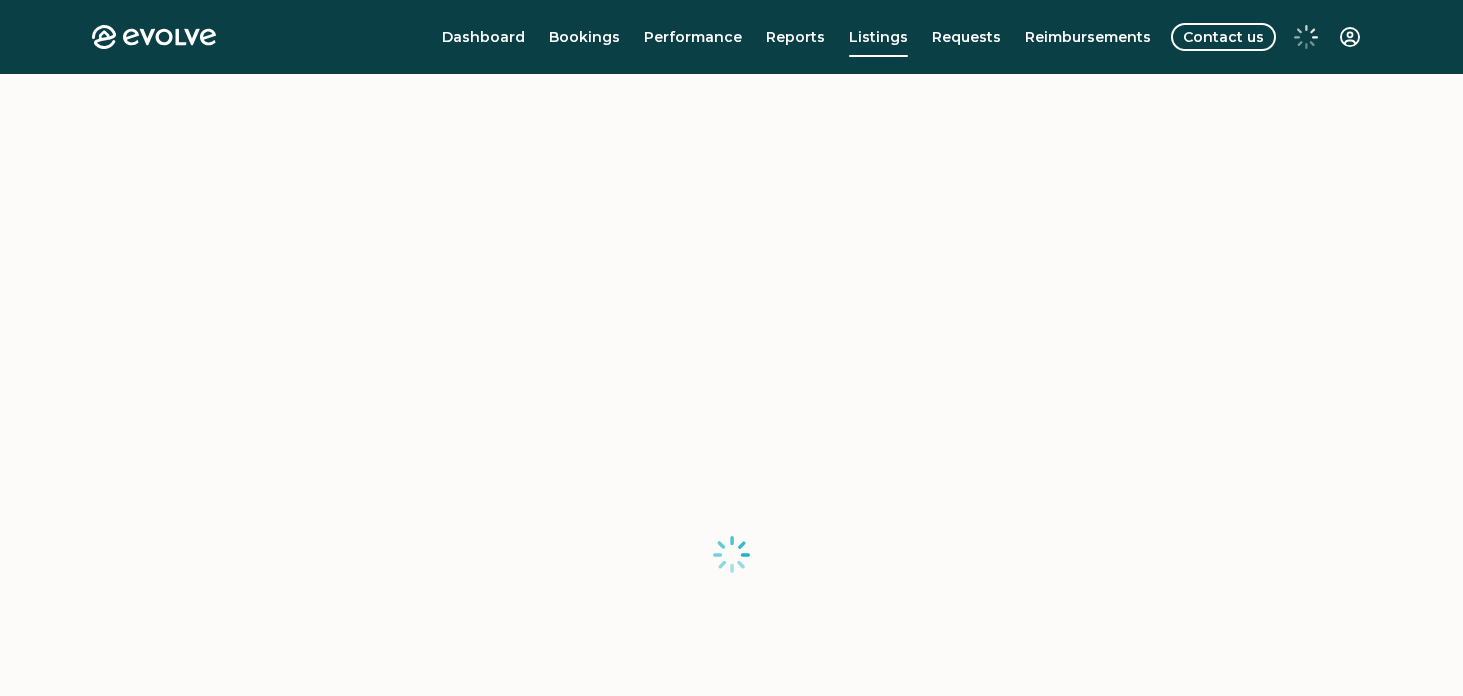 scroll, scrollTop: 0, scrollLeft: 0, axis: both 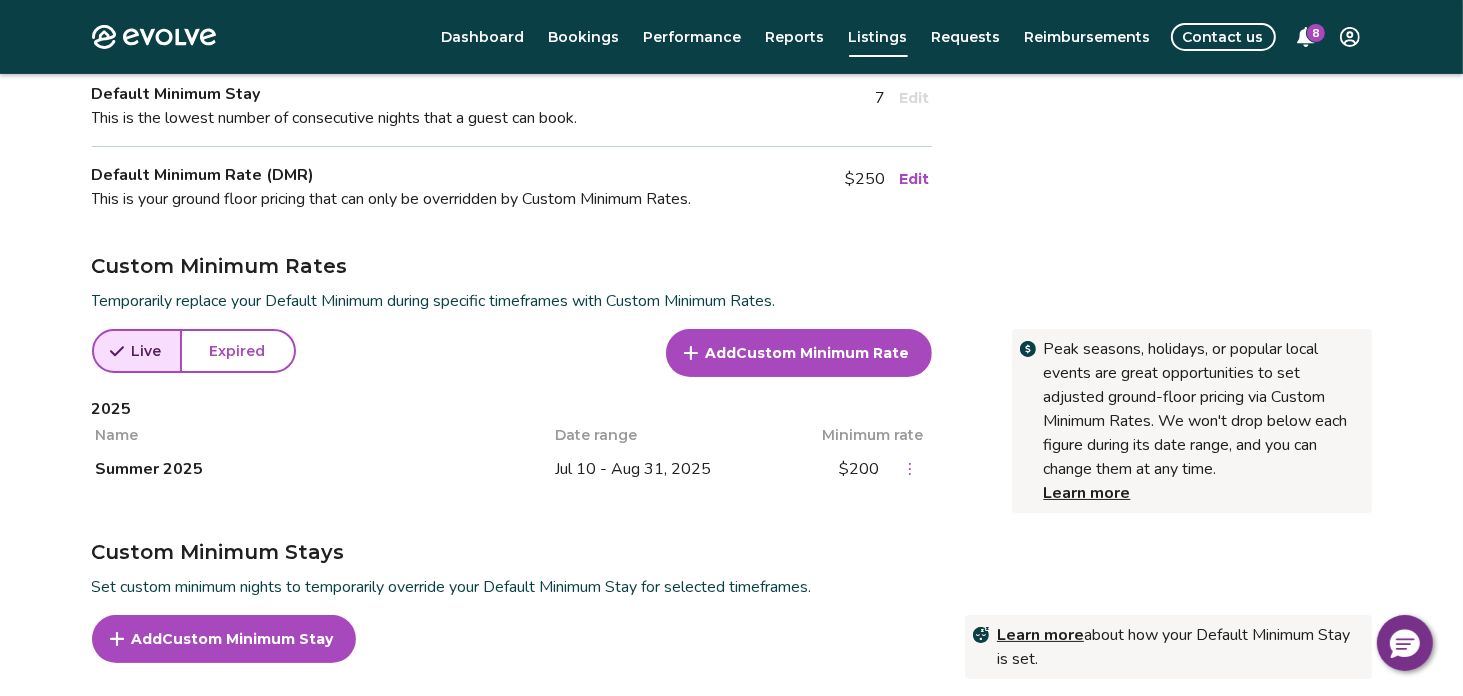 click on "Jul 10 - Aug 31, 2025" at bounding box center (696, 469) 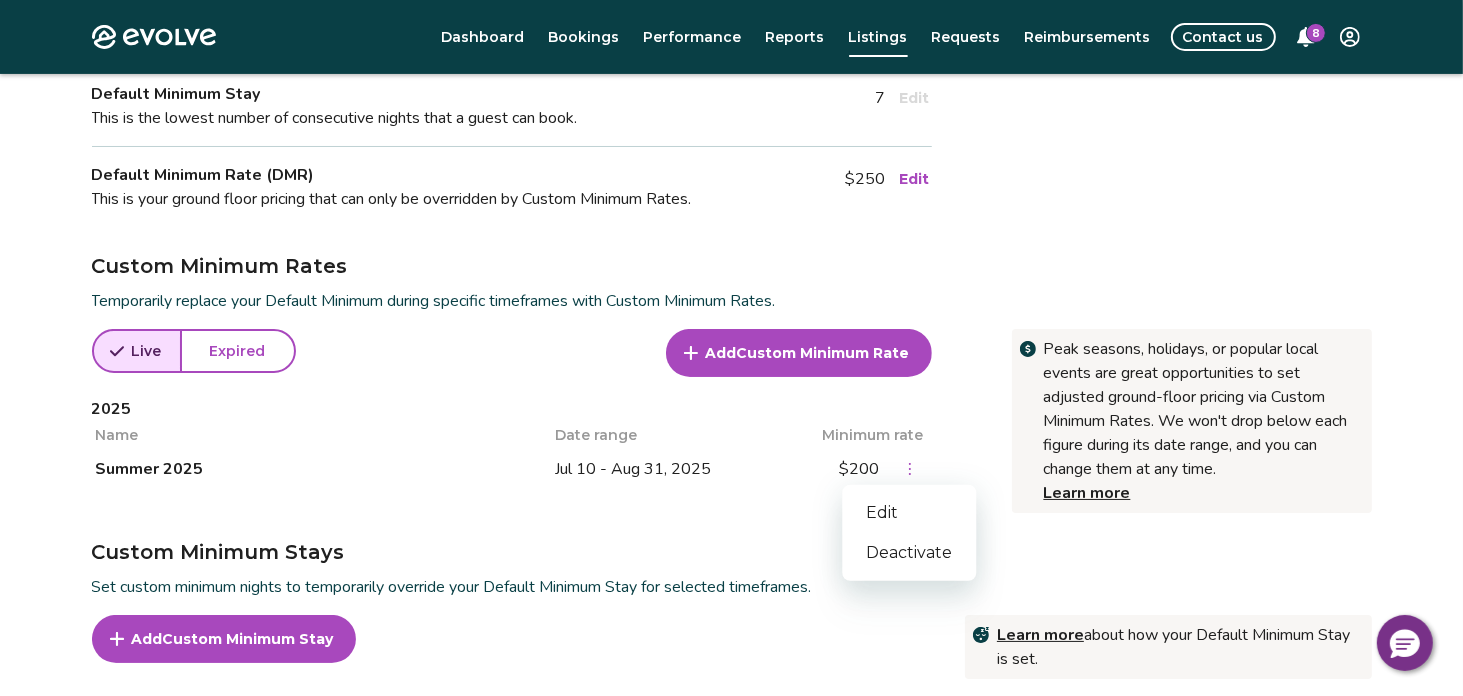 click at bounding box center [910, 469] 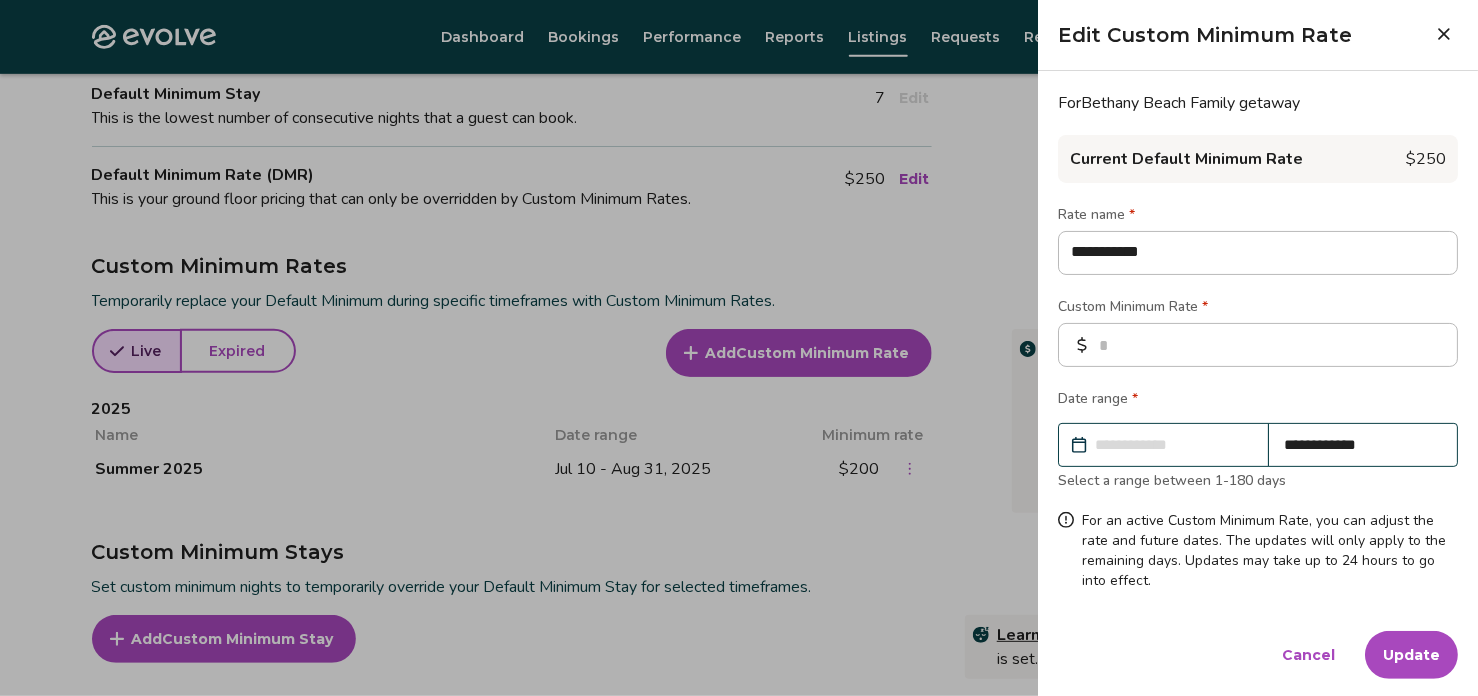 click on "**********" at bounding box center [1173, 445] 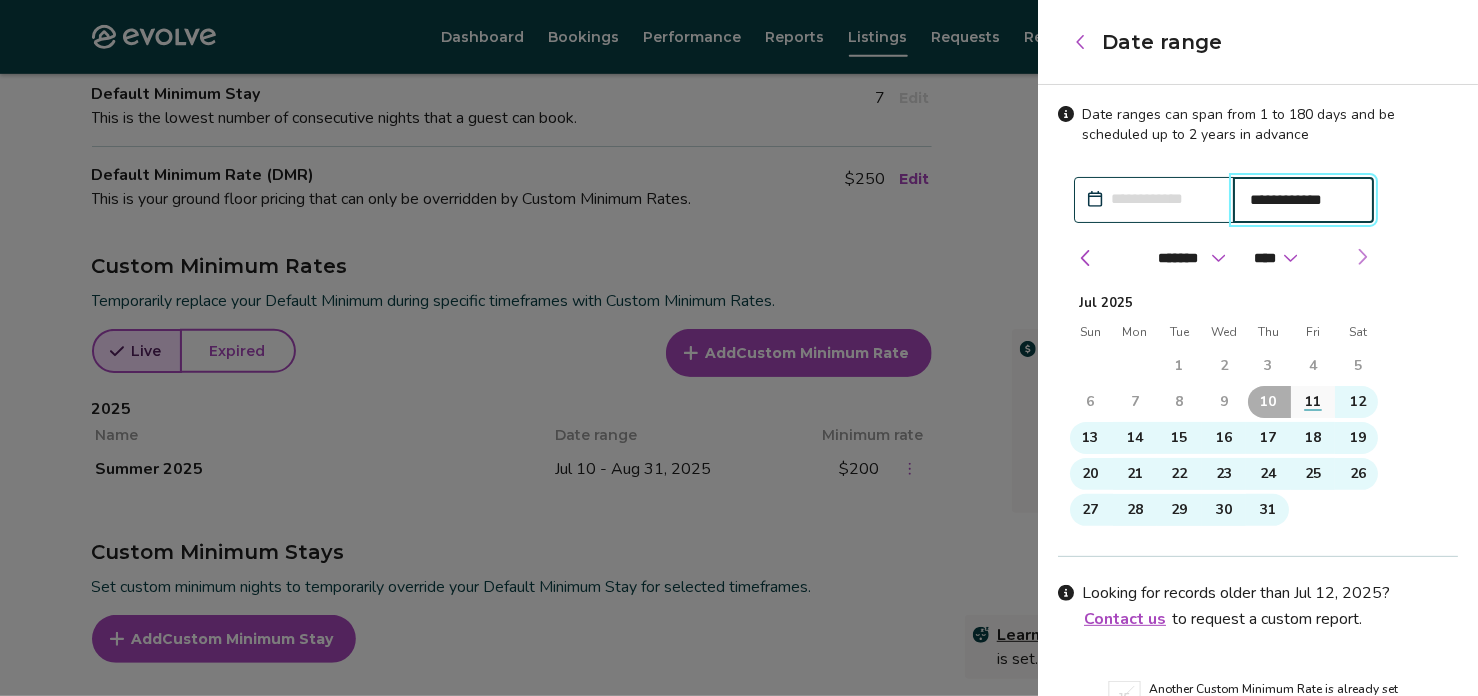 click at bounding box center [1362, 257] 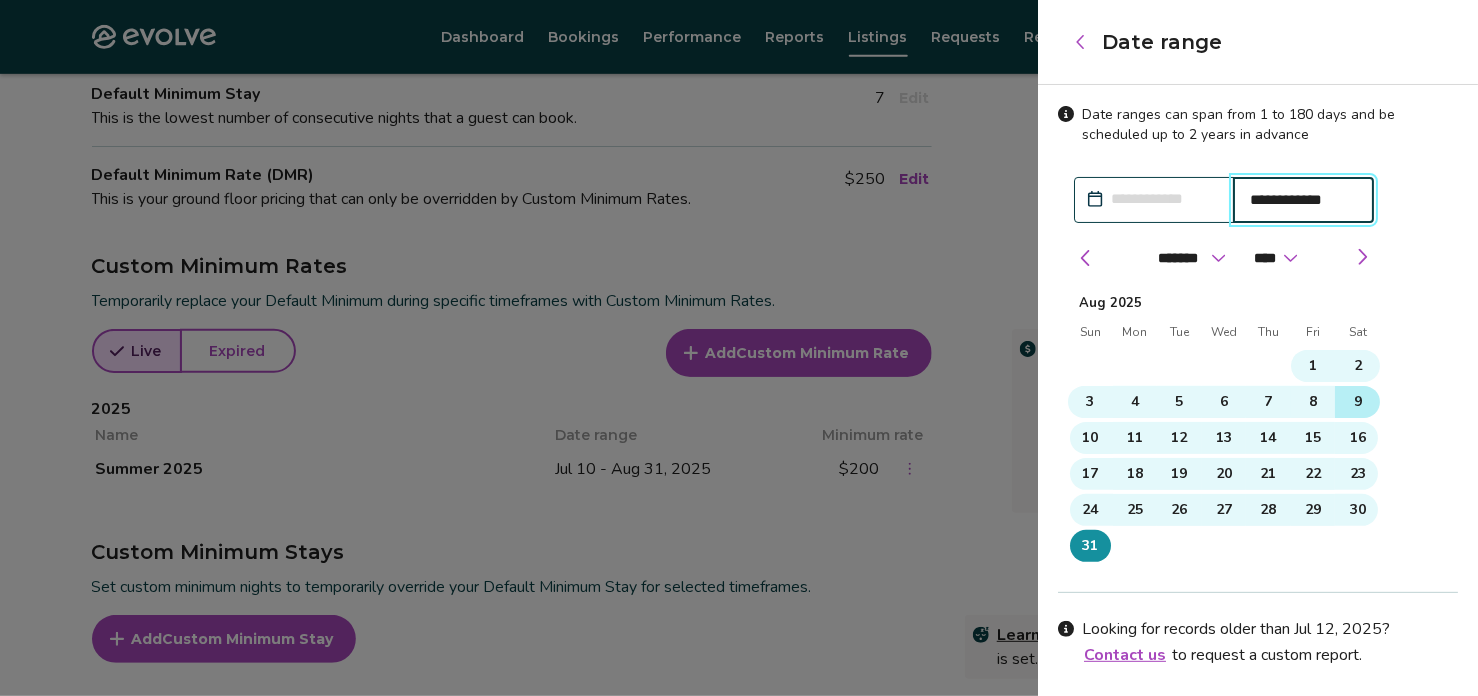click on "9" at bounding box center [1358, 402] 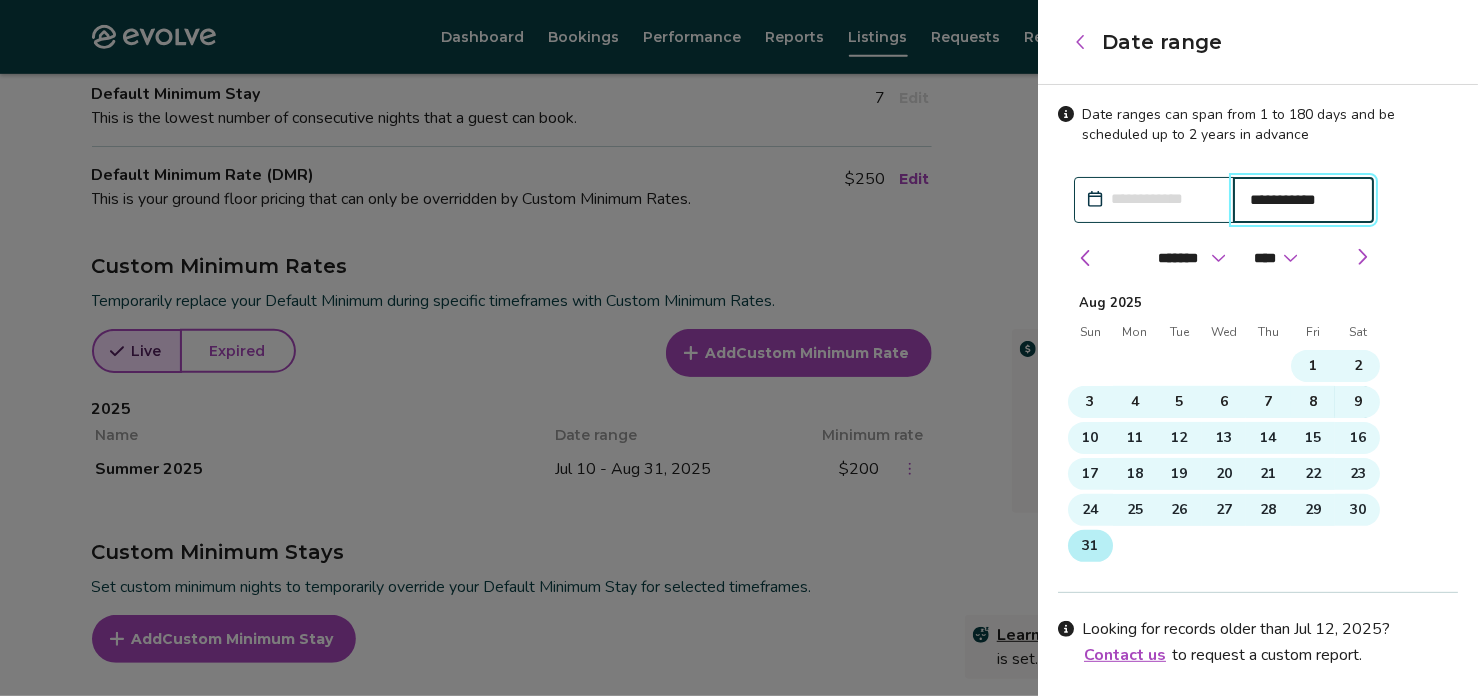 click on "31" at bounding box center [1090, 546] 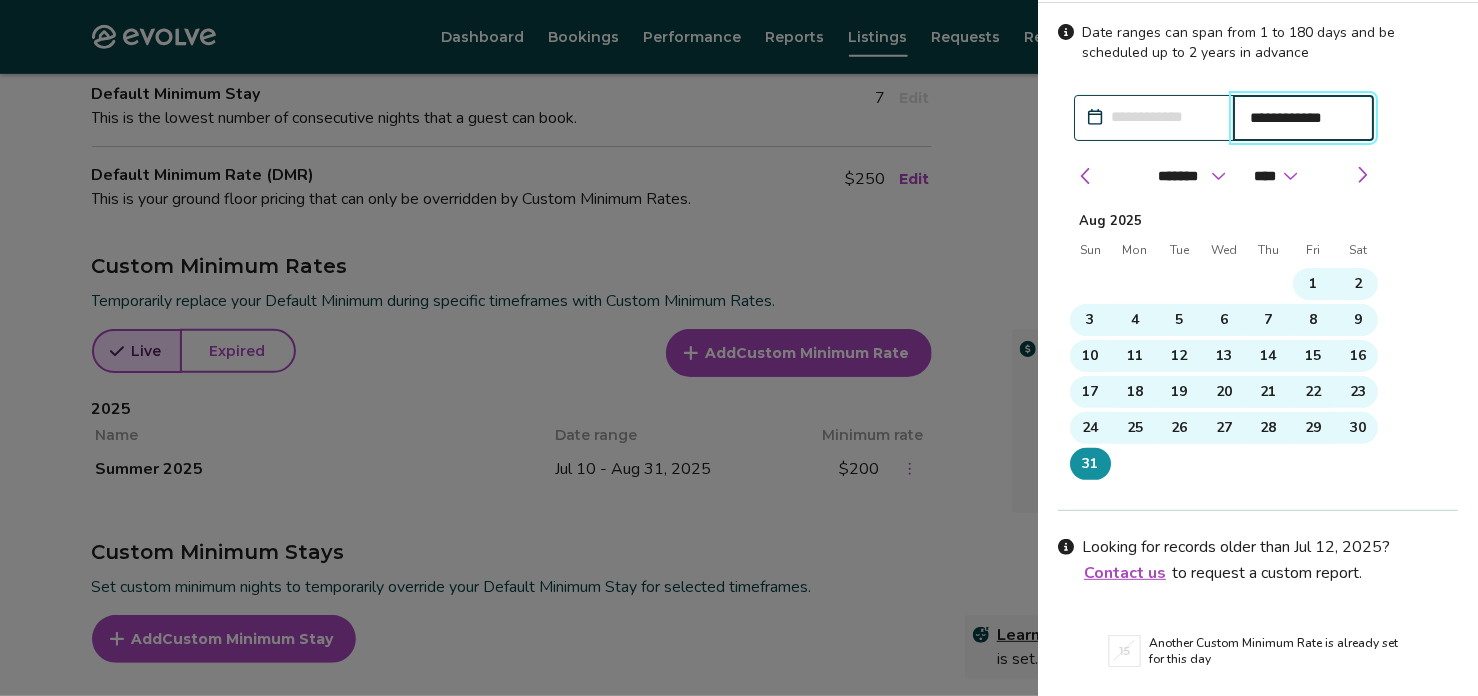 scroll, scrollTop: 142, scrollLeft: 0, axis: vertical 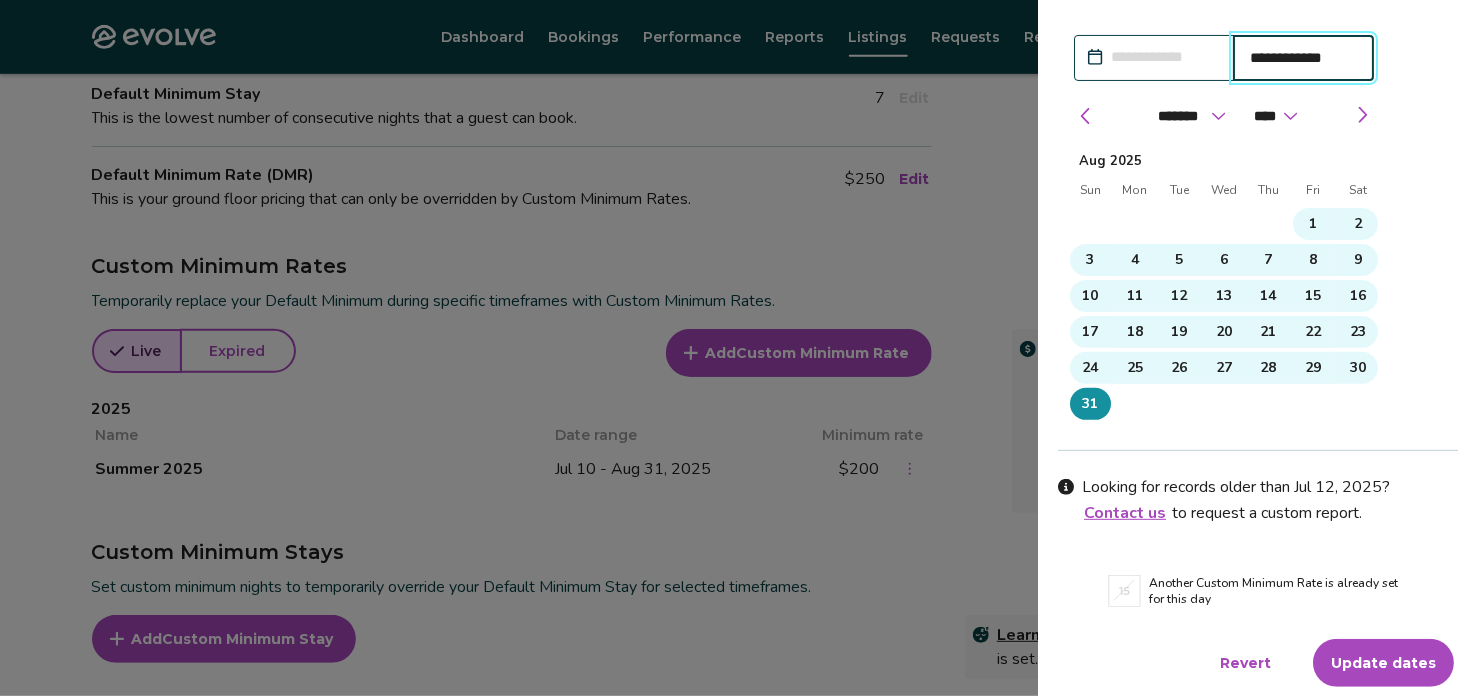 click on "Update dates" at bounding box center (1383, 663) 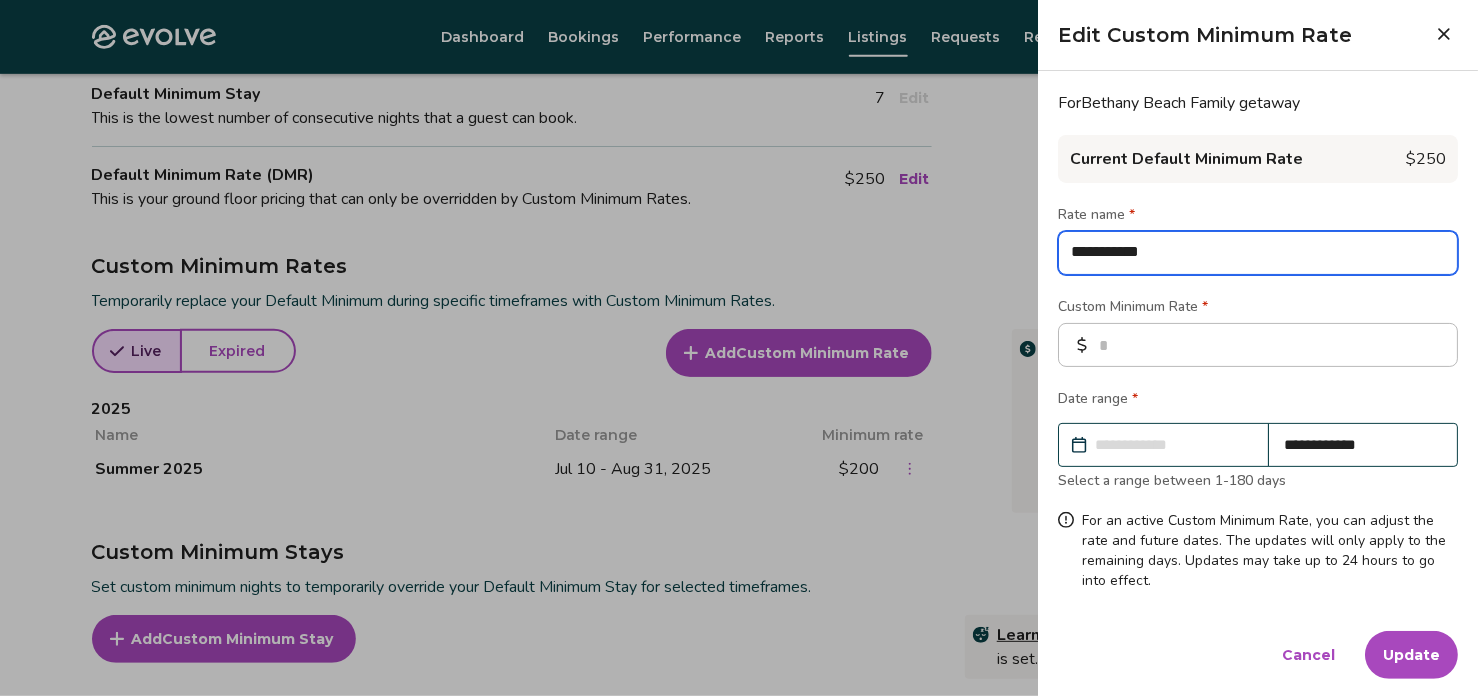 drag, startPoint x: 1210, startPoint y: 251, endPoint x: 1336, endPoint y: 546, distance: 320.78186 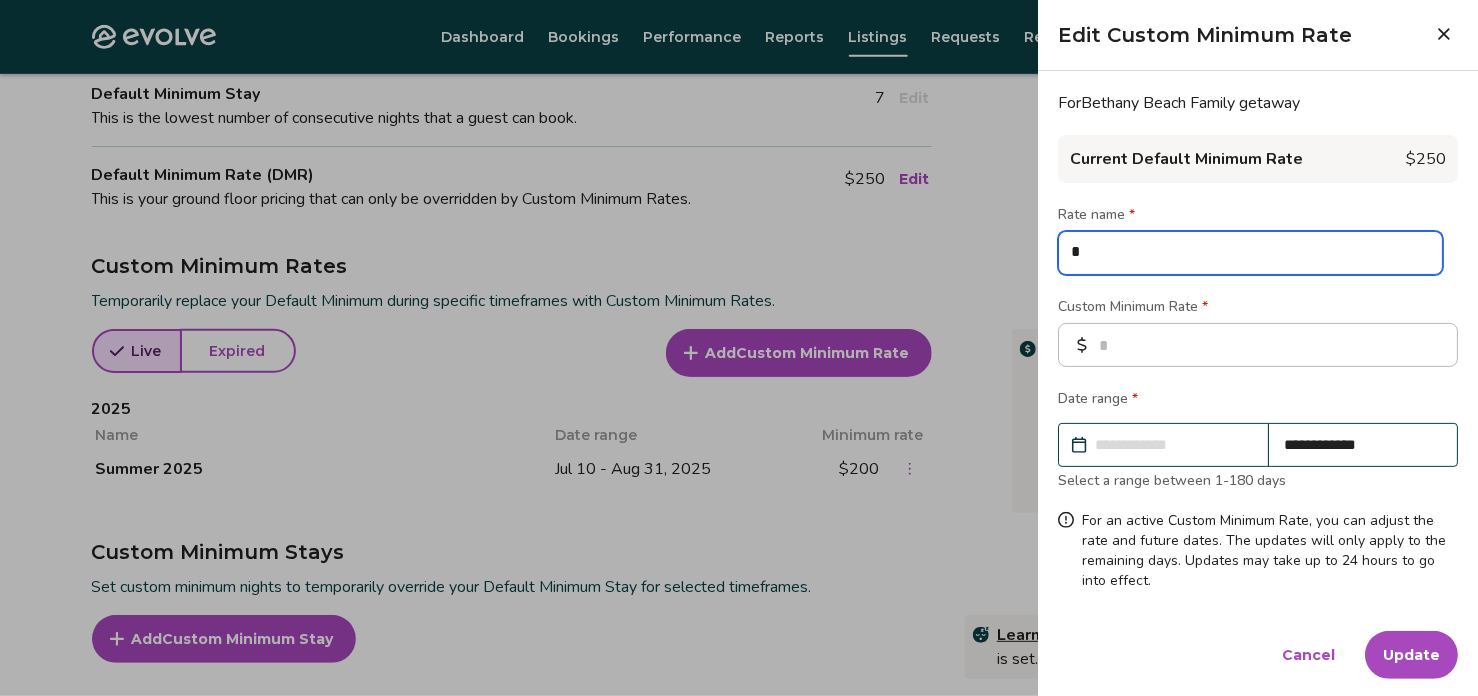 type on "**" 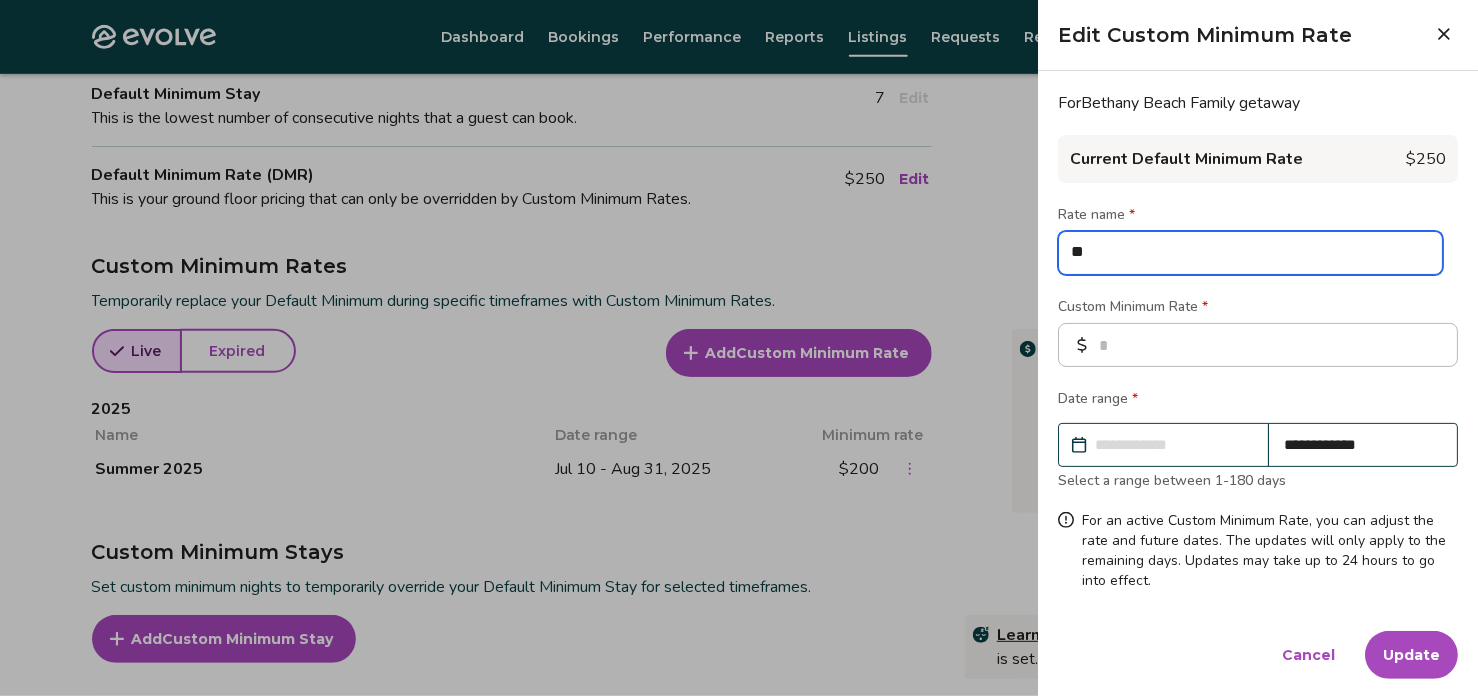 type on "***" 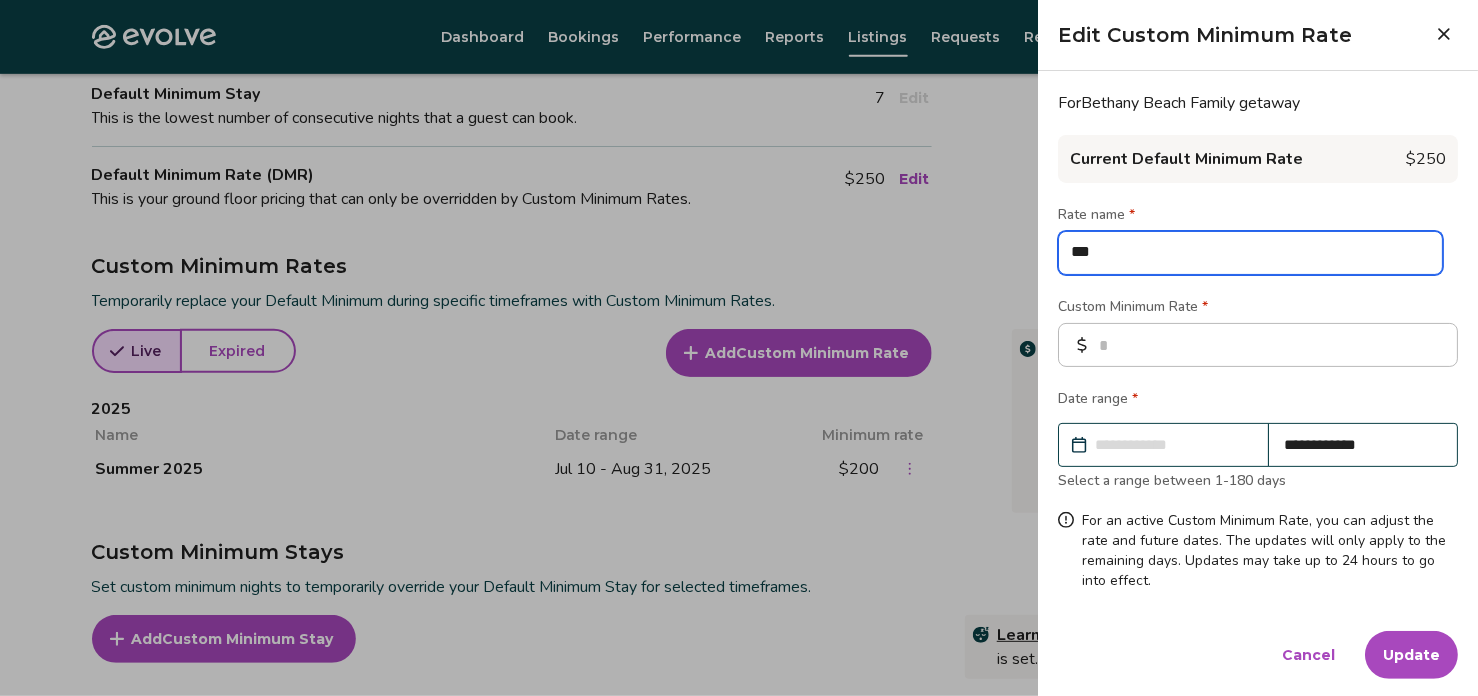 type on "****" 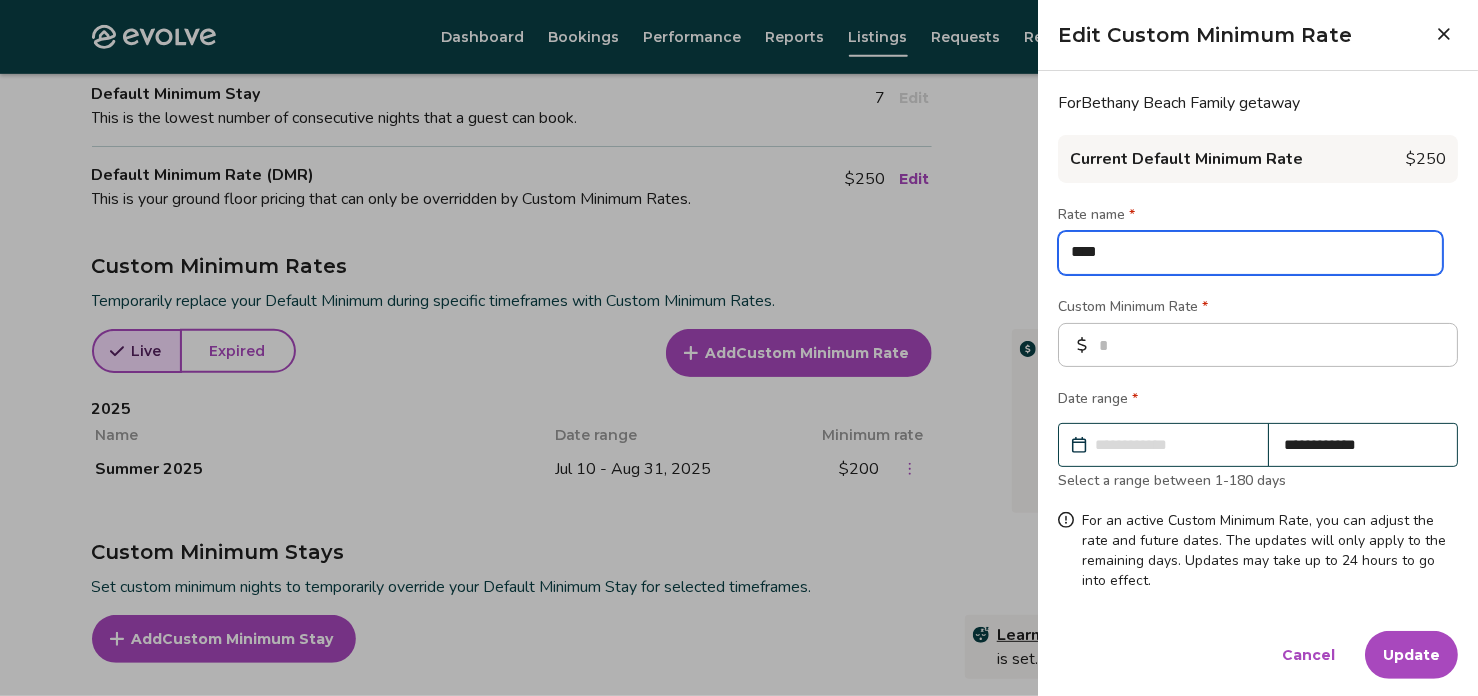 type on "*****" 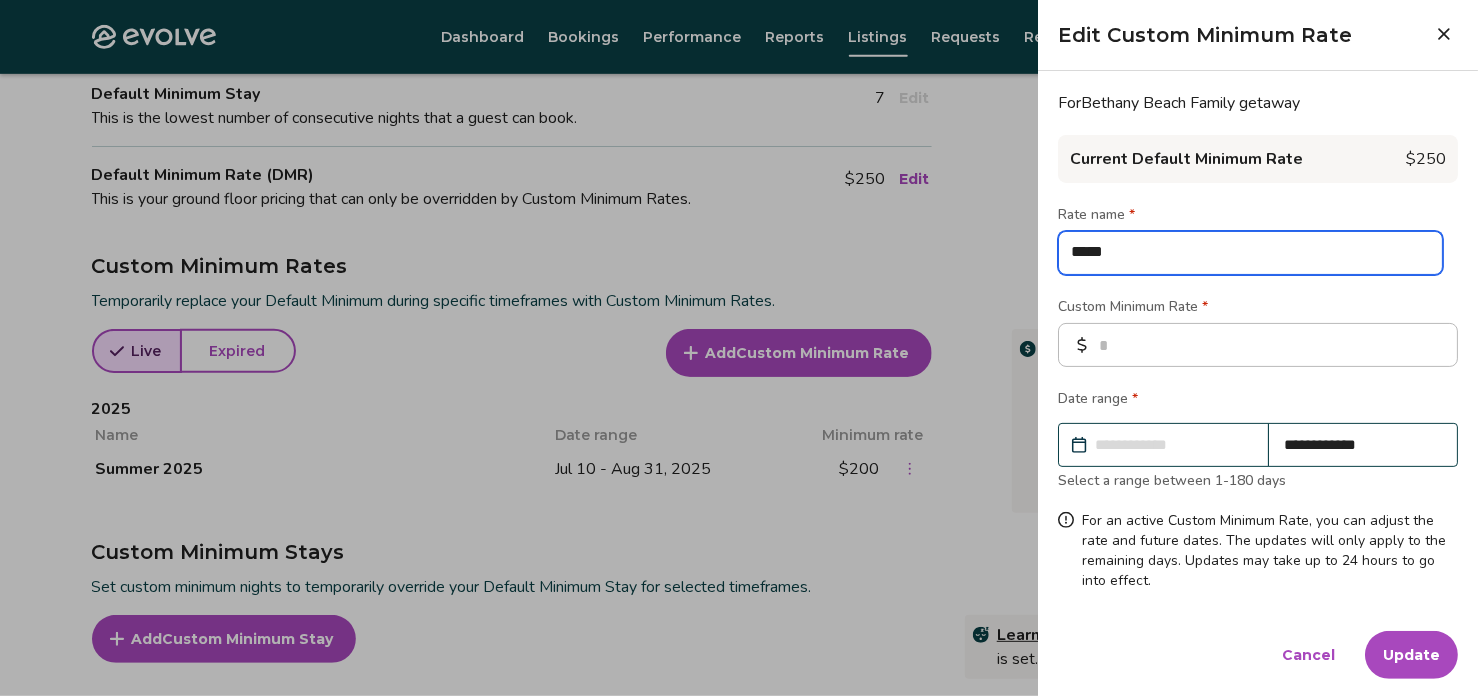 type on "******" 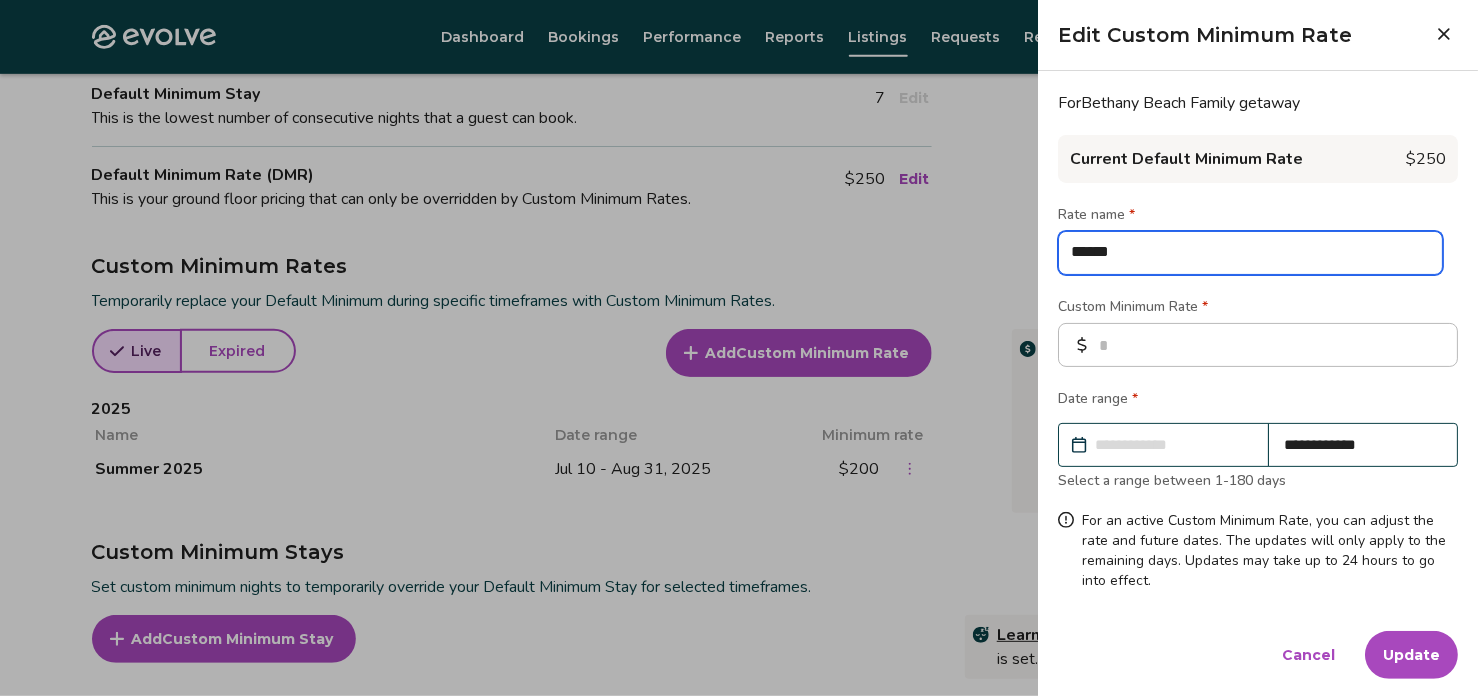 type on "******" 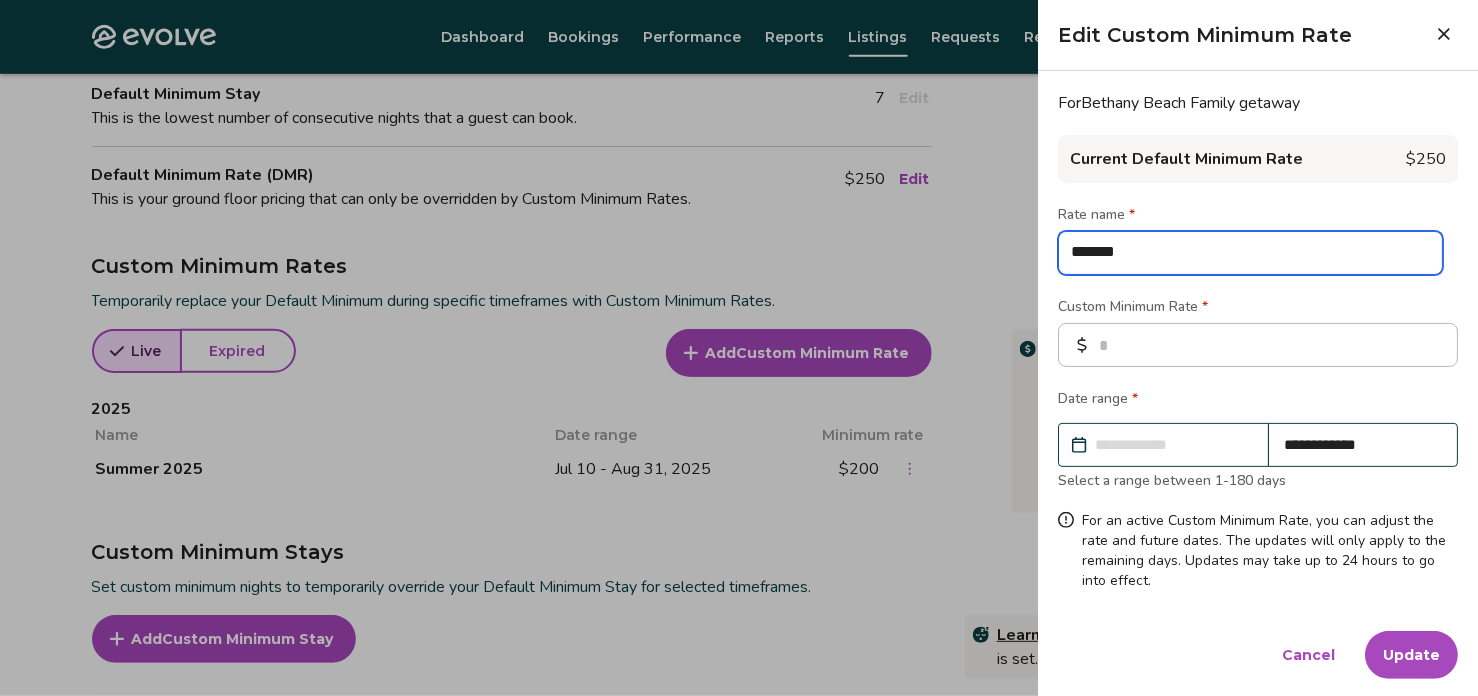 type on "********" 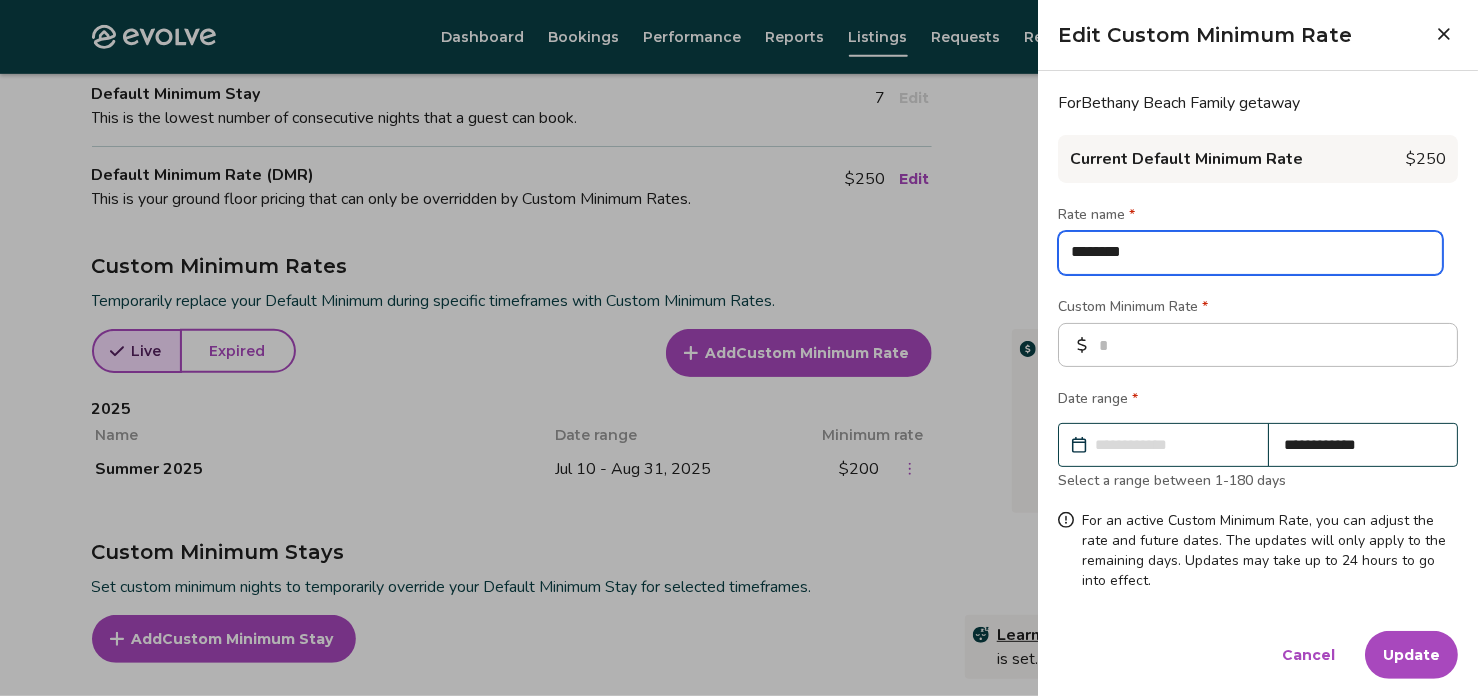 type on "*********" 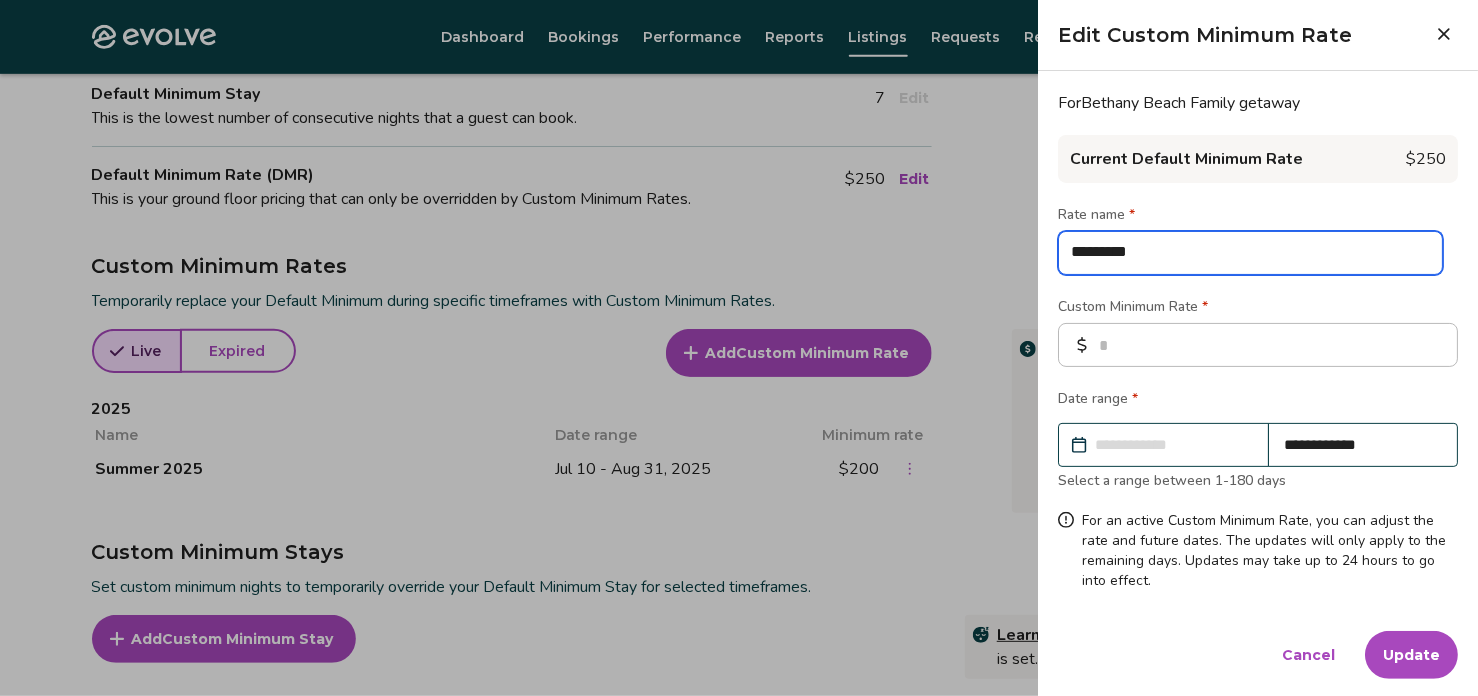 type on "**********" 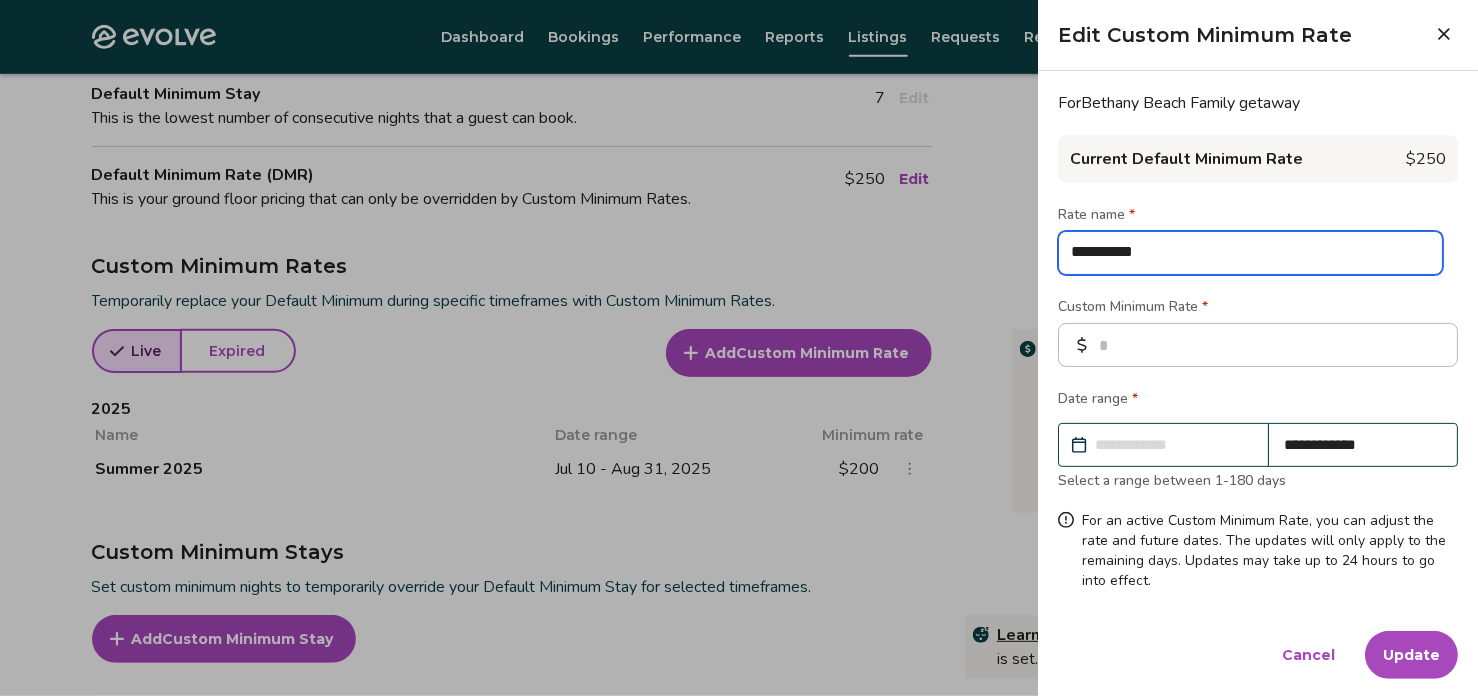 type on "**********" 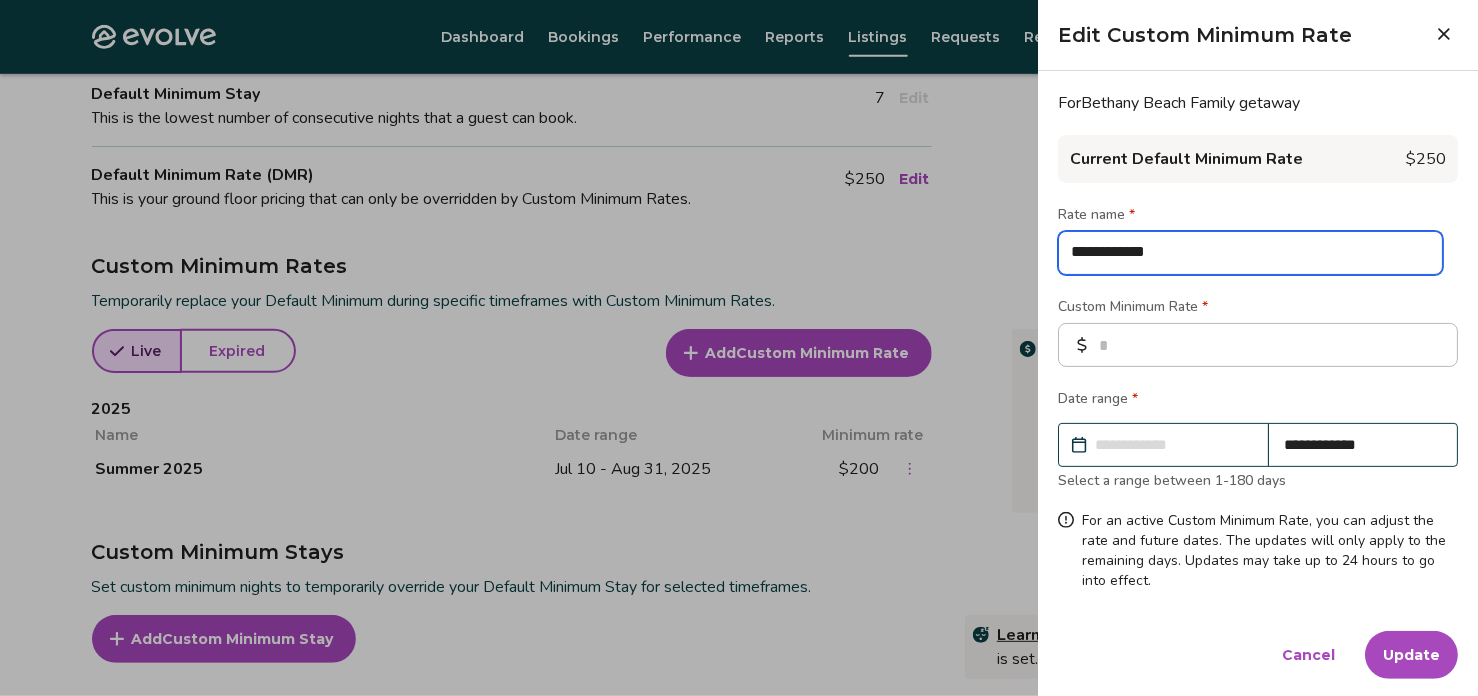 type on "**********" 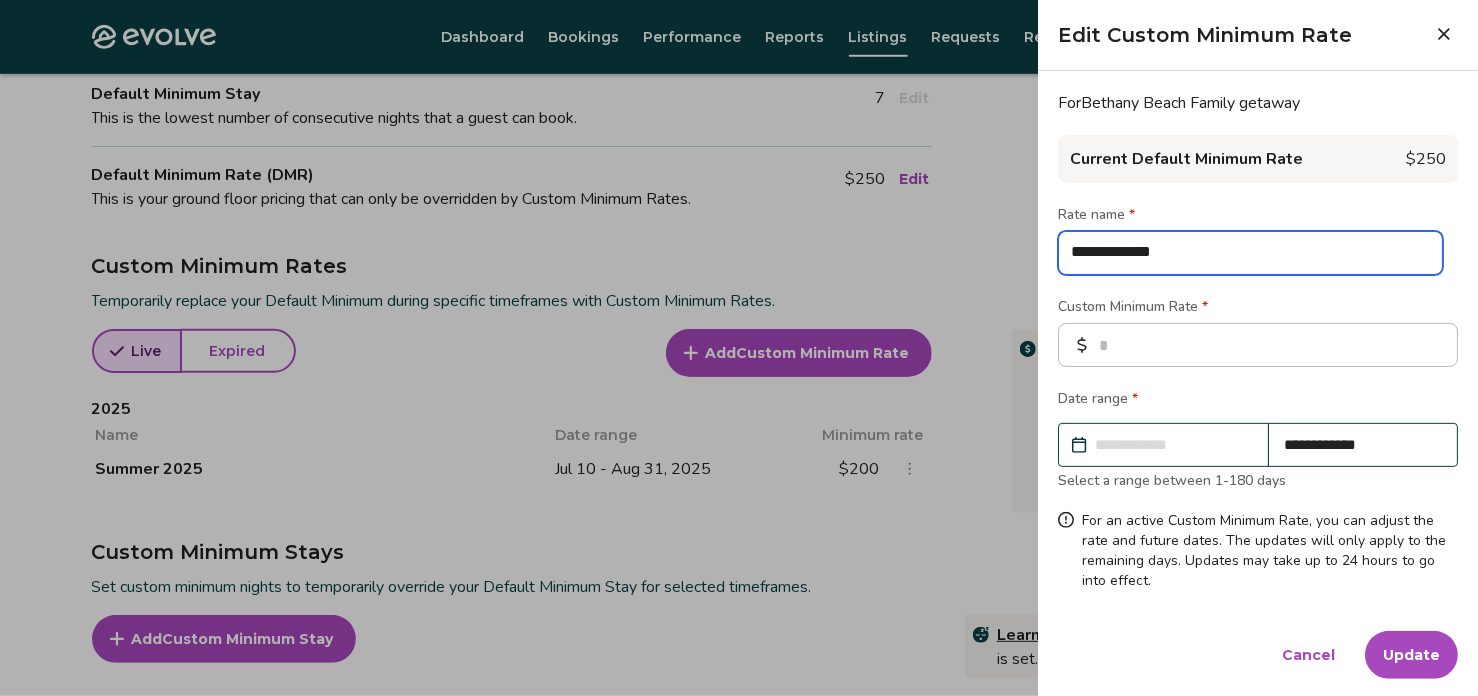 type on "**********" 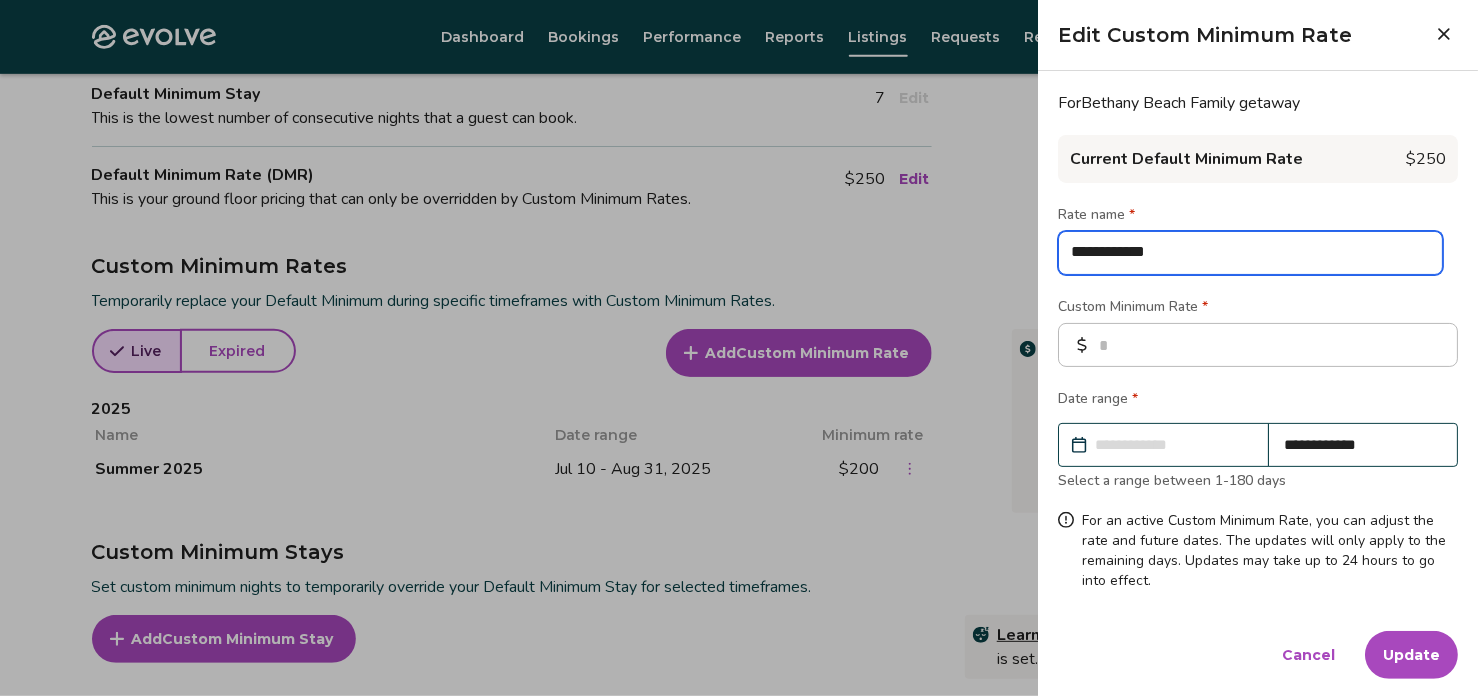 type on "**********" 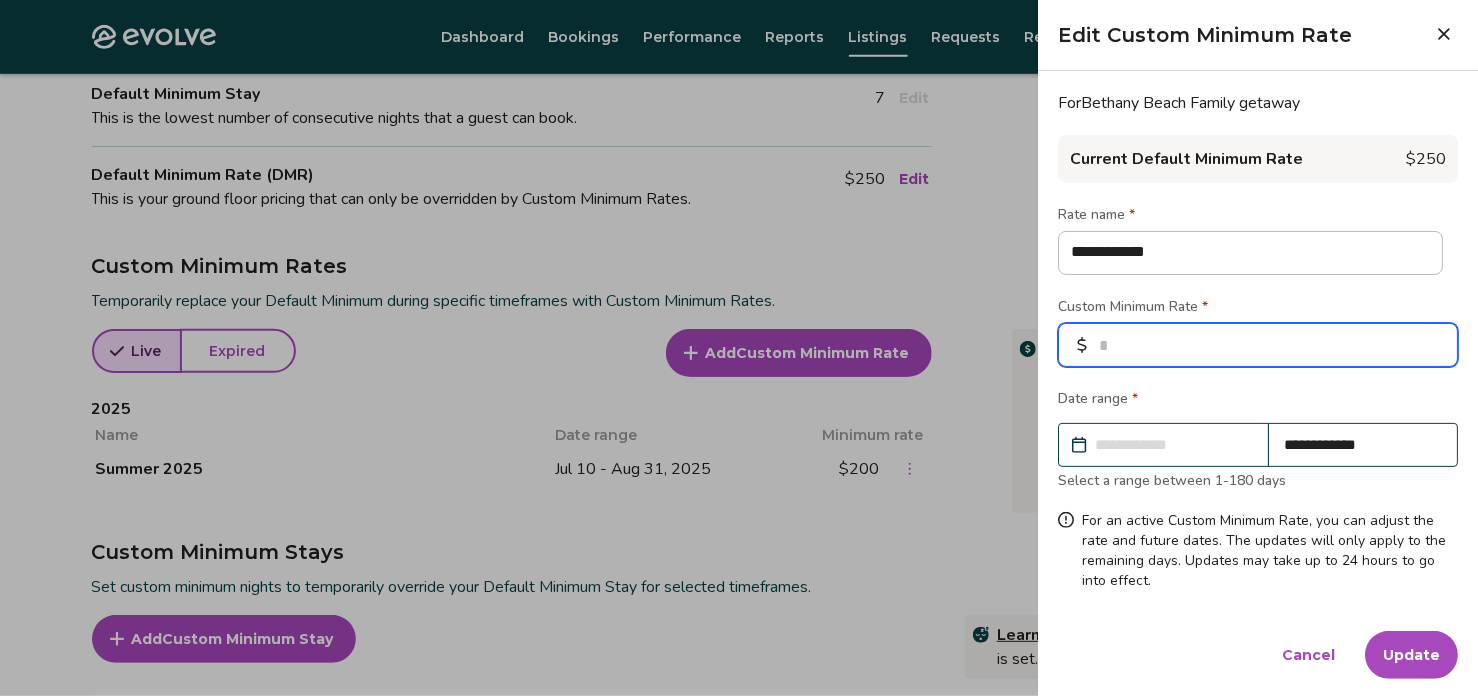 drag, startPoint x: 1162, startPoint y: 346, endPoint x: 969, endPoint y: 377, distance: 195.47379 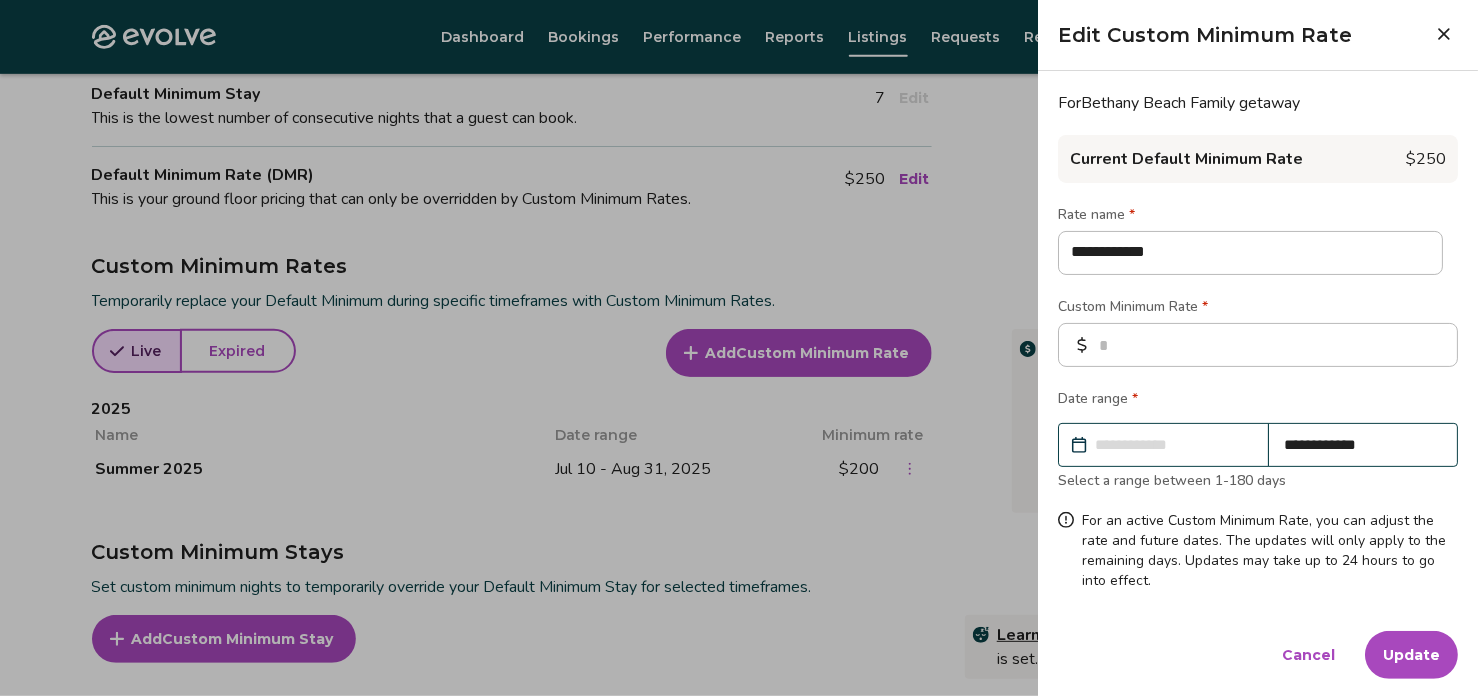 click on "**********" at bounding box center (1173, 445) 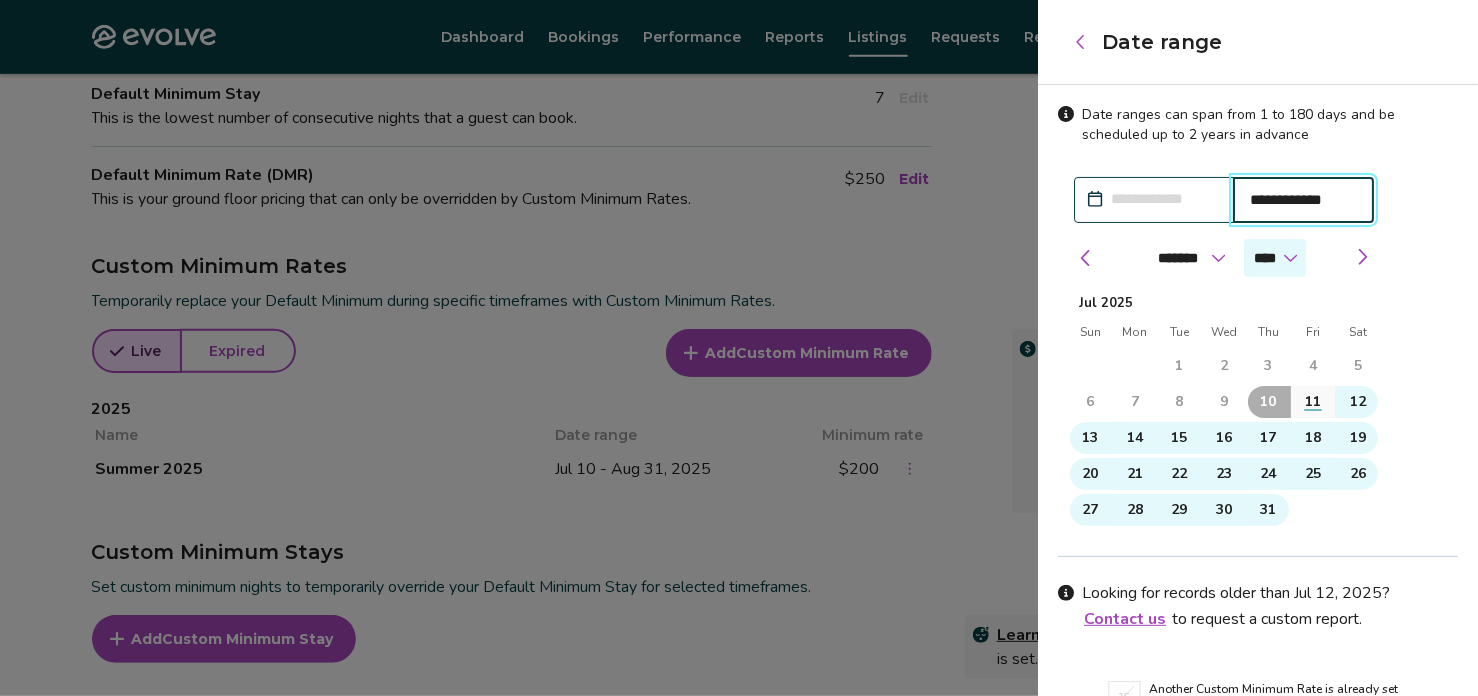click on "**** **** ****" at bounding box center (1275, 258) 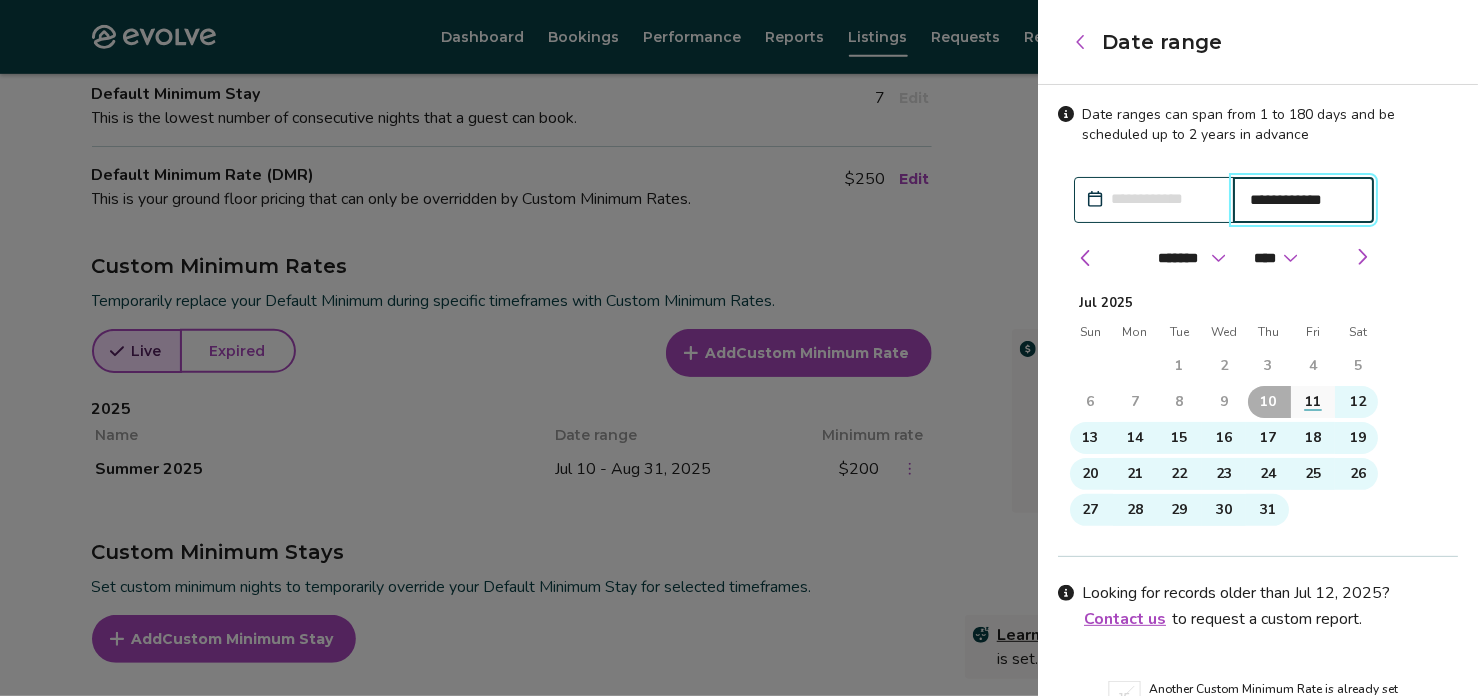 click on "**** **** ****" at bounding box center (1275, 258) 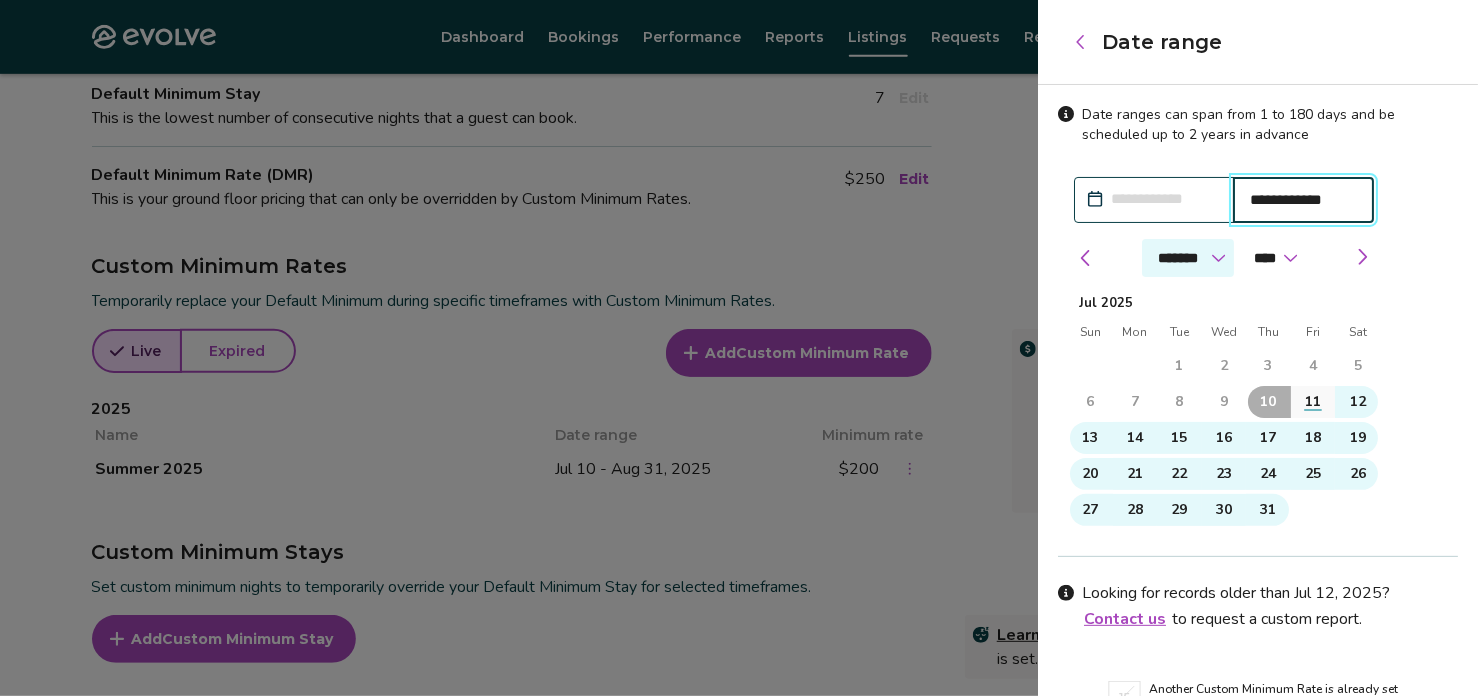 drag, startPoint x: 1229, startPoint y: 260, endPoint x: 1234, endPoint y: 275, distance: 15.811388 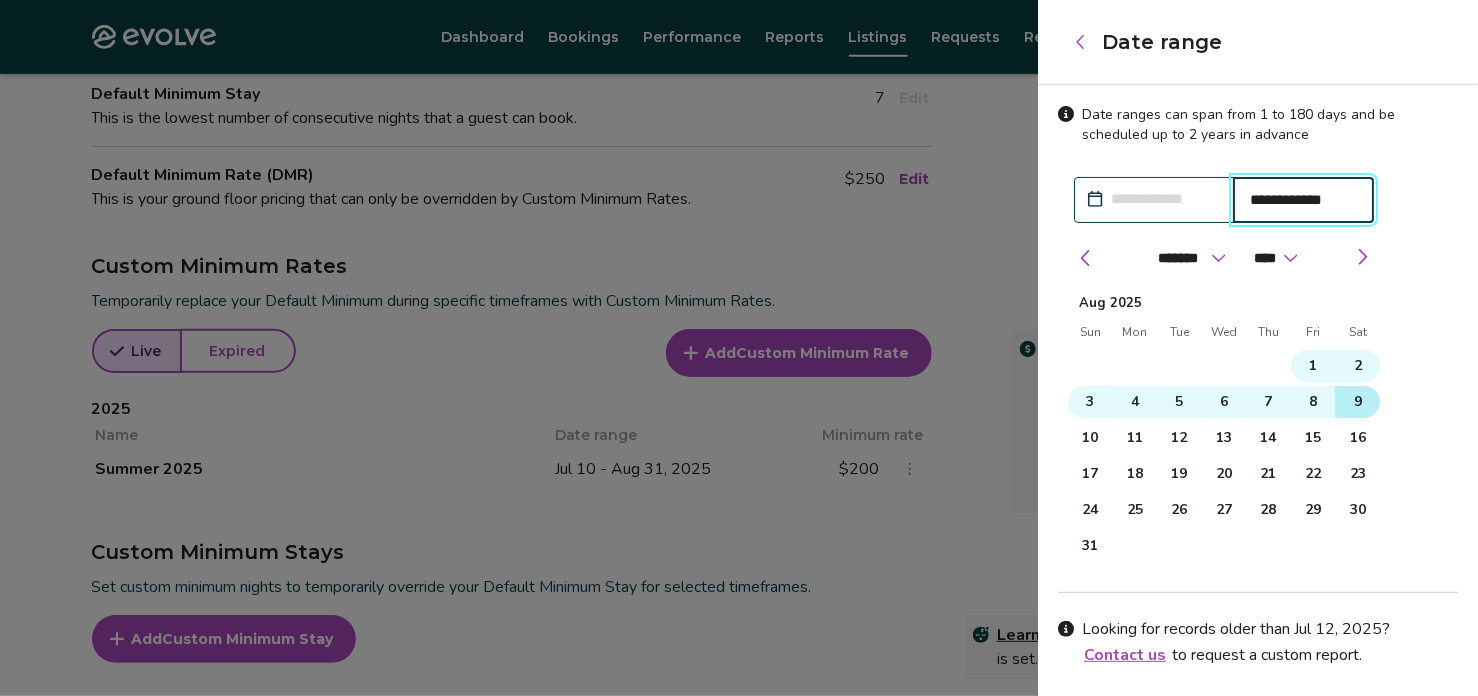 click on "9" at bounding box center (1358, 402) 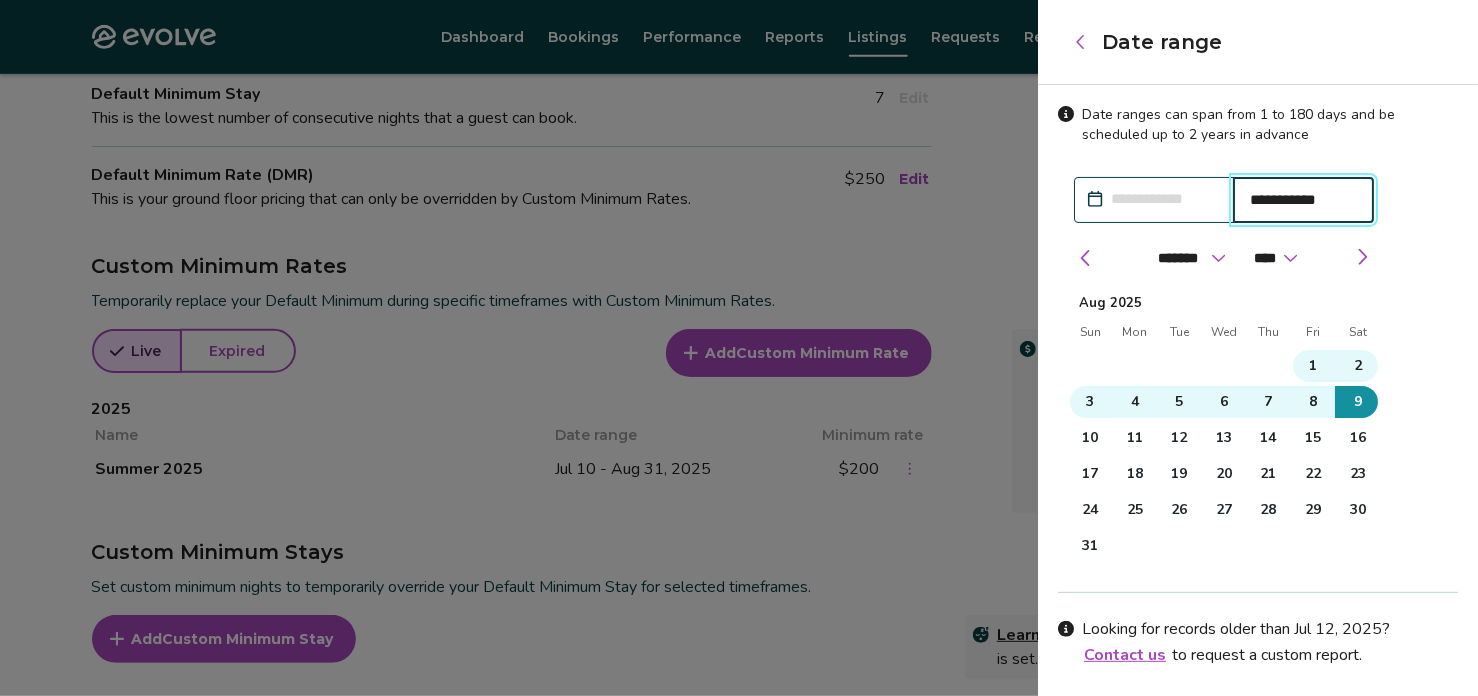 click on "**********" at bounding box center [1154, 200] 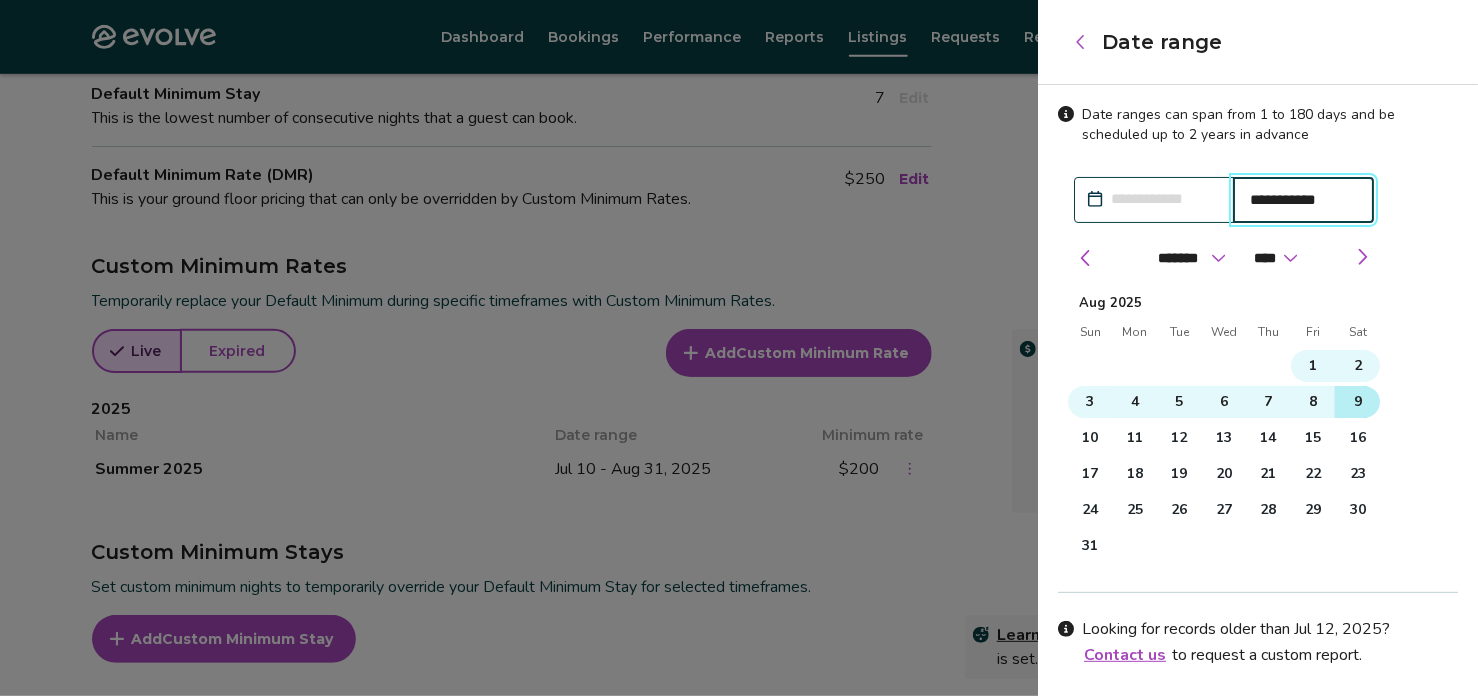 click on "9" at bounding box center [1358, 402] 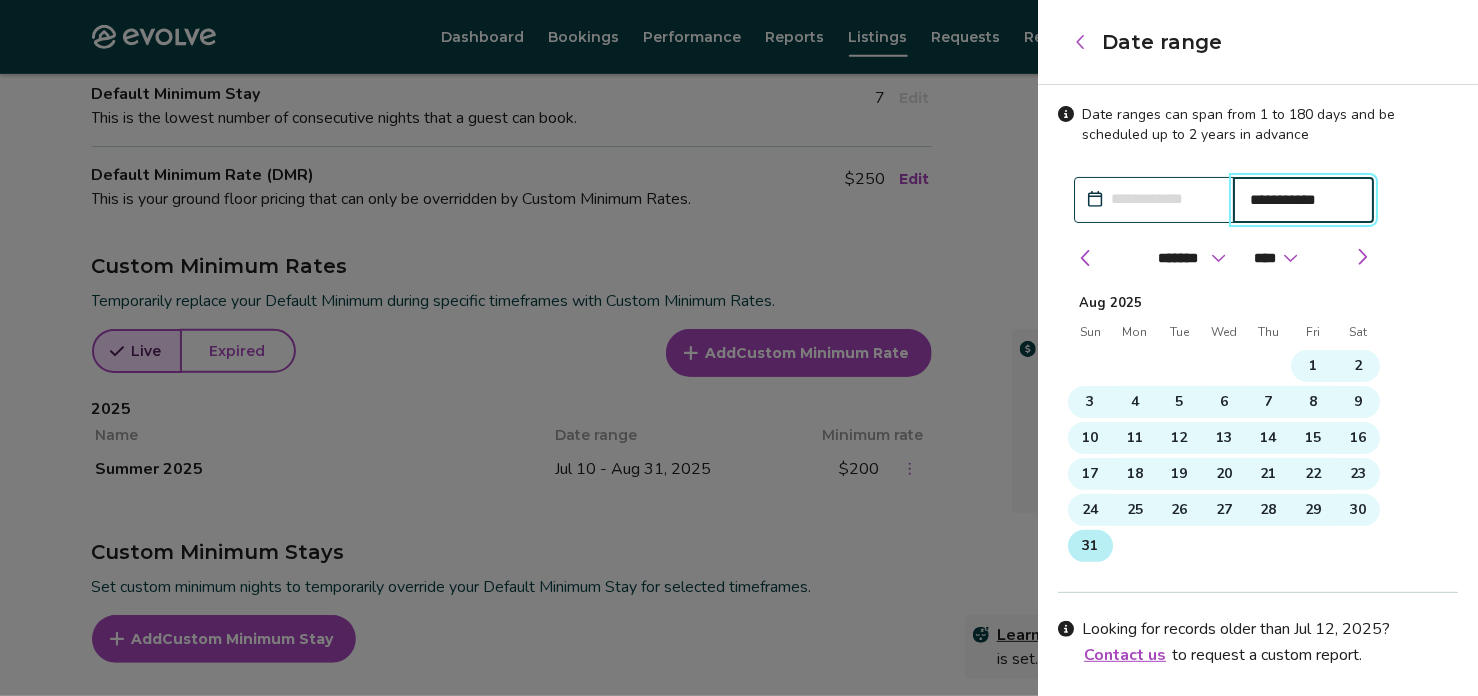 click on "31" at bounding box center (1090, 546) 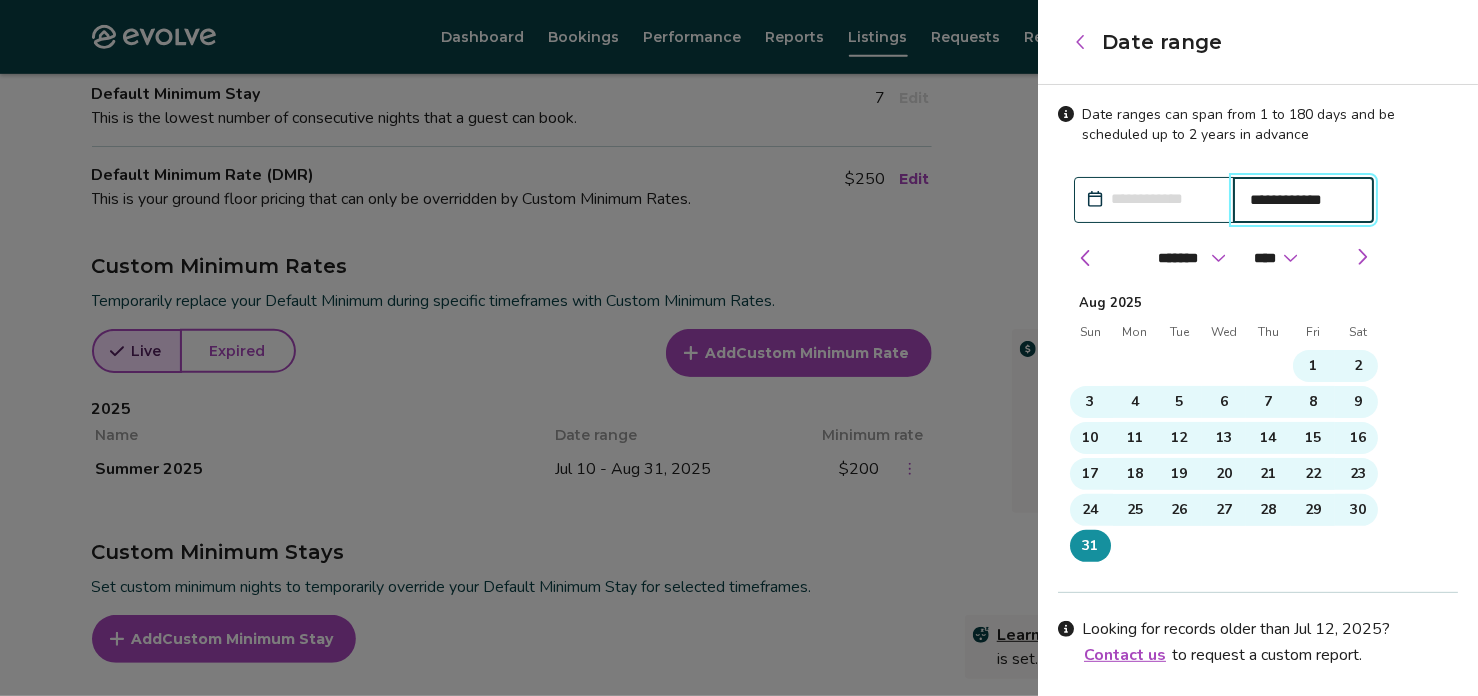 click on "**********" at bounding box center [1154, 200] 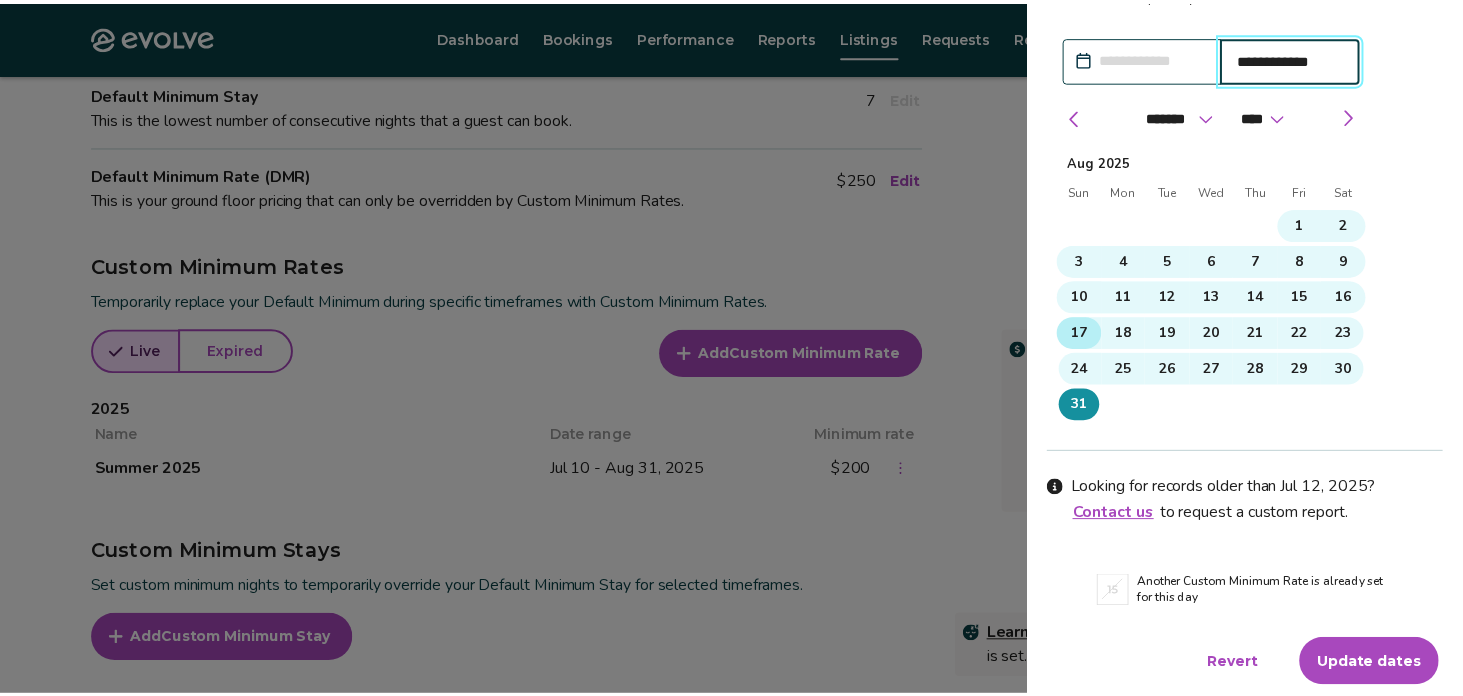 scroll, scrollTop: 142, scrollLeft: 0, axis: vertical 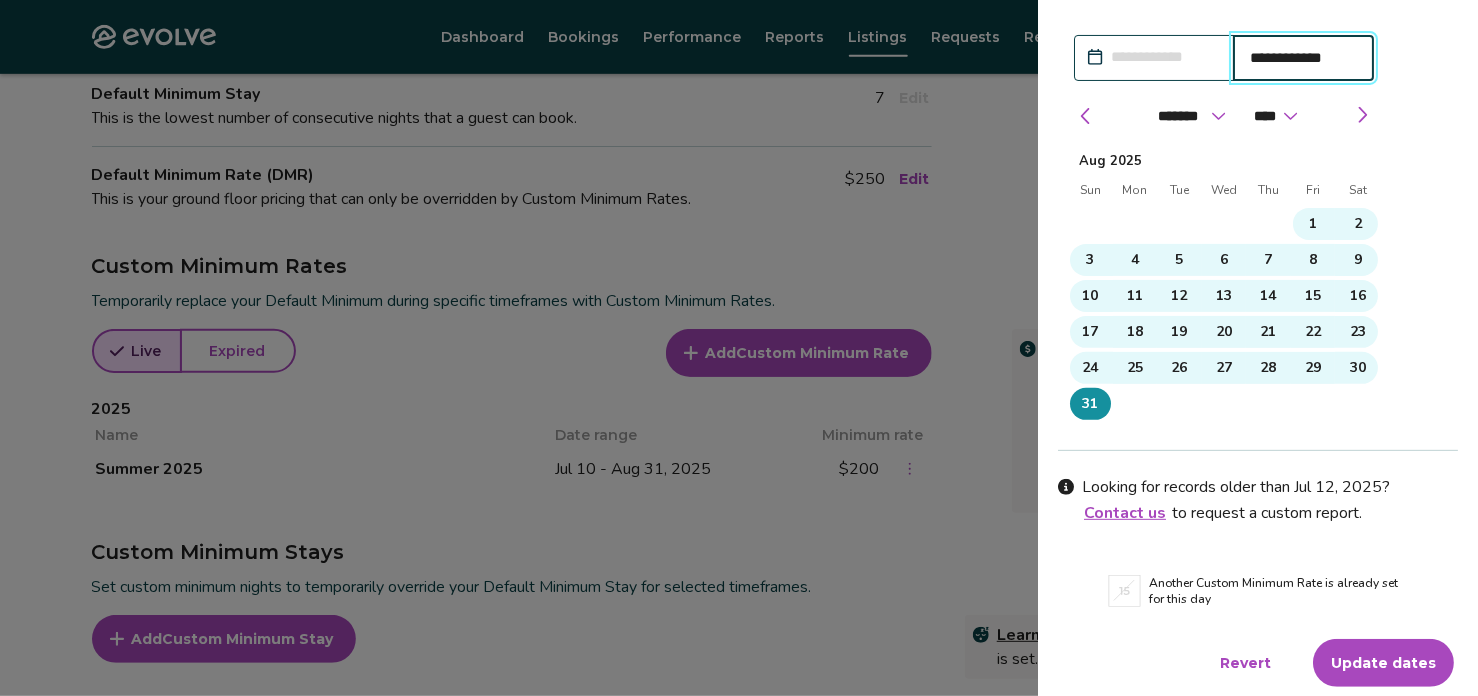 click on "Update dates" at bounding box center (1383, 663) 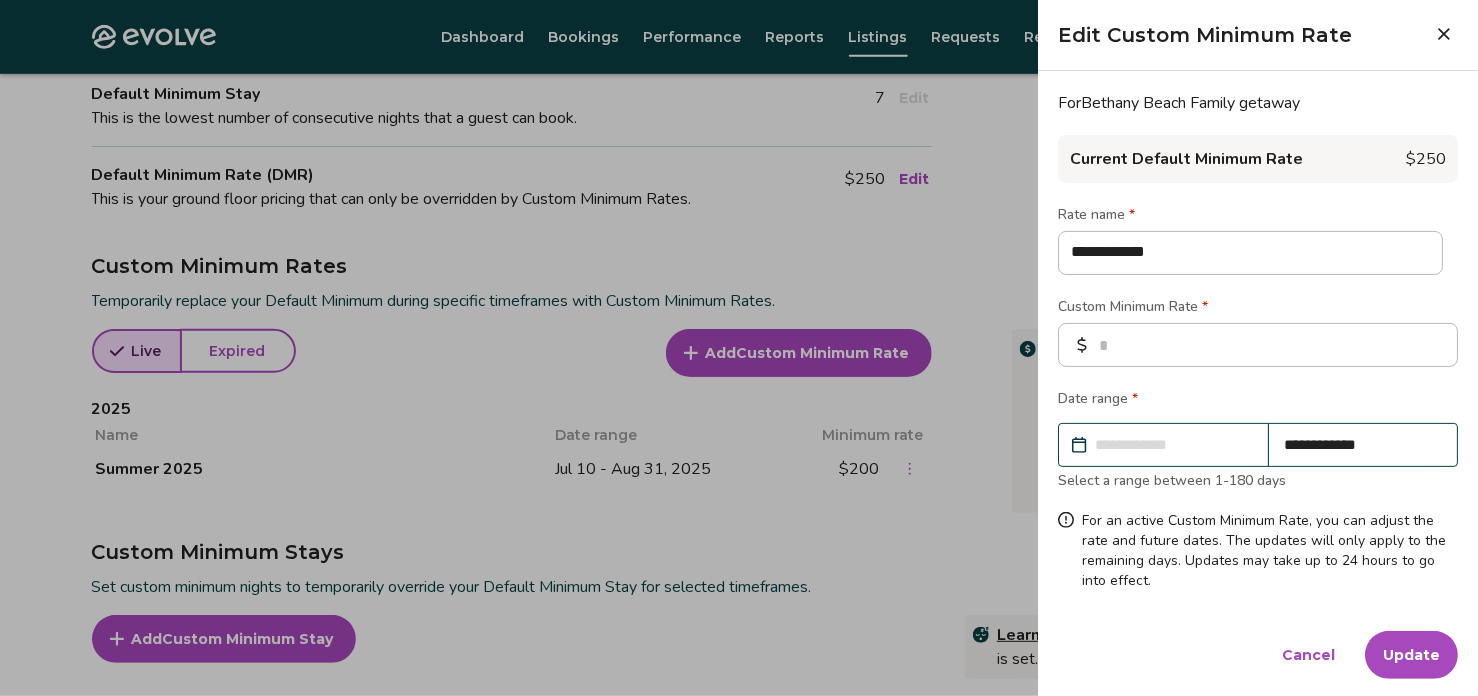 click on "**********" at bounding box center (1173, 445) 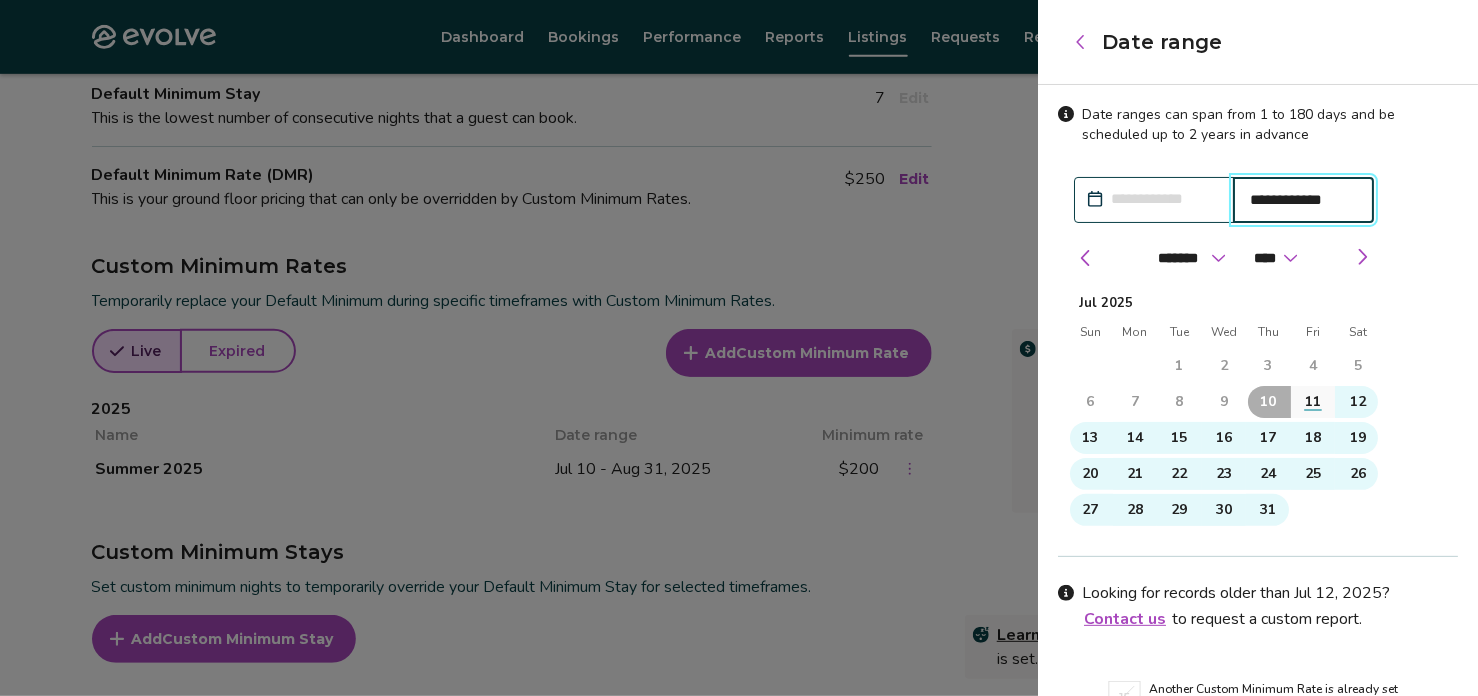 click on "**********" at bounding box center [1154, 200] 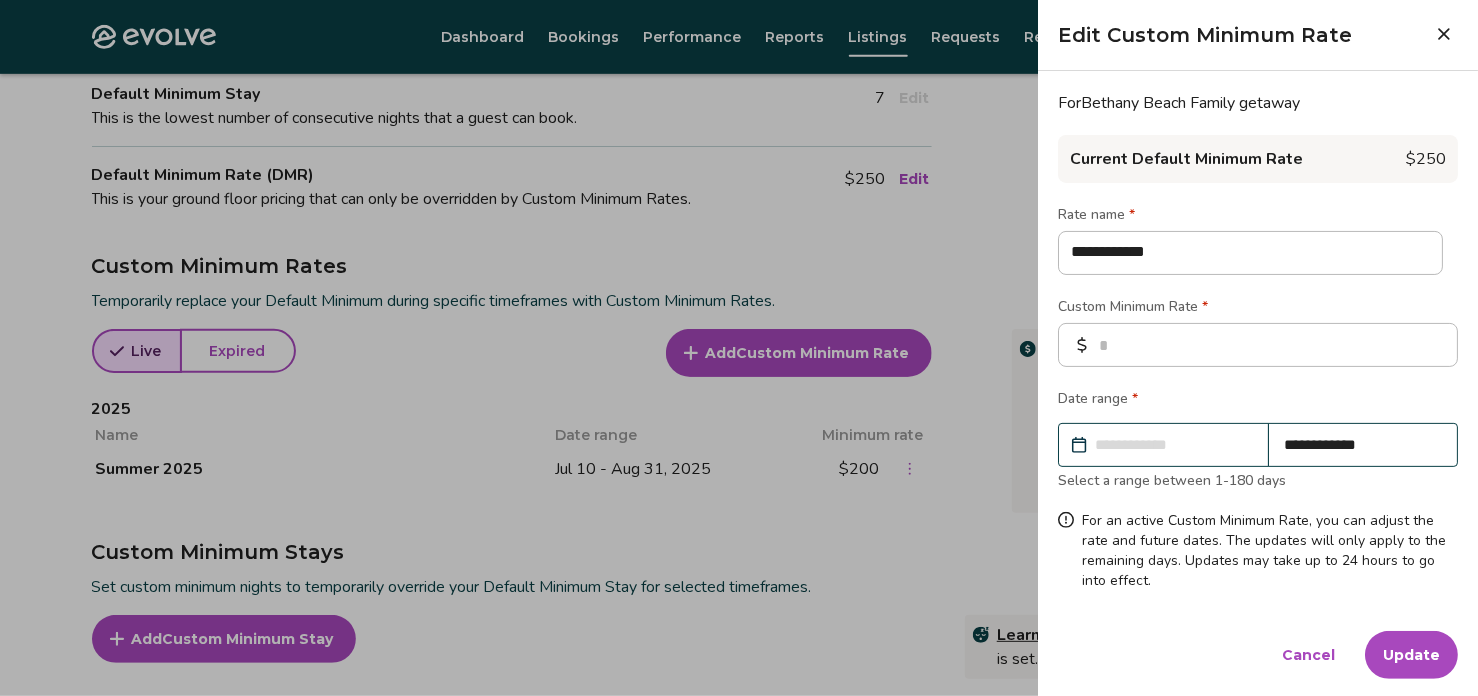 click on "Update" at bounding box center [1411, 655] 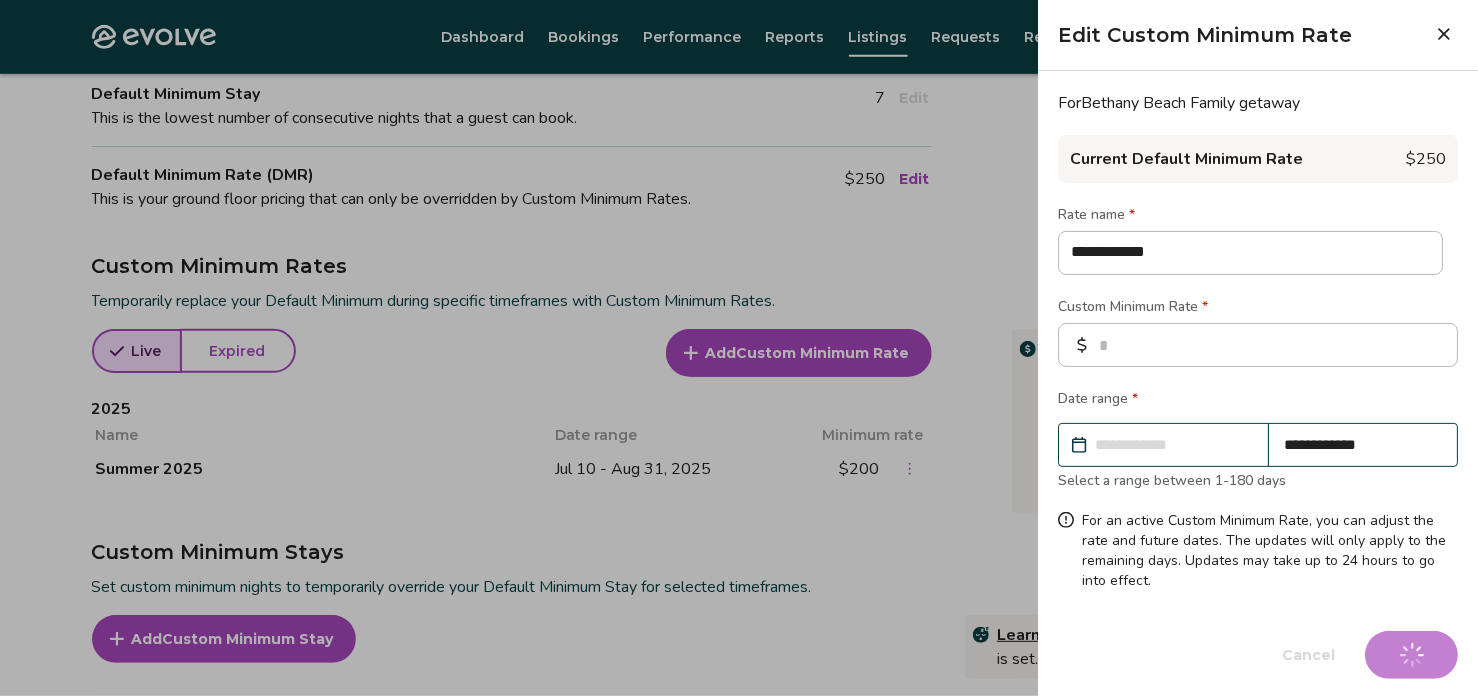 type on "*" 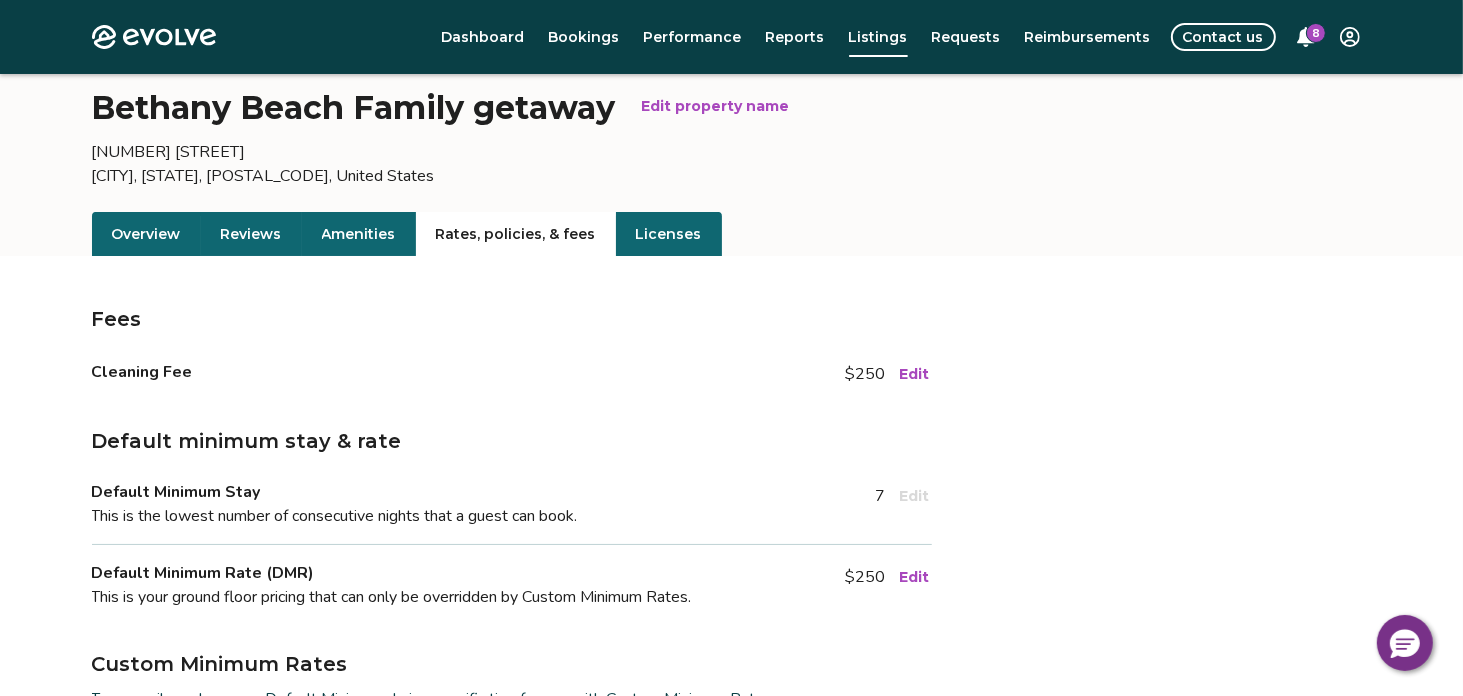 scroll, scrollTop: 51, scrollLeft: 0, axis: vertical 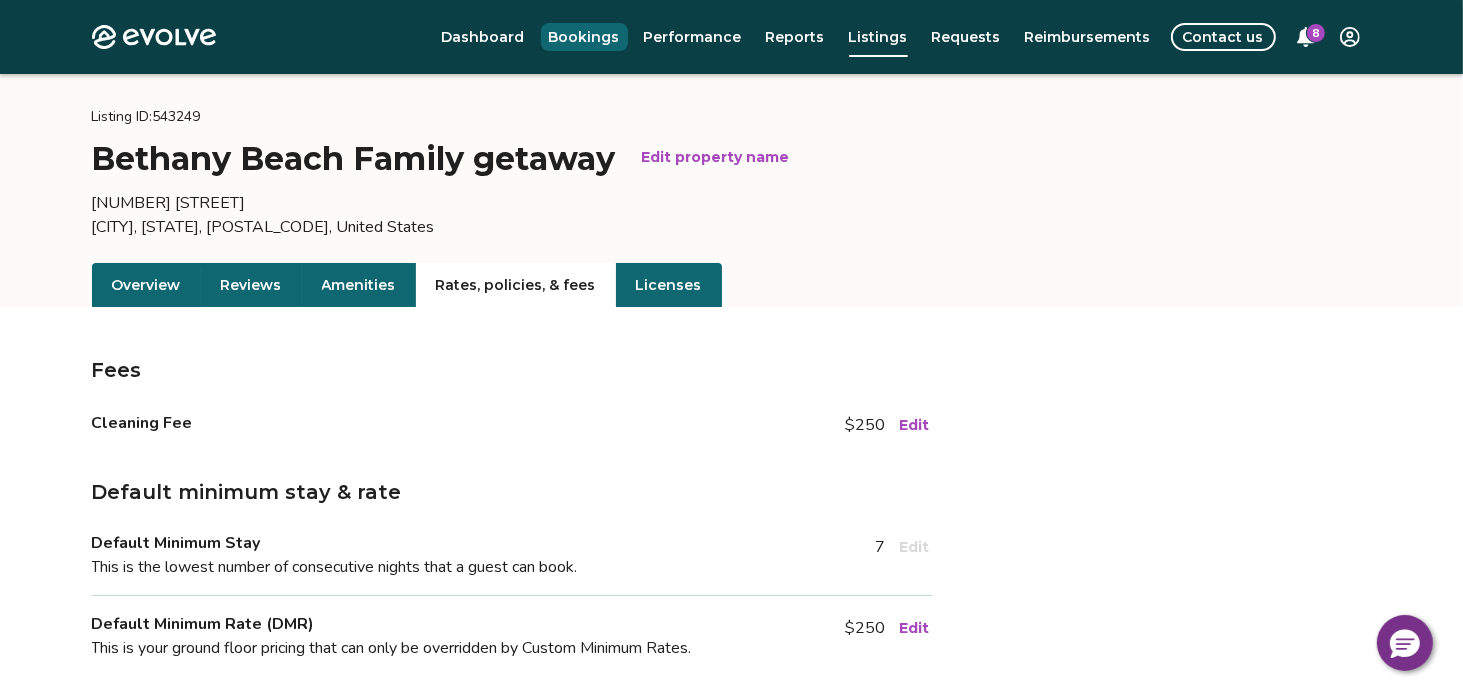 click on "Bookings" at bounding box center [584, 37] 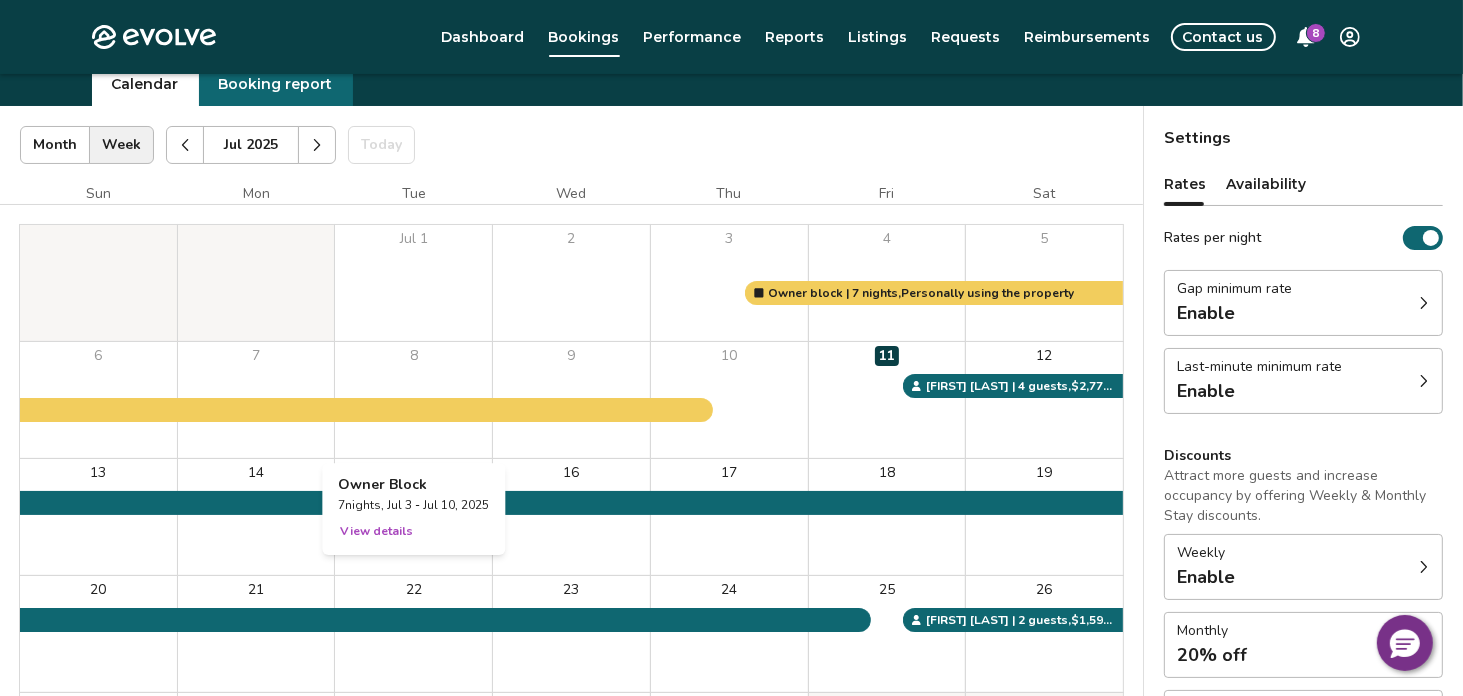 scroll, scrollTop: 38, scrollLeft: 0, axis: vertical 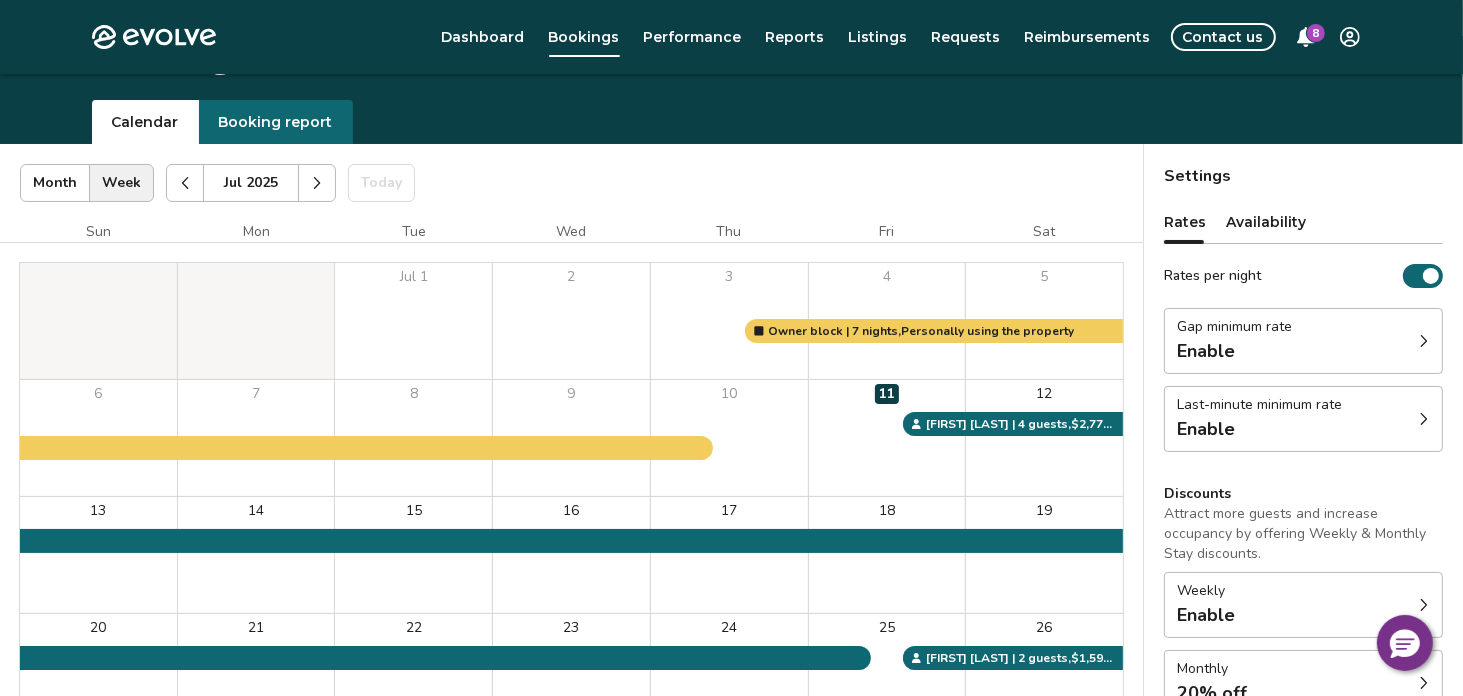 click at bounding box center (317, 183) 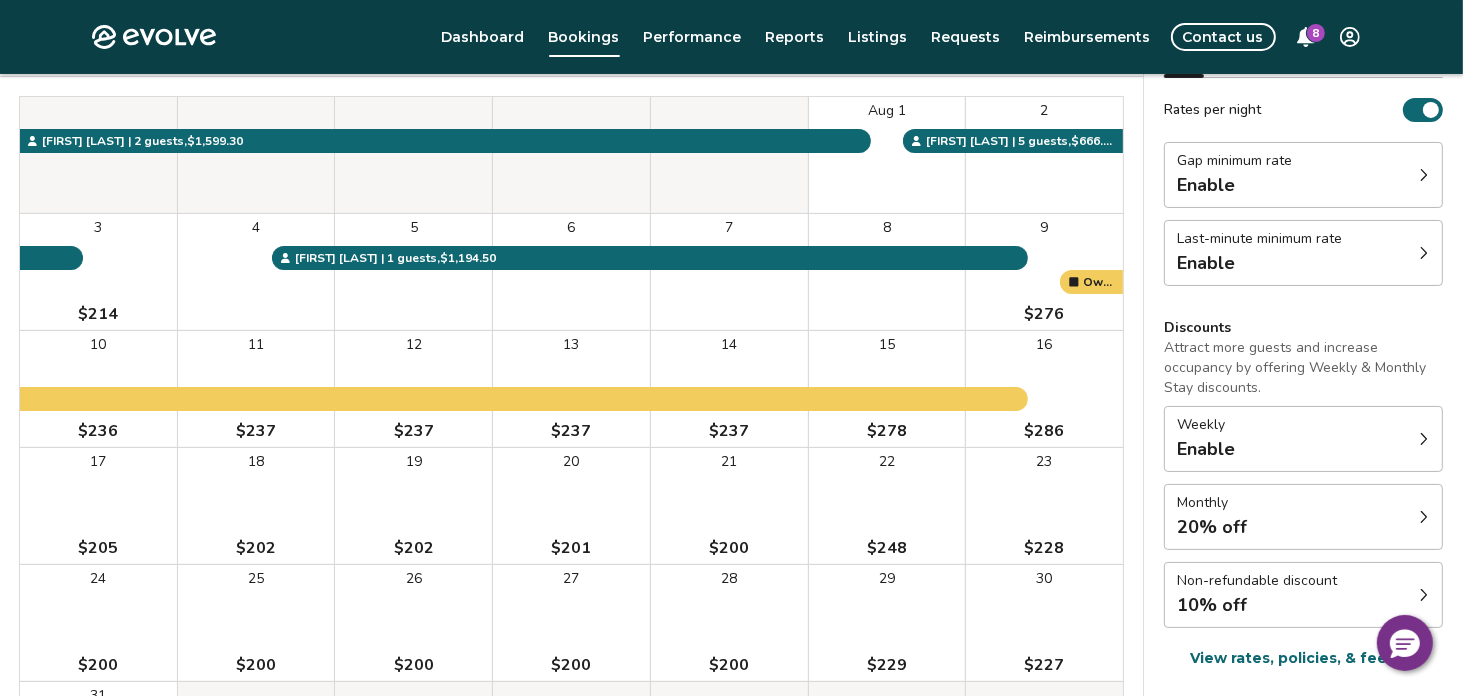scroll, scrollTop: 38, scrollLeft: 0, axis: vertical 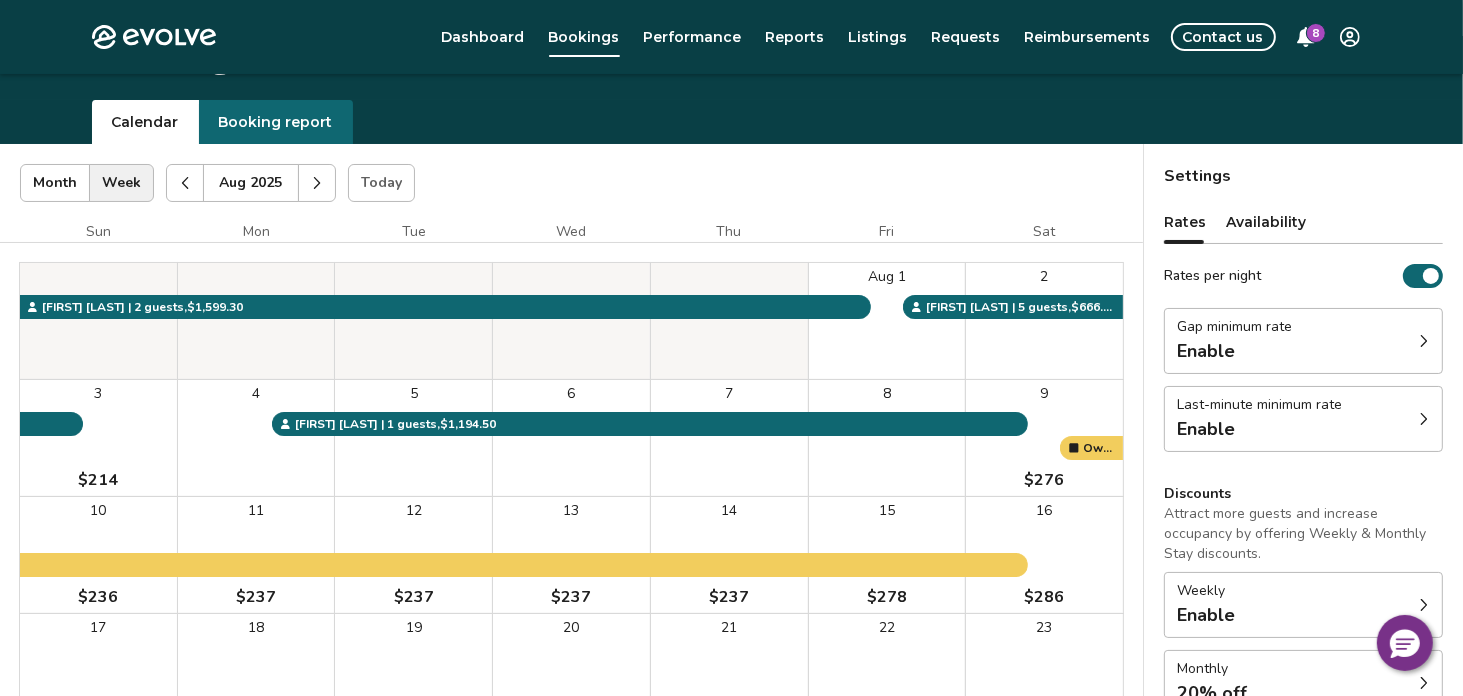 click at bounding box center [317, 183] 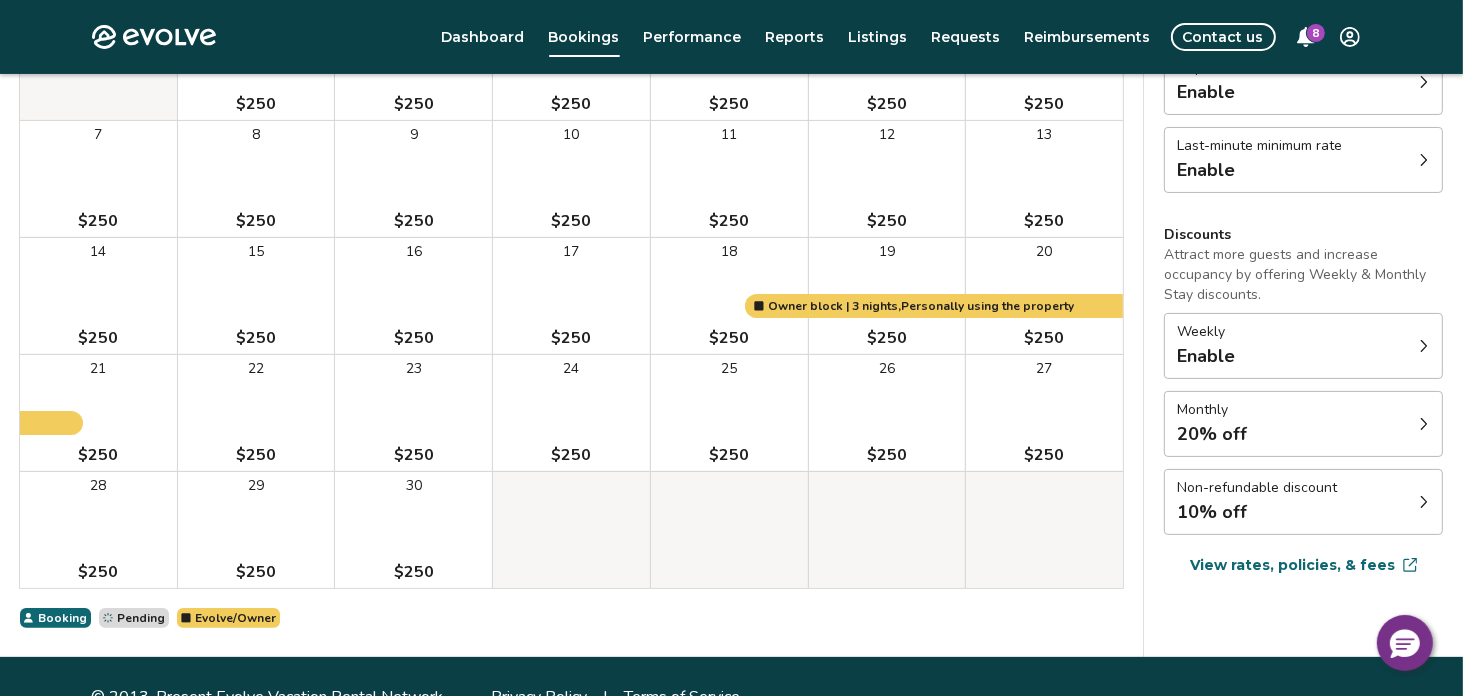 scroll, scrollTop: 338, scrollLeft: 0, axis: vertical 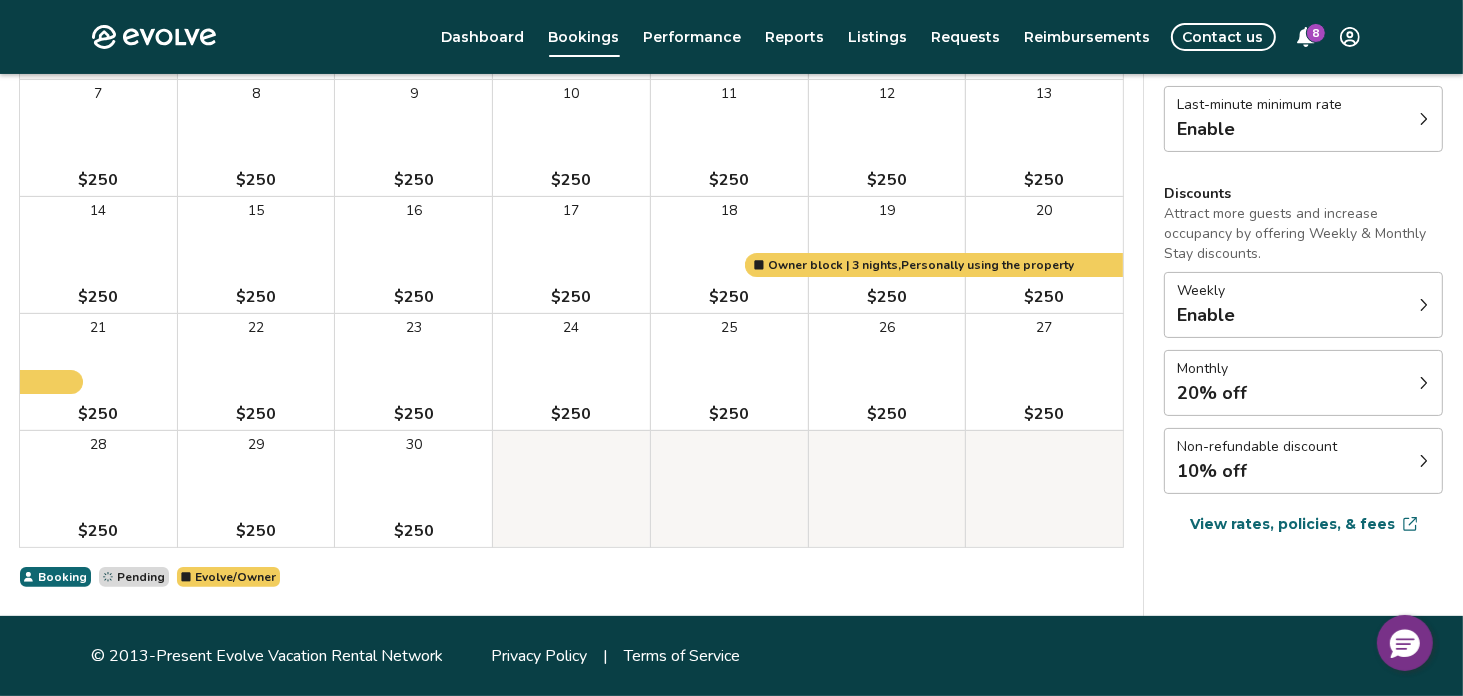 click on "View rates, policies, & fees" at bounding box center (1292, 524) 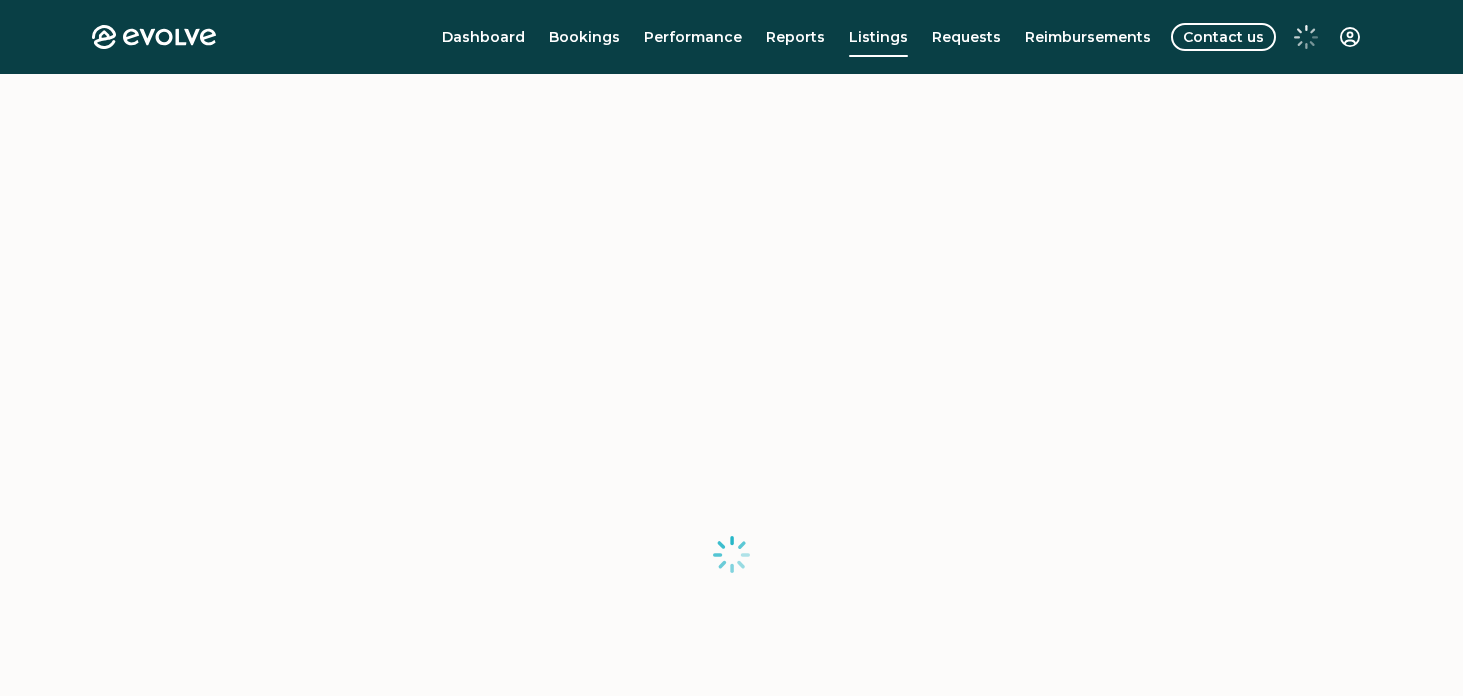 scroll, scrollTop: 0, scrollLeft: 0, axis: both 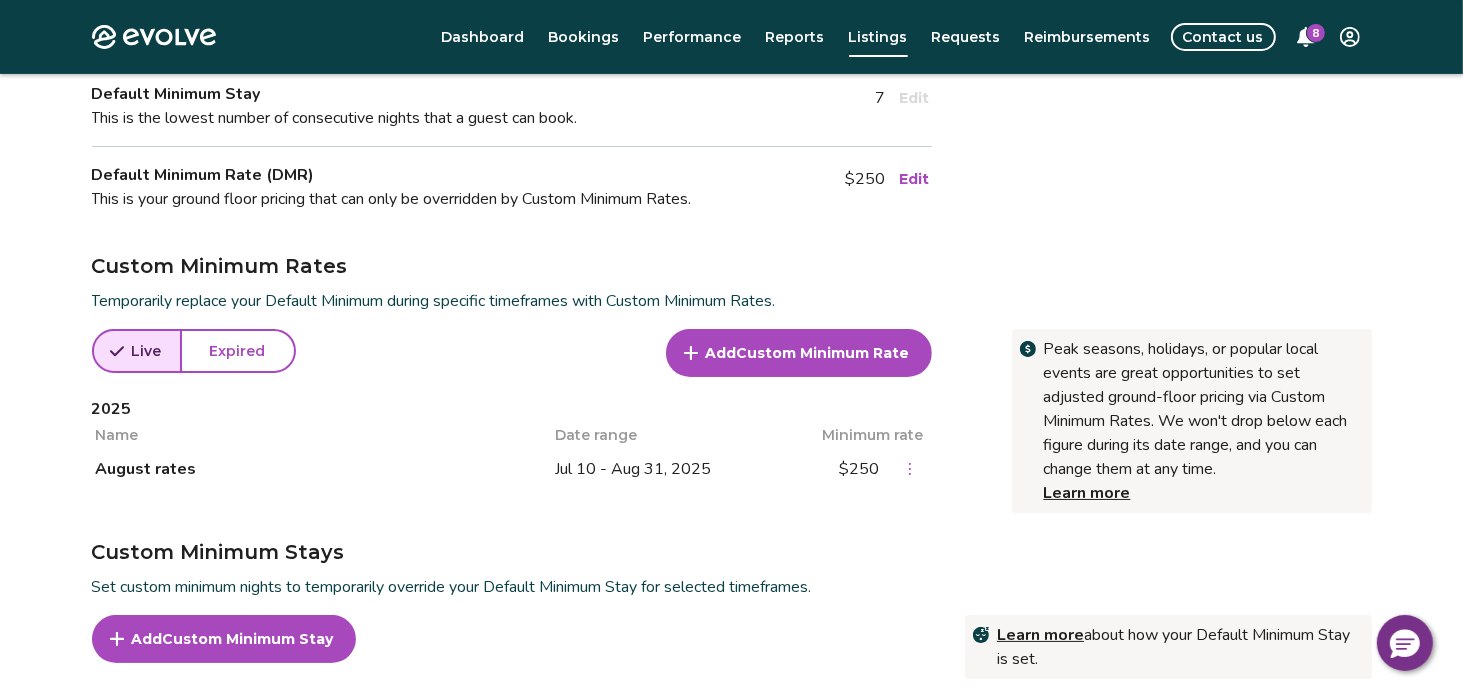 click on "Custom Minimum Rate" at bounding box center [823, 353] 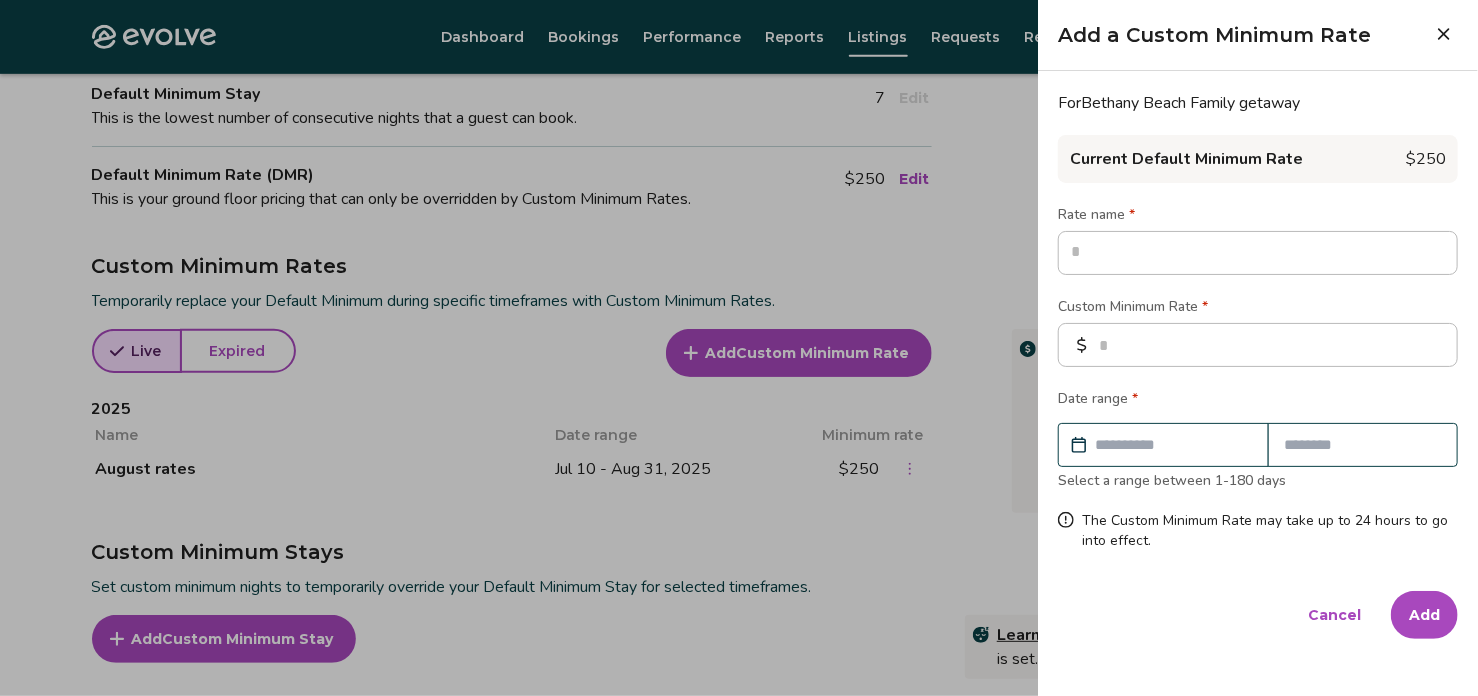 type on "*" 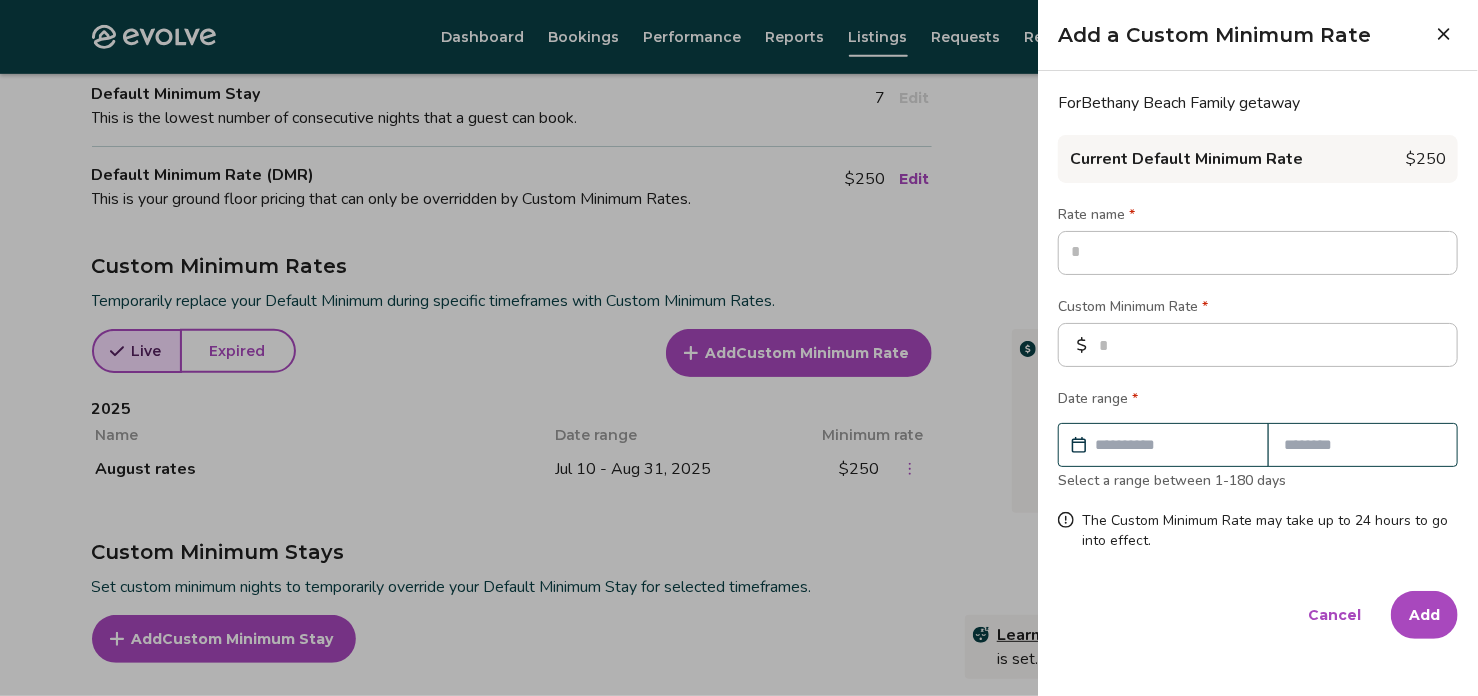 type on "*" 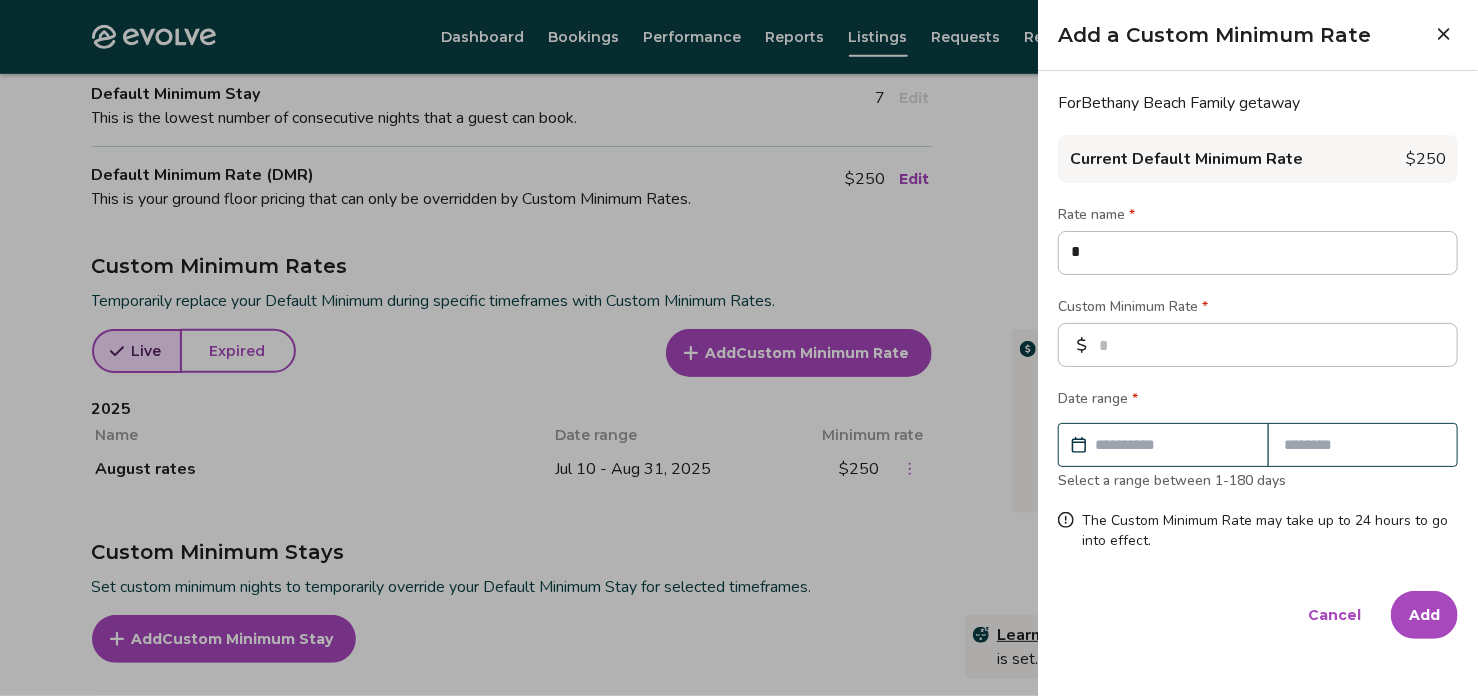 type on "**" 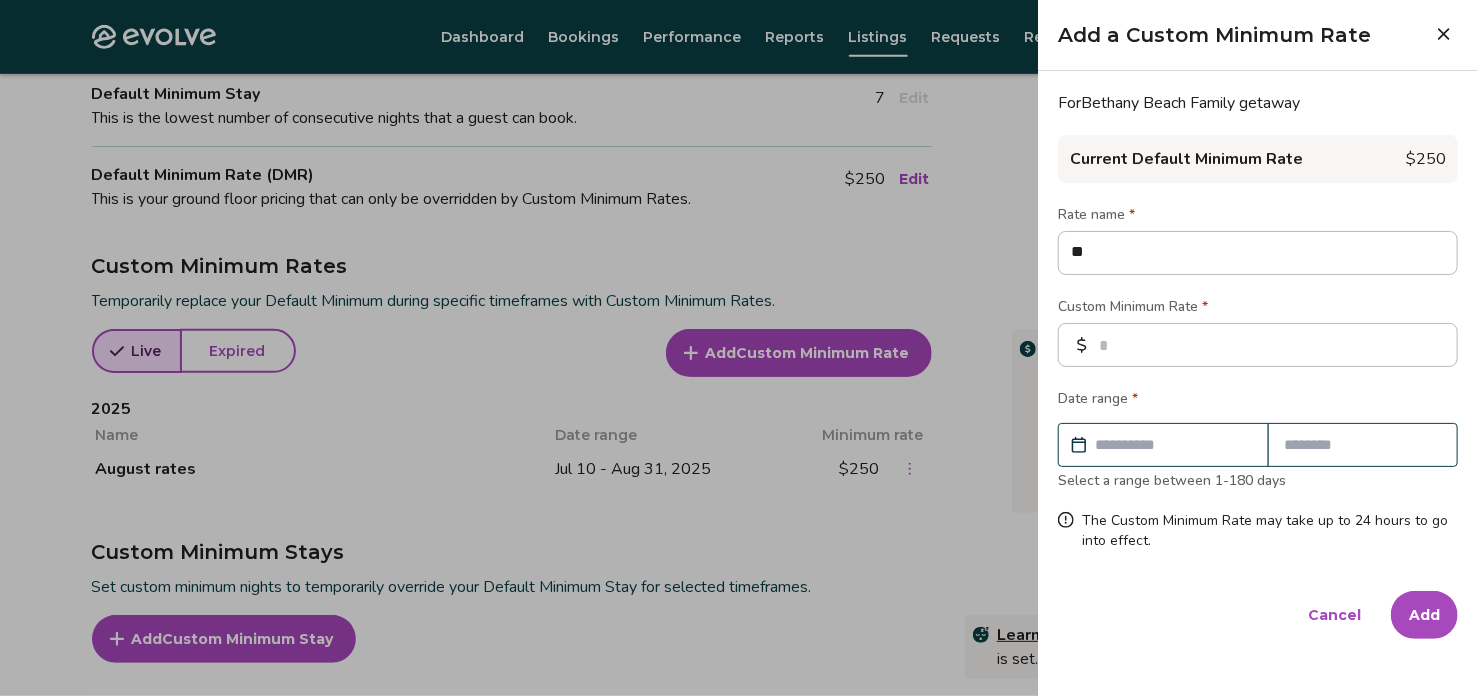 type on "***" 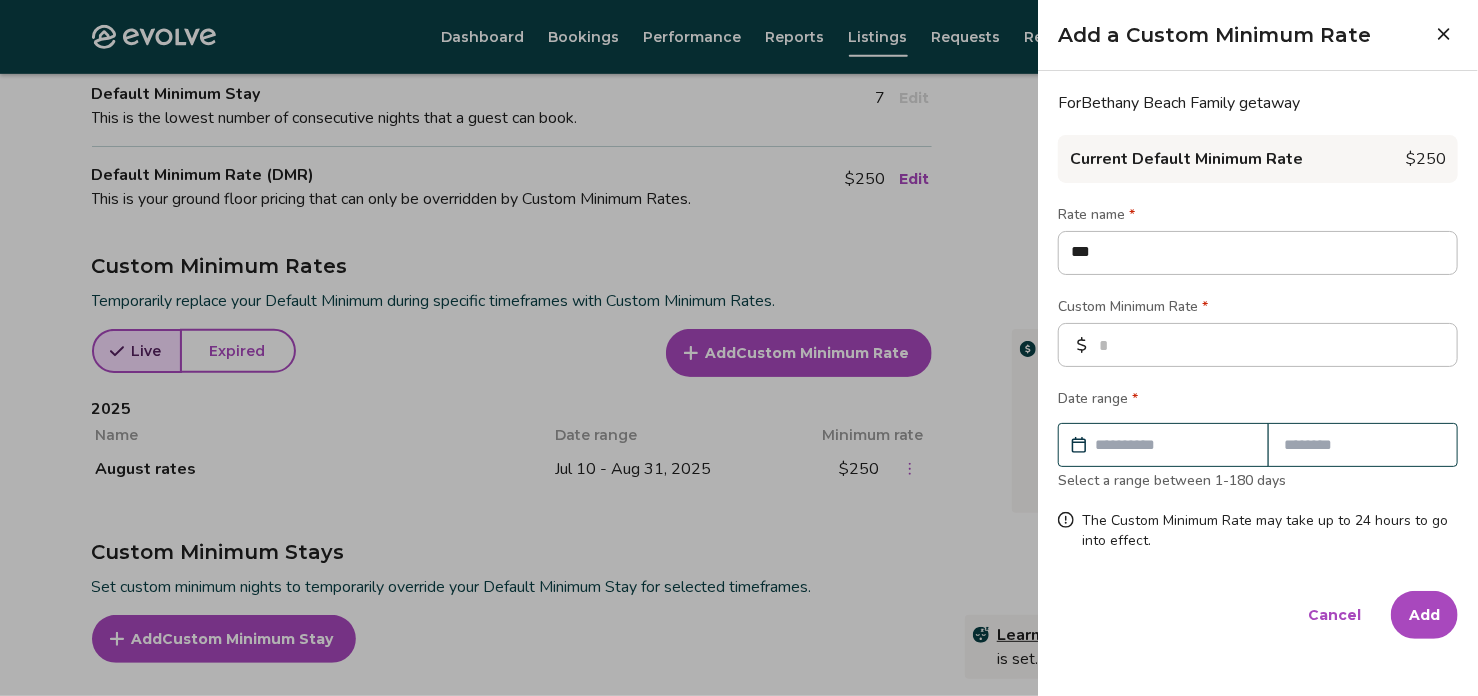 type on "*" 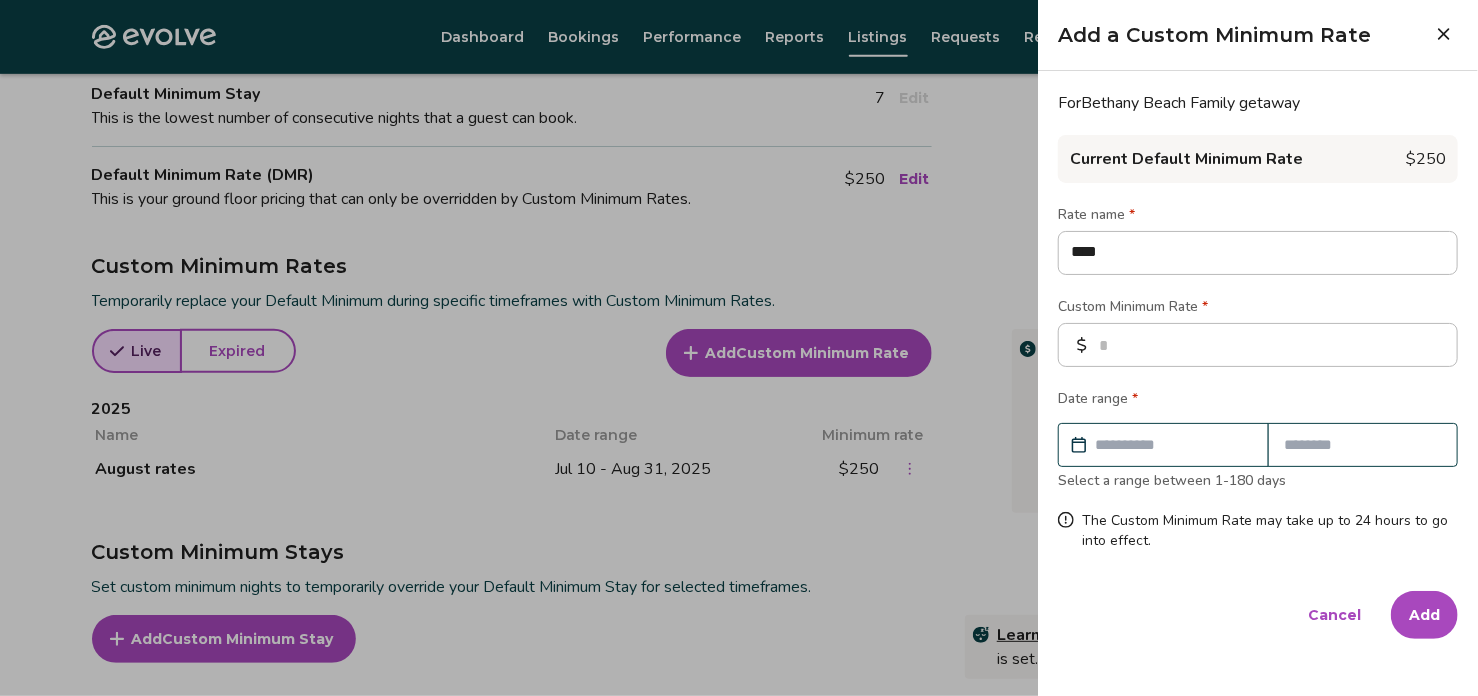 type on "*****" 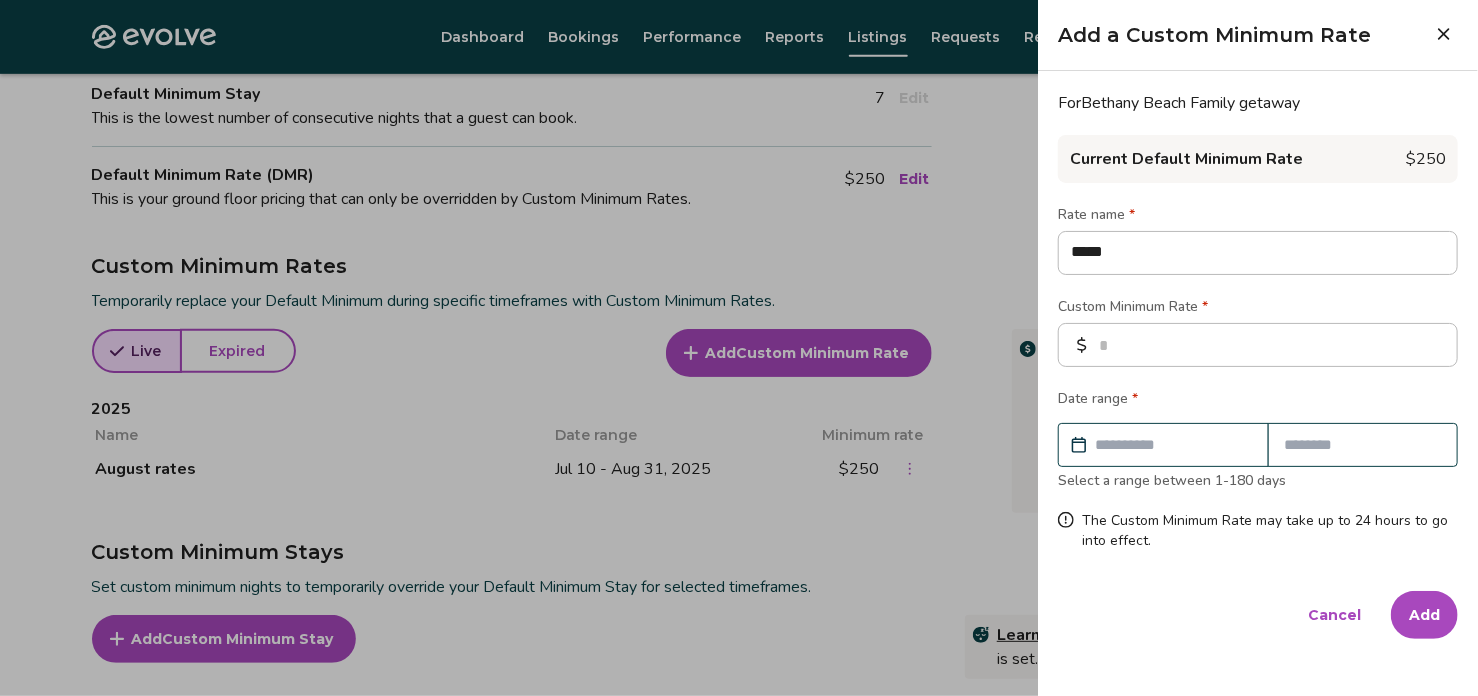 type on "******" 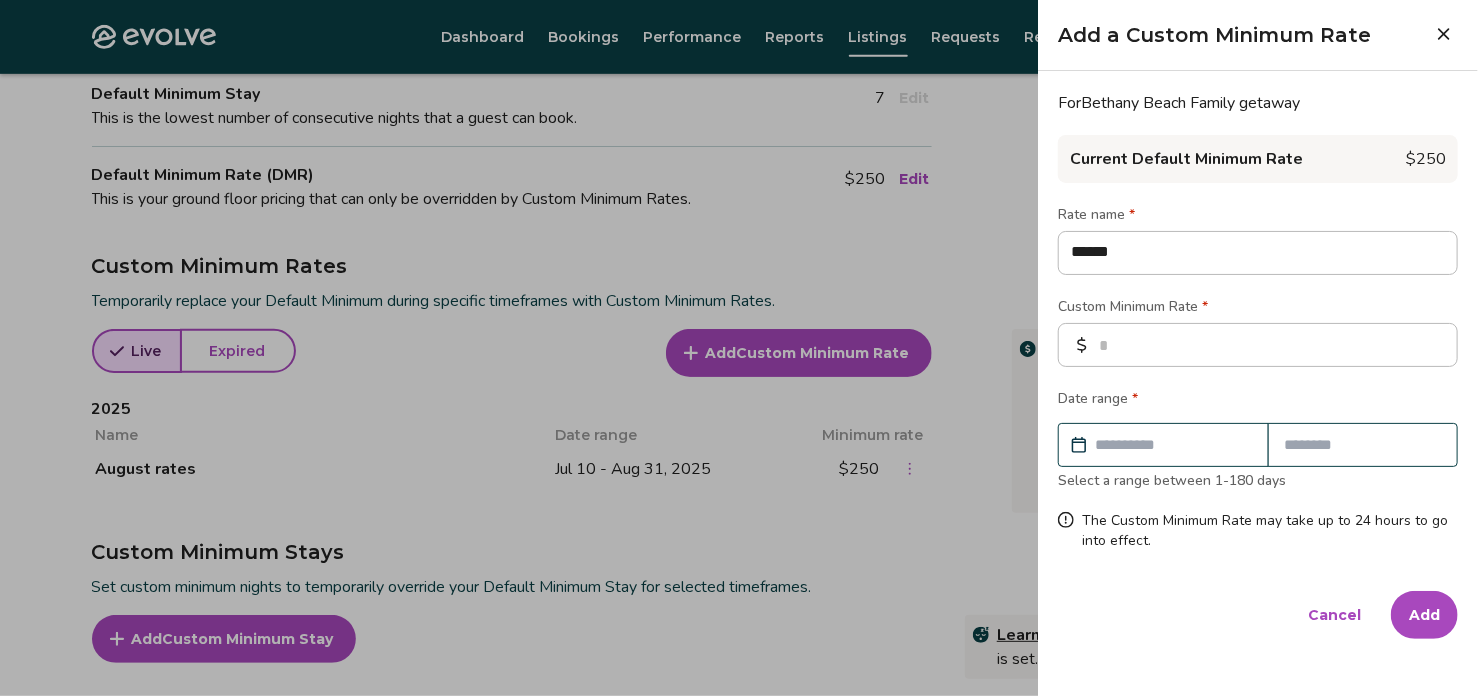 type on "*****" 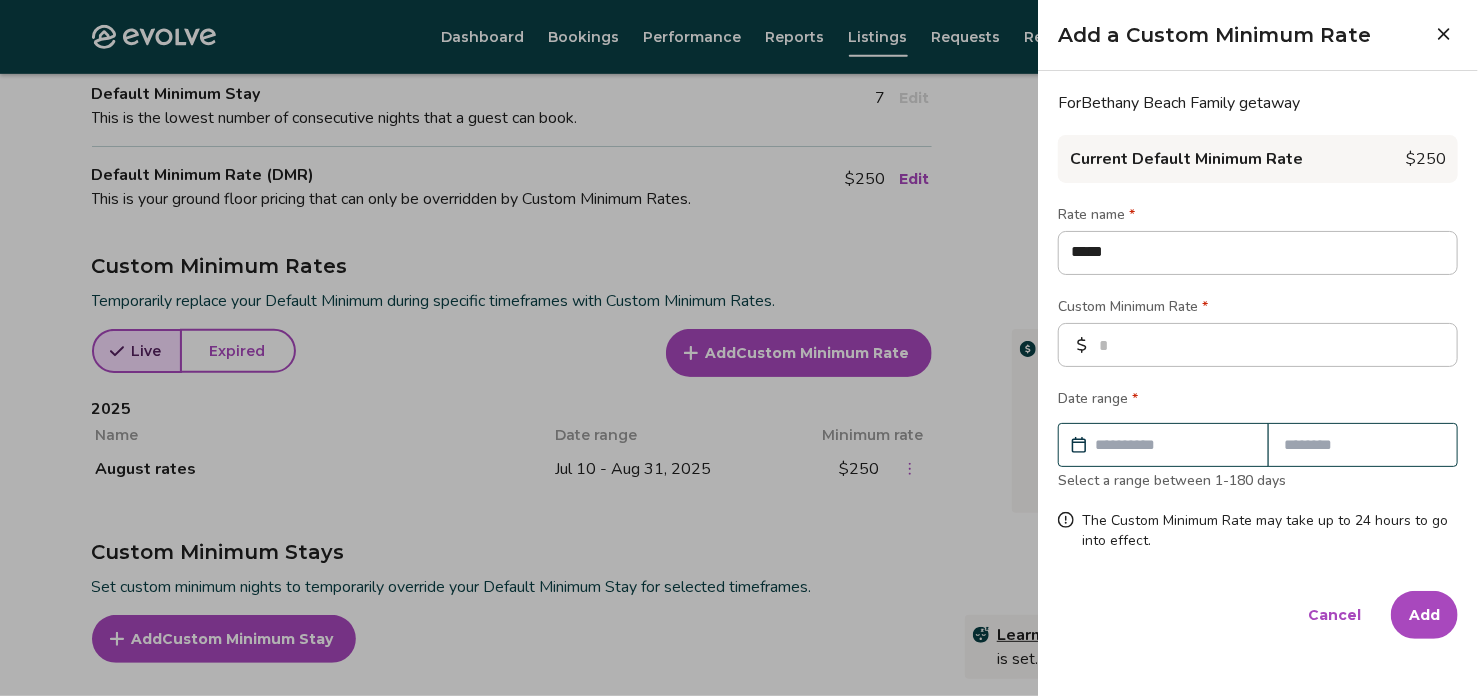 type on "****" 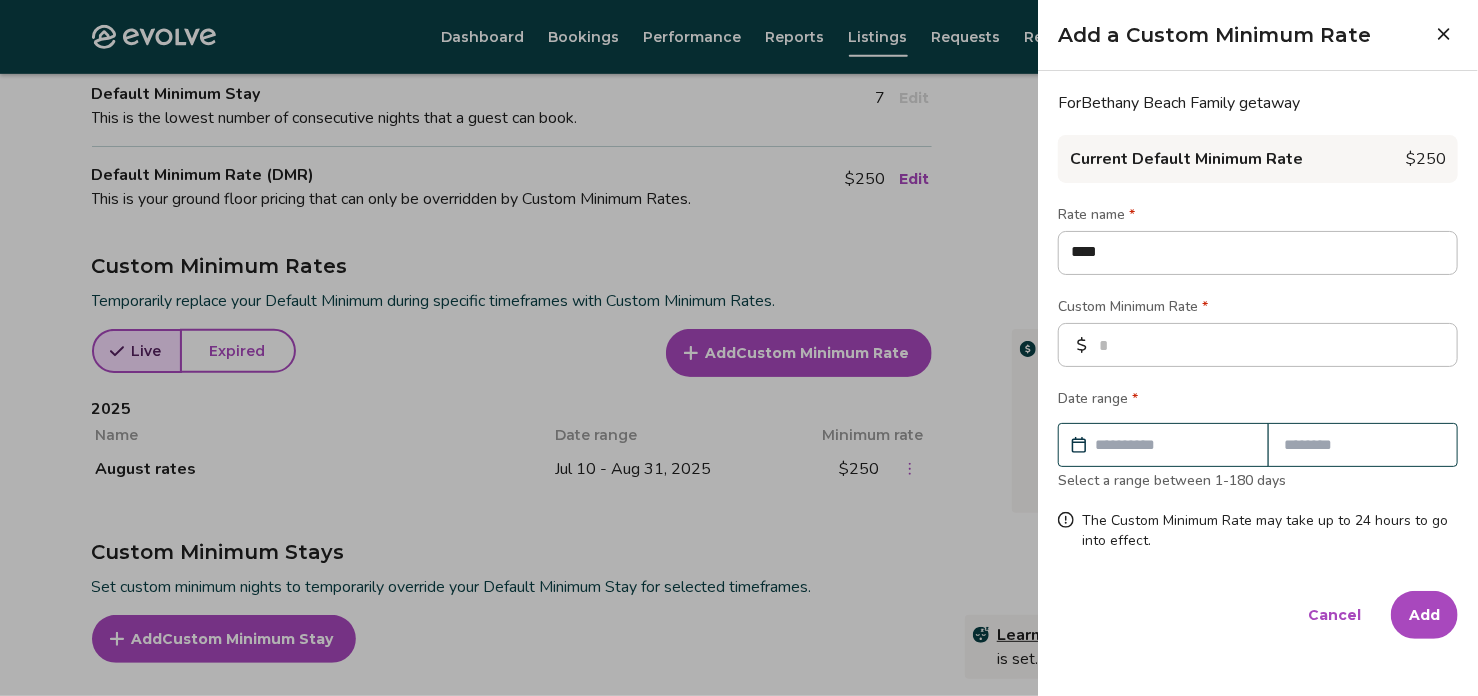 type on "***" 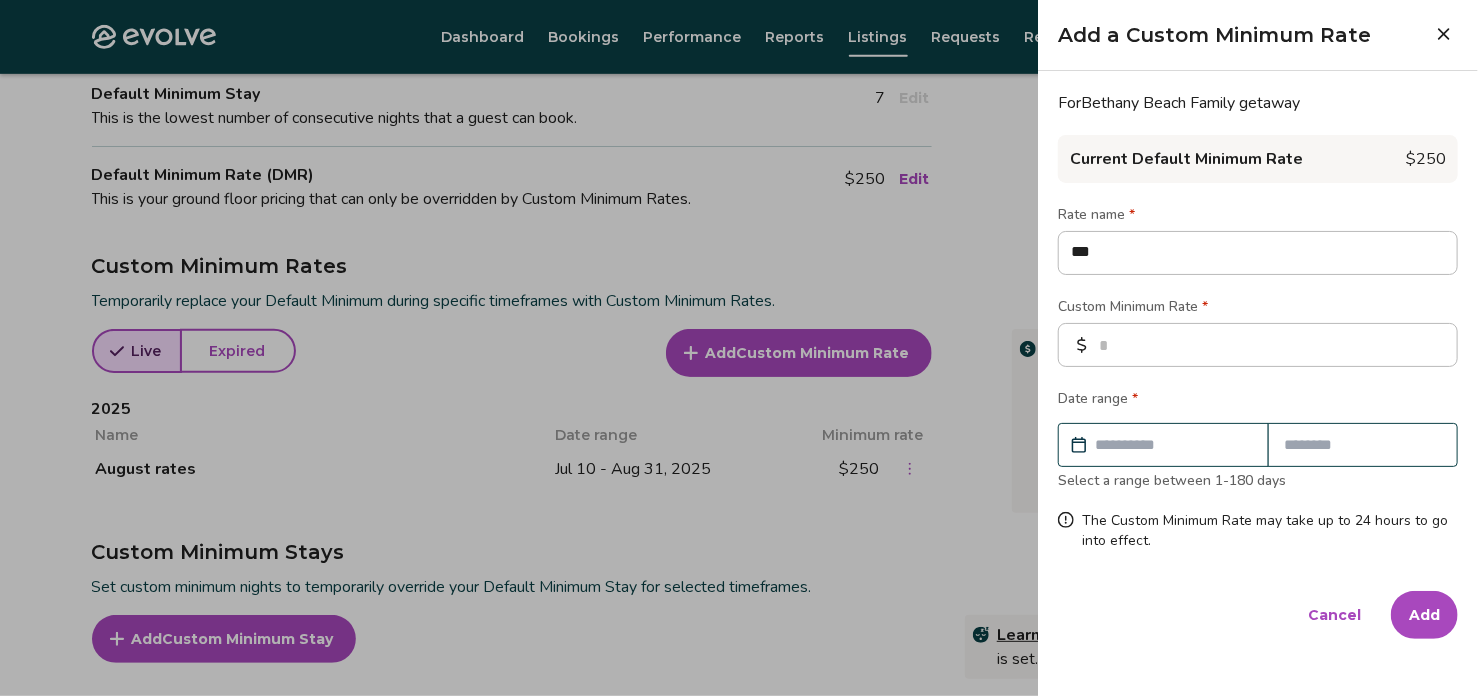 type on "**" 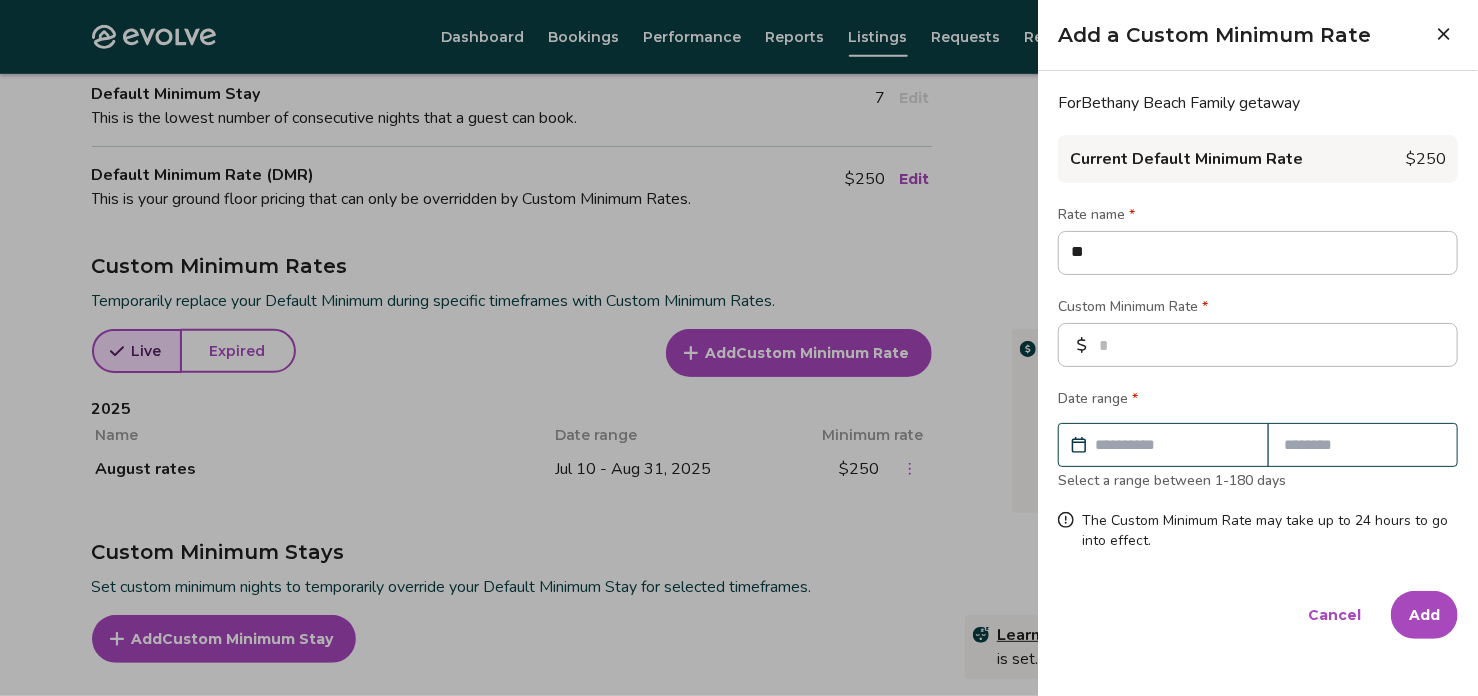 type on "*" 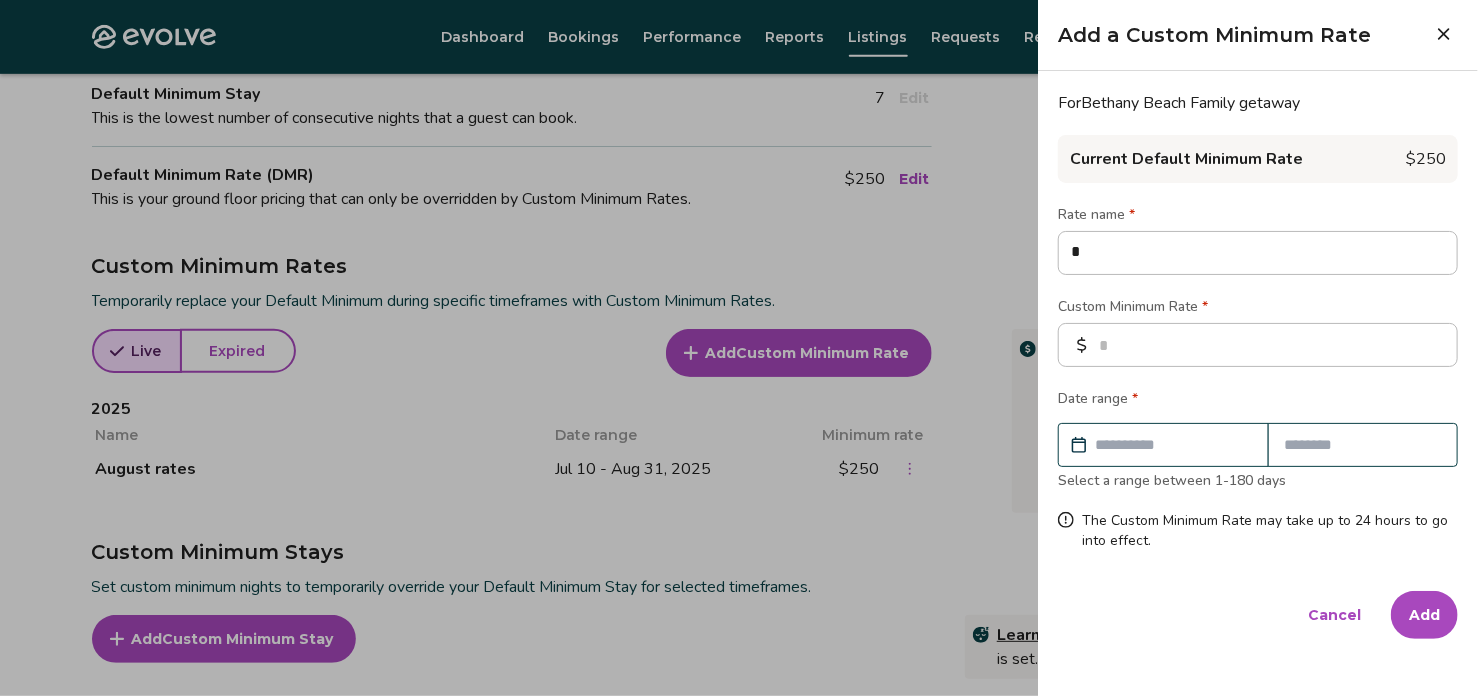type on "**" 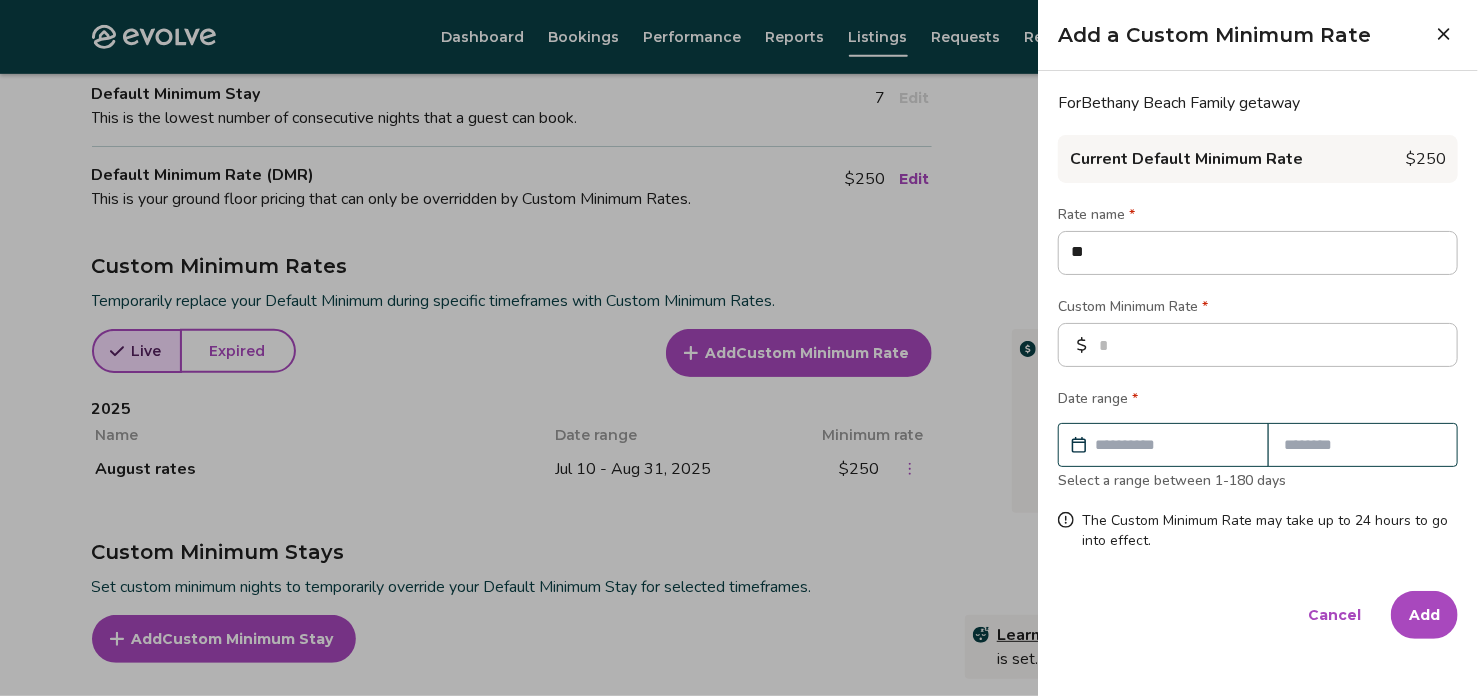 type on "***" 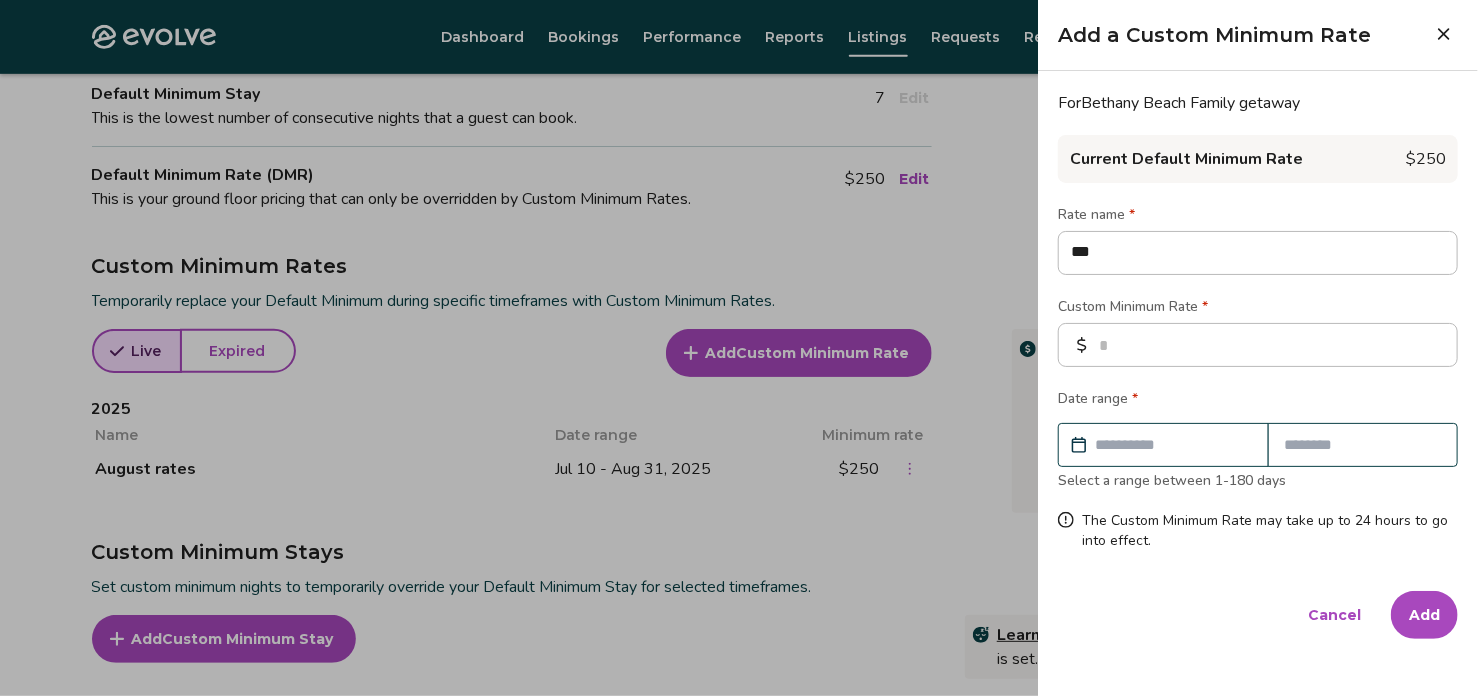 type on "****" 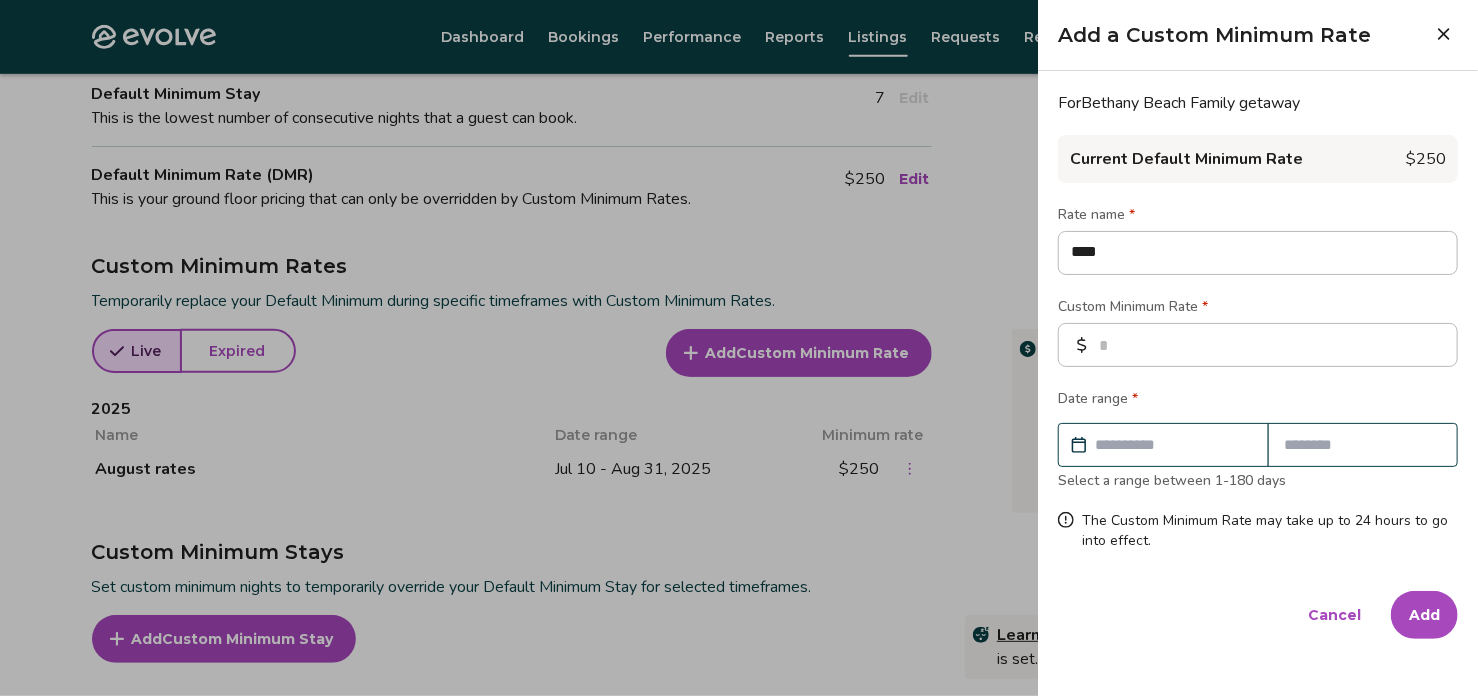type on "*****" 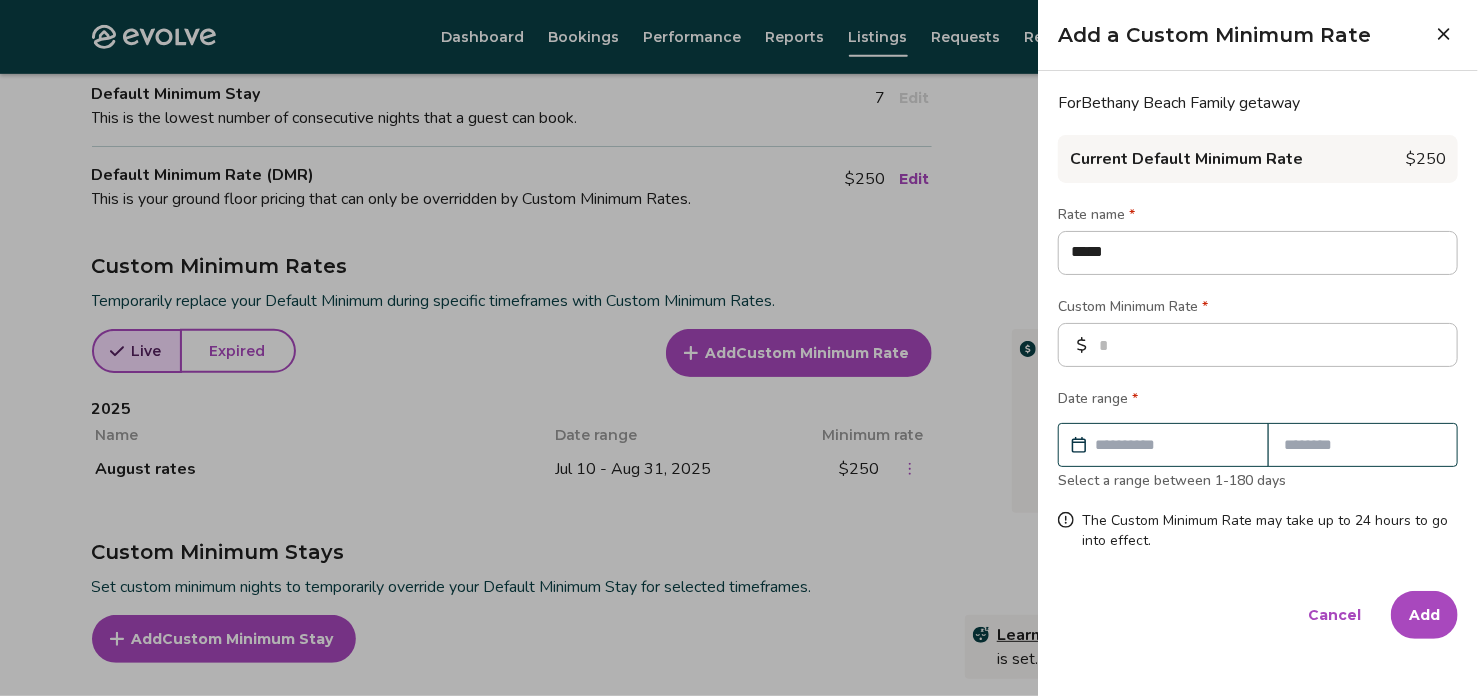 type on "******" 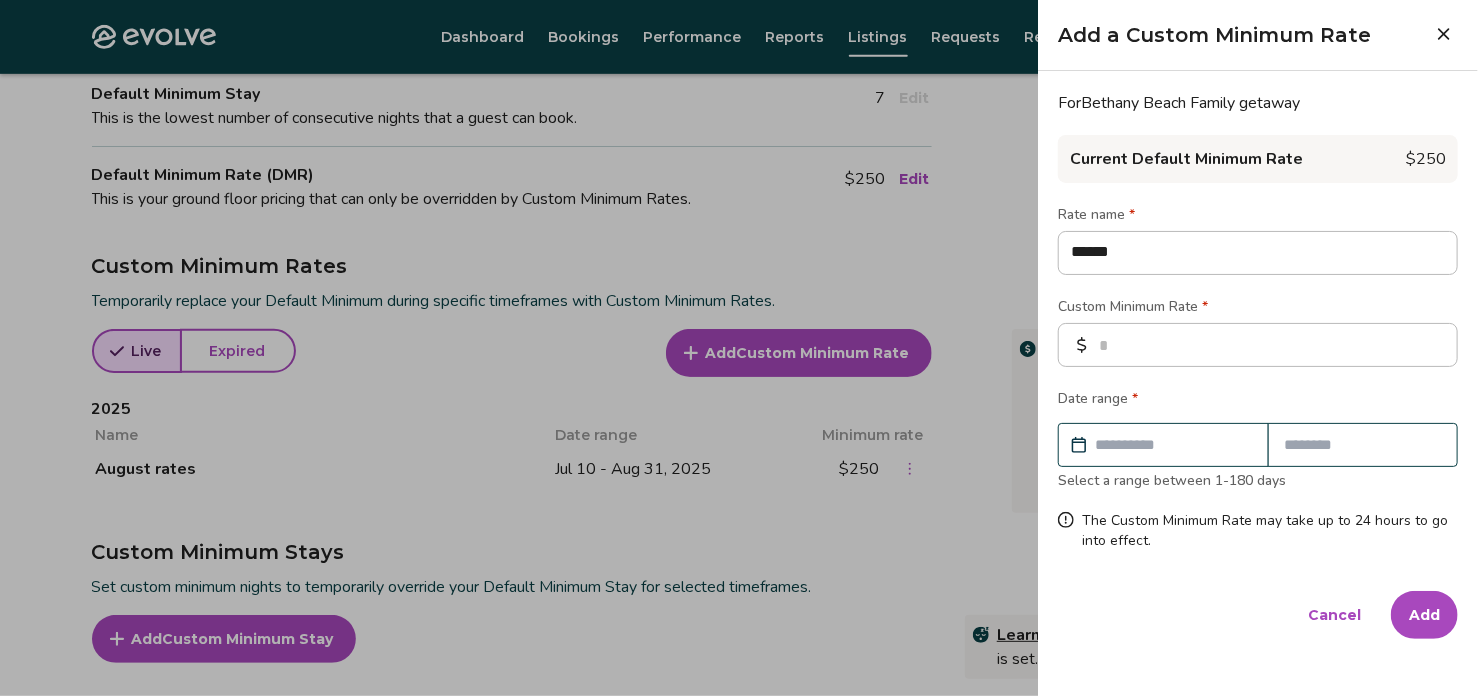 type on "*******" 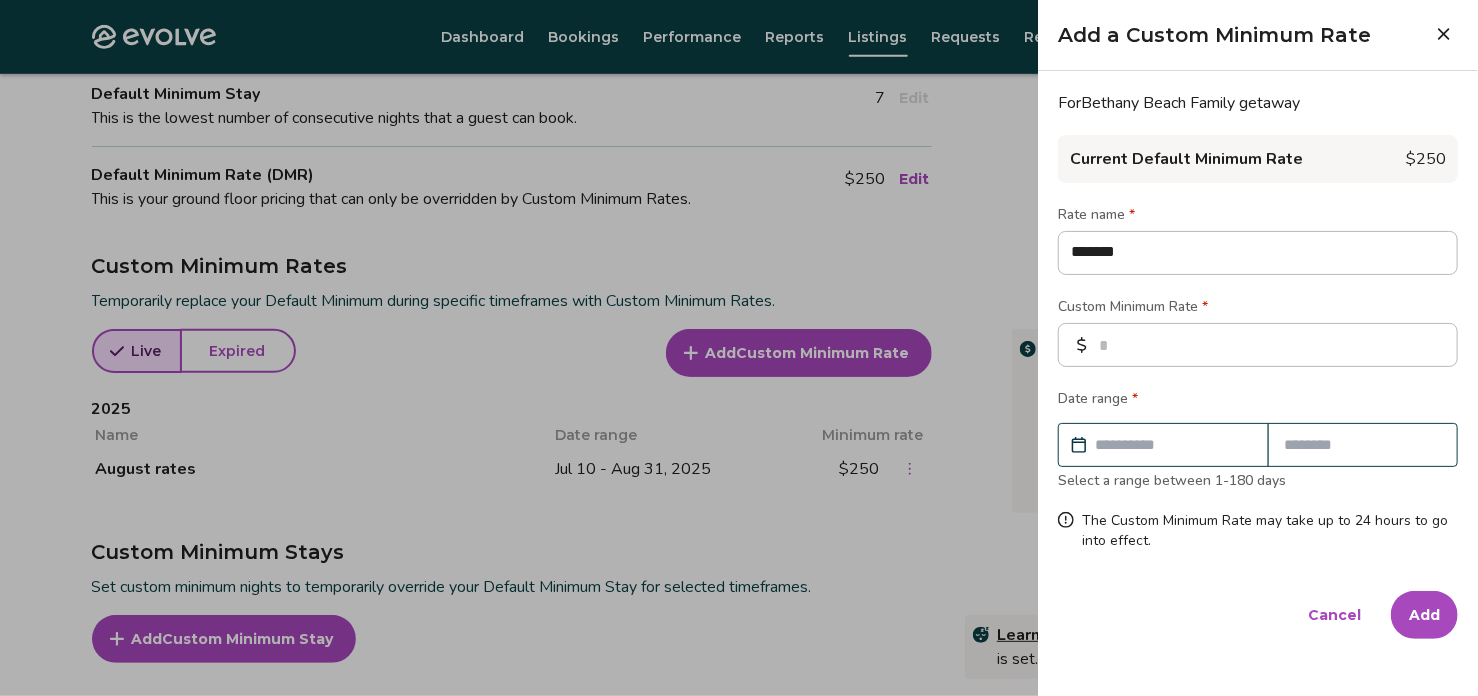 type on "********" 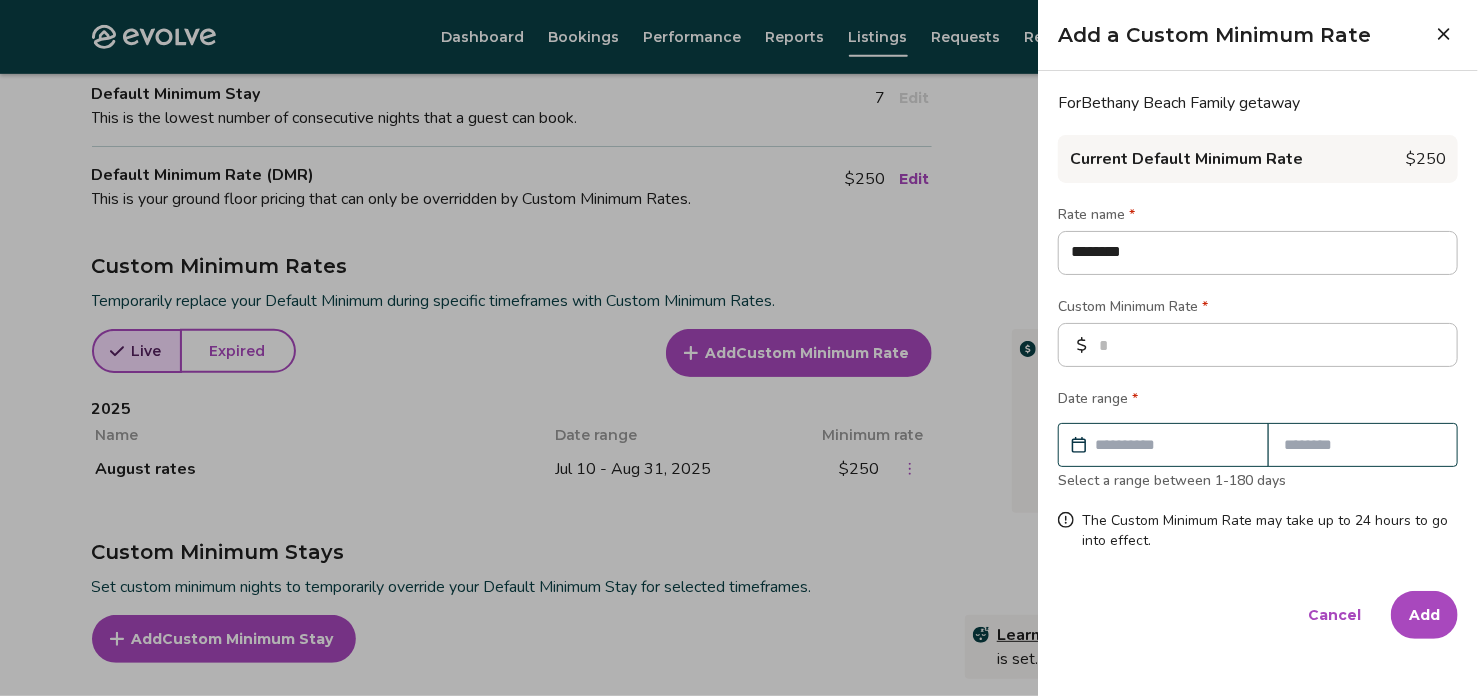type on "*********" 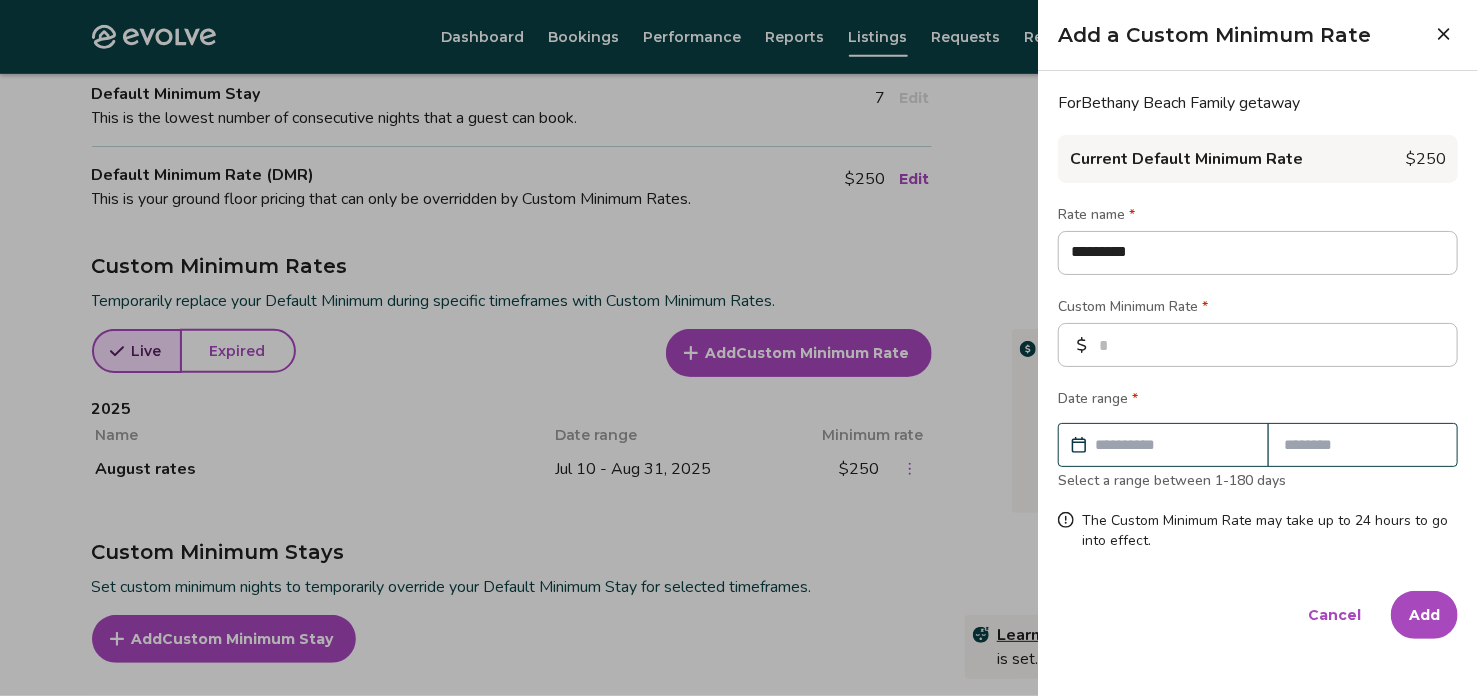type on "*********" 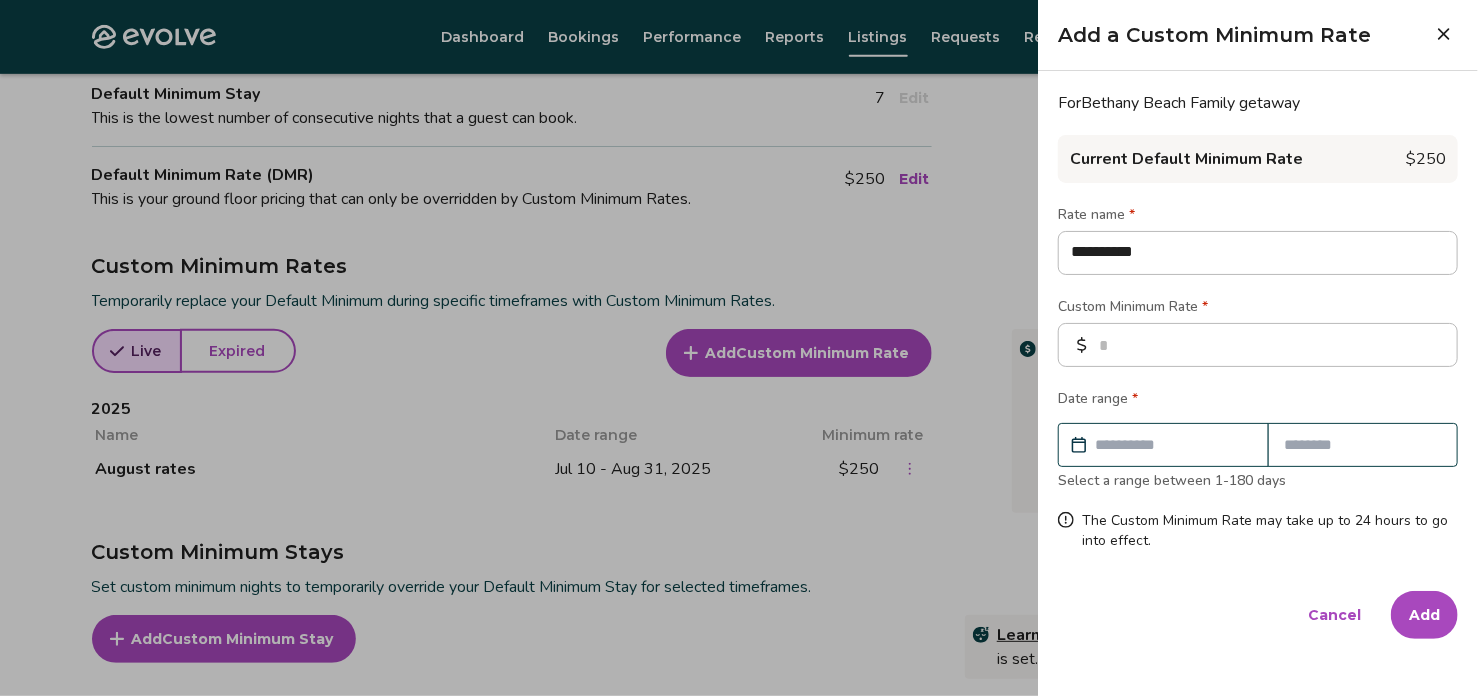 type on "**********" 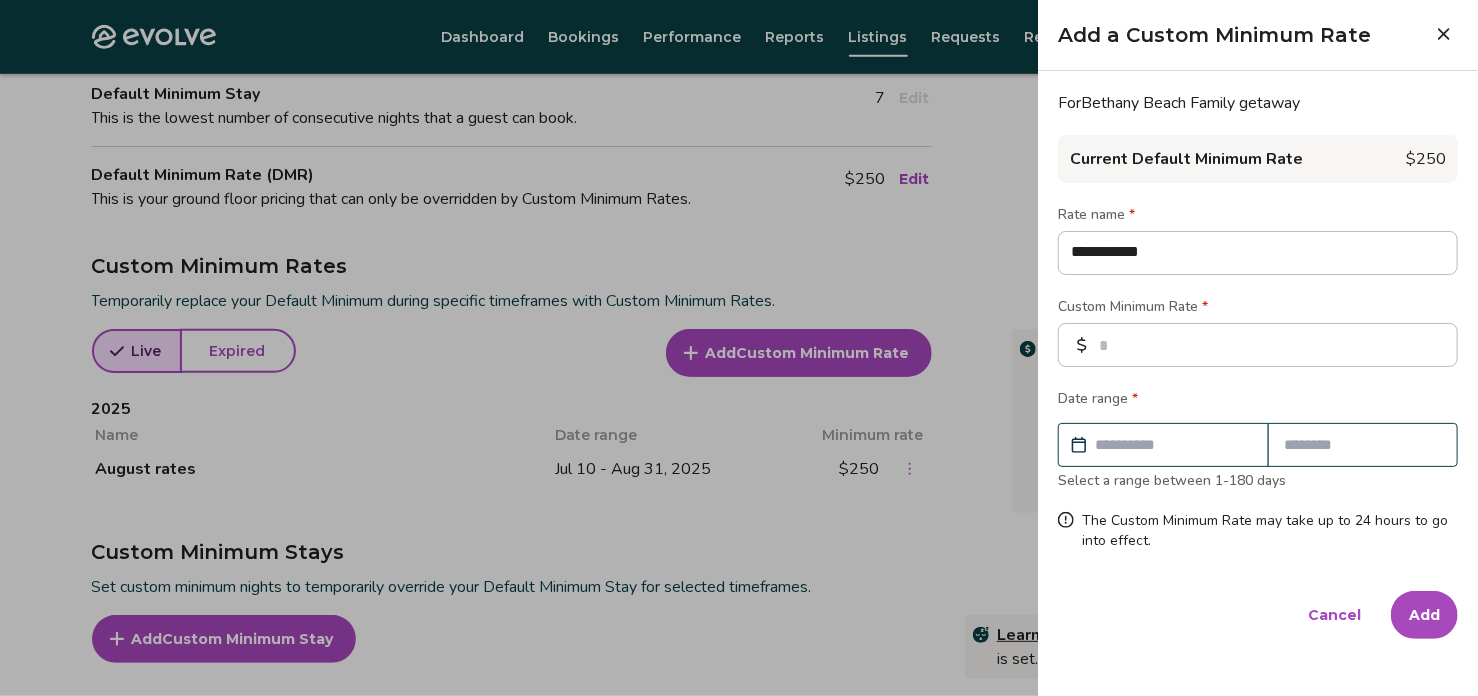 type on "**********" 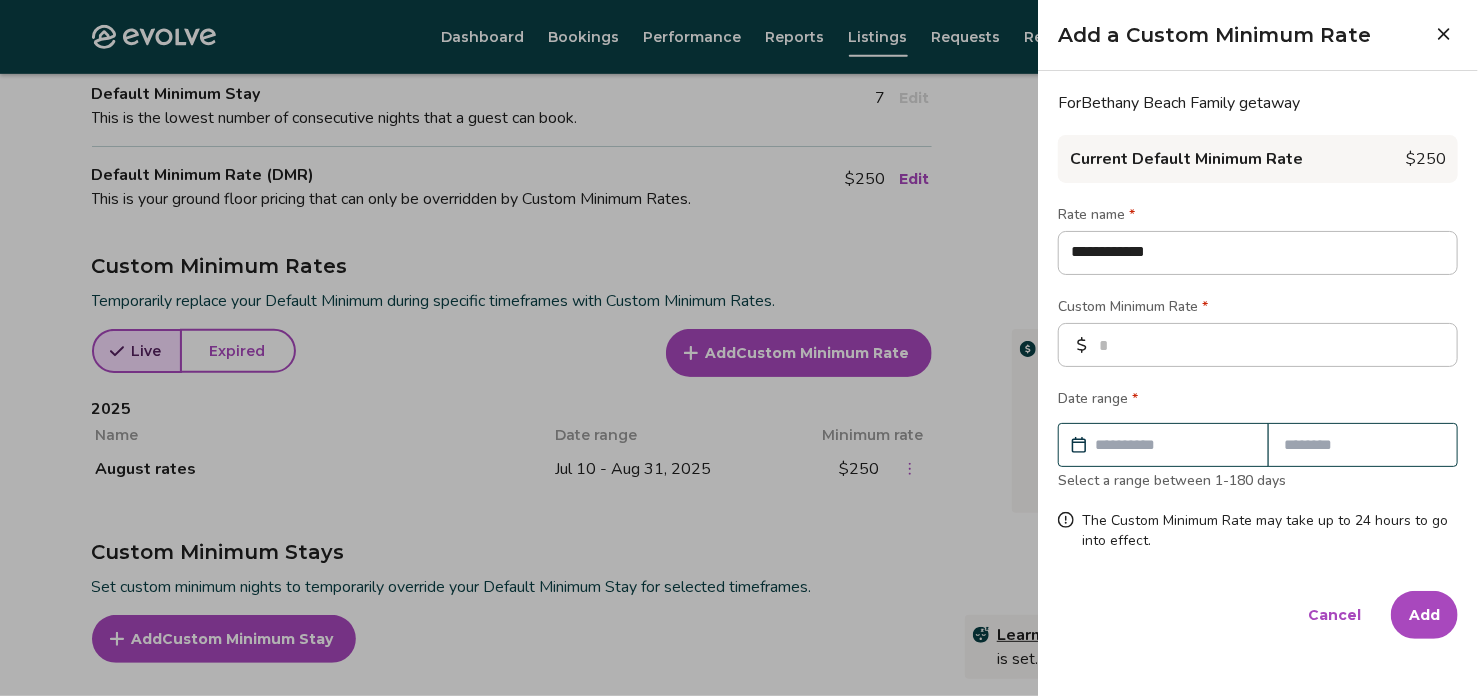 type on "**********" 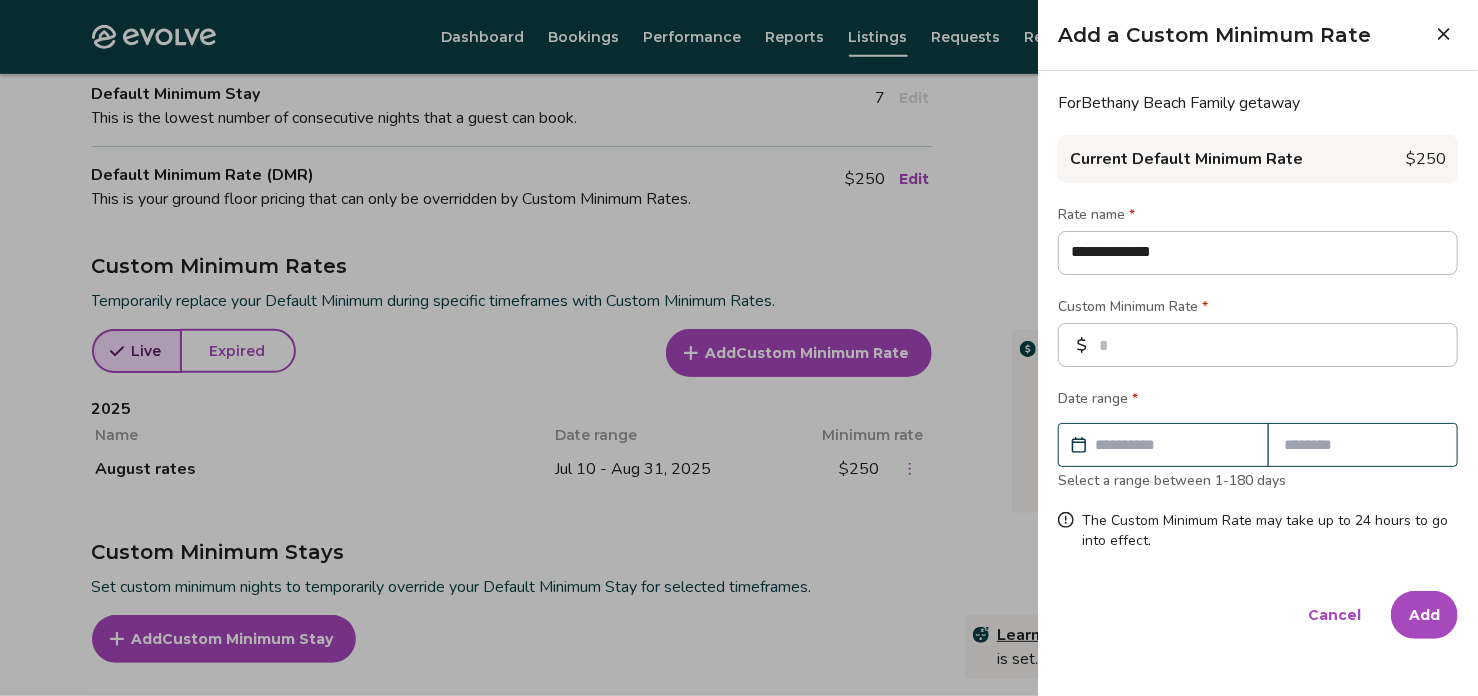type on "**********" 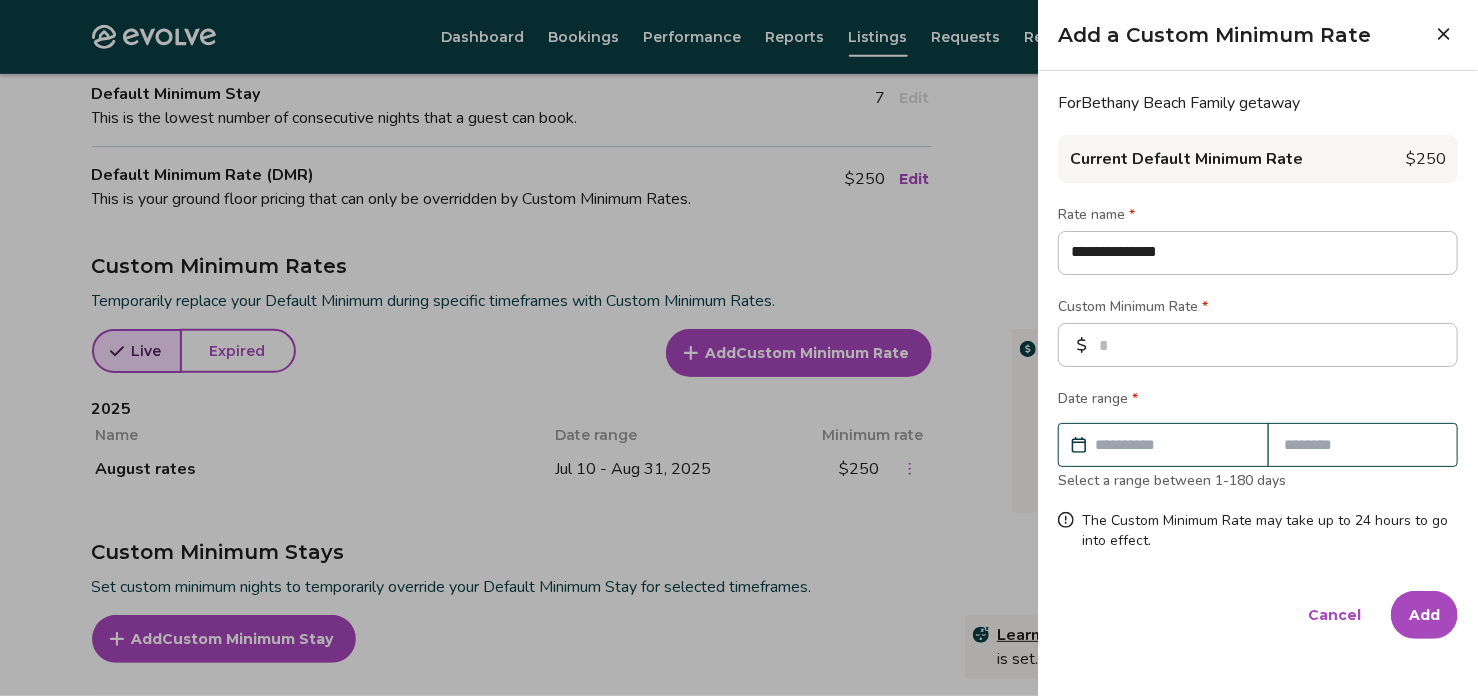 type on "**********" 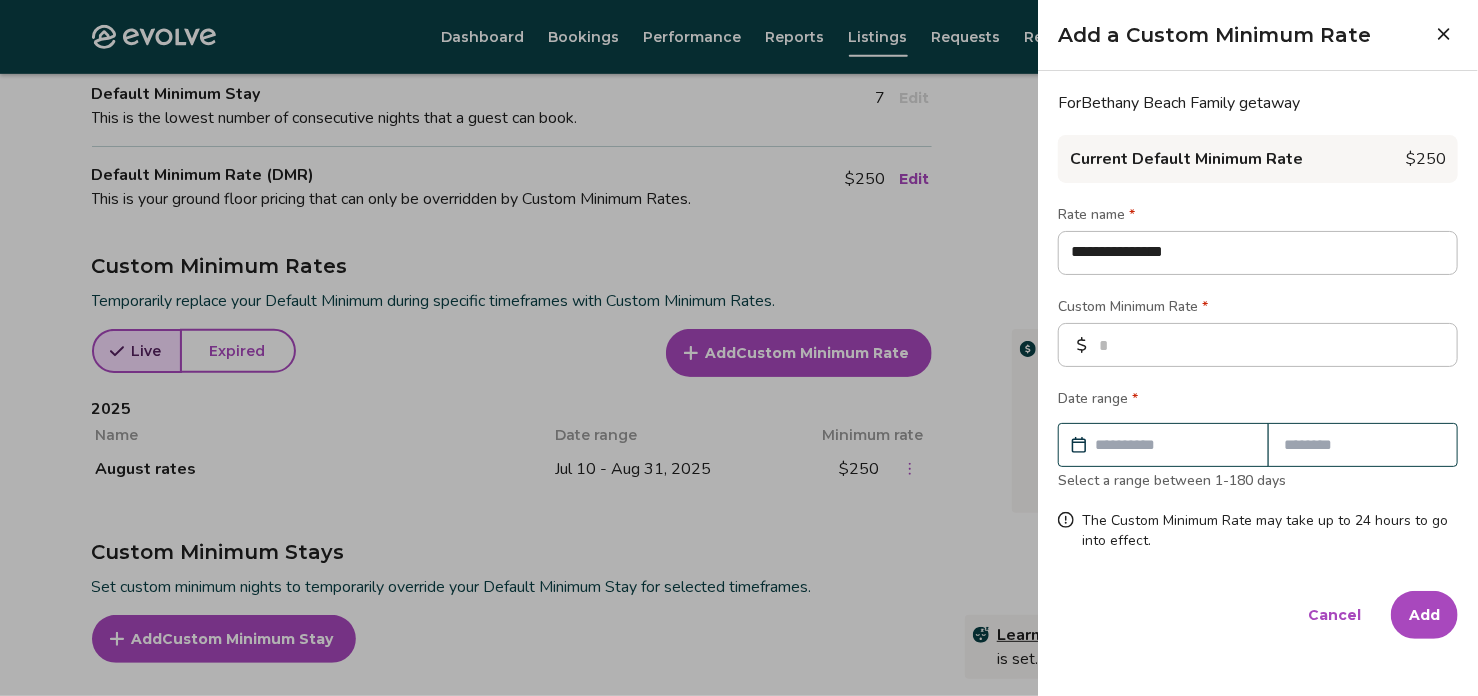 type on "**********" 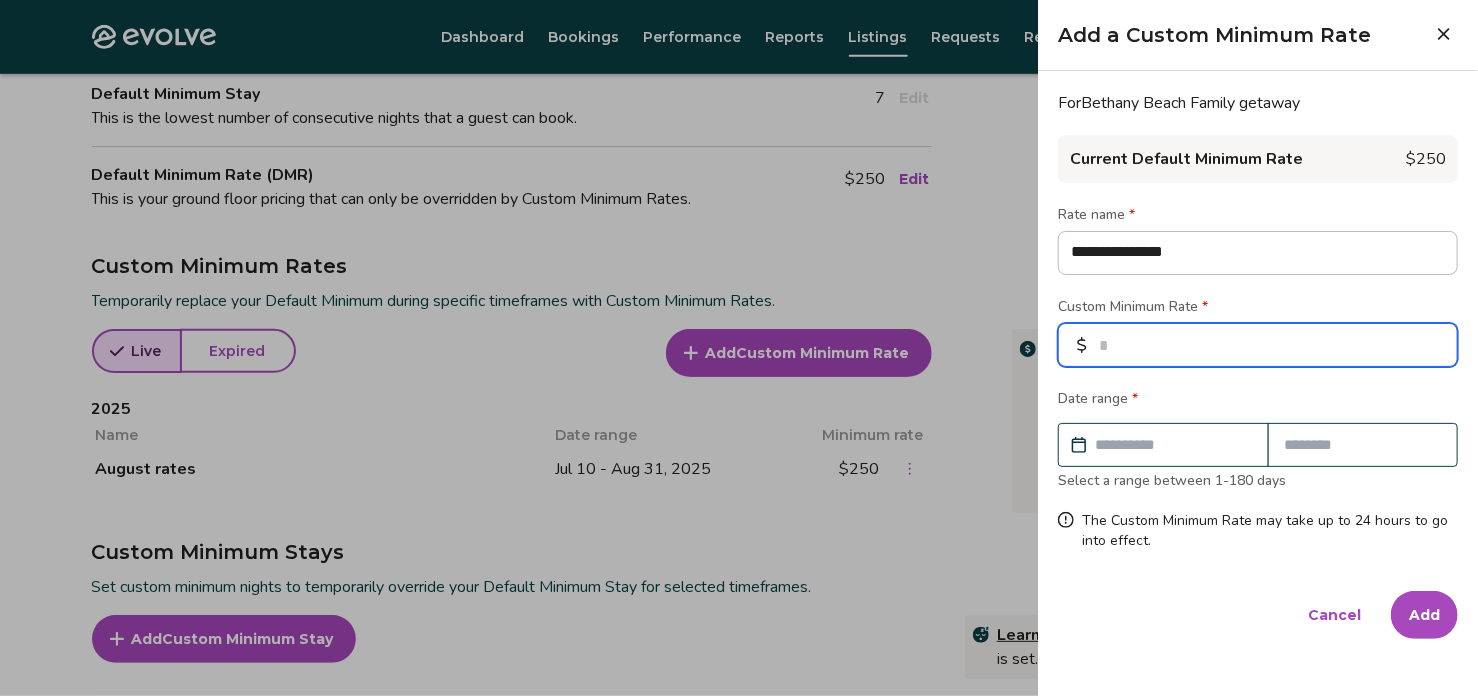 click at bounding box center [1258, 345] 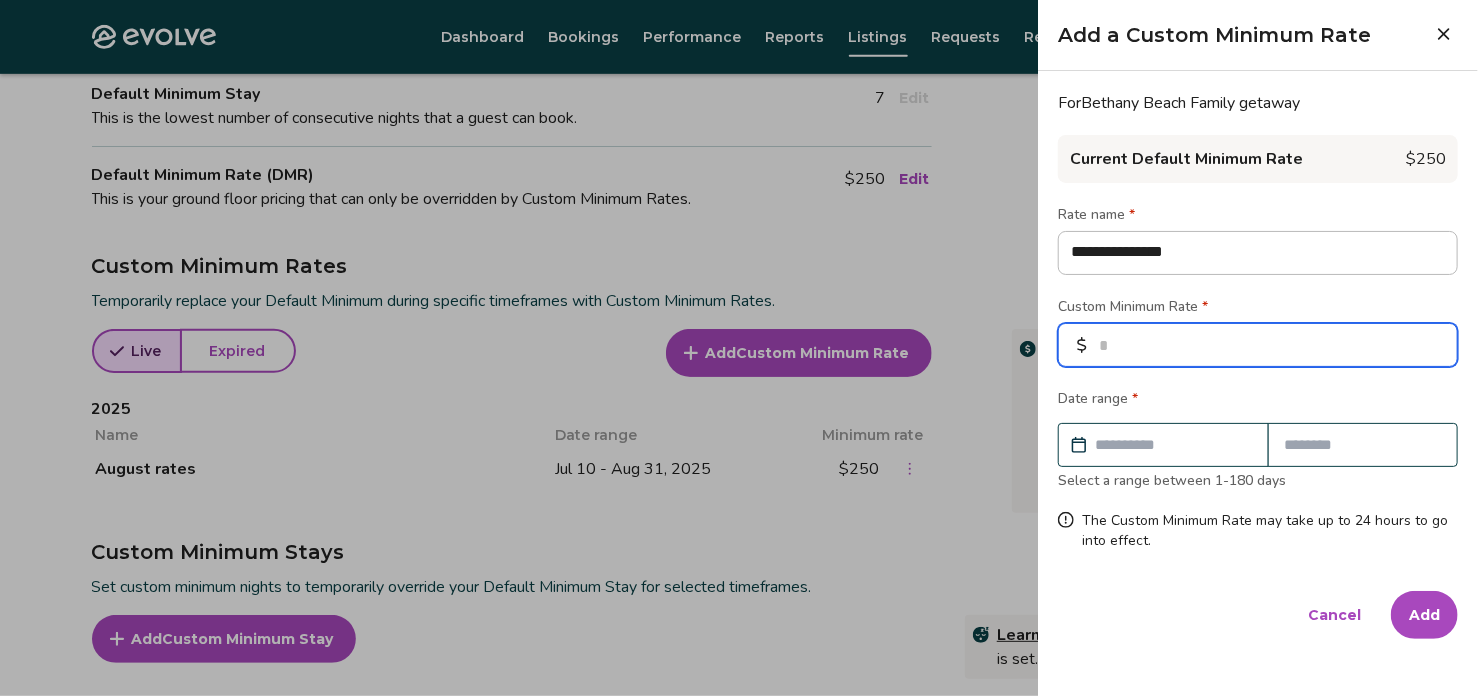 type on "*" 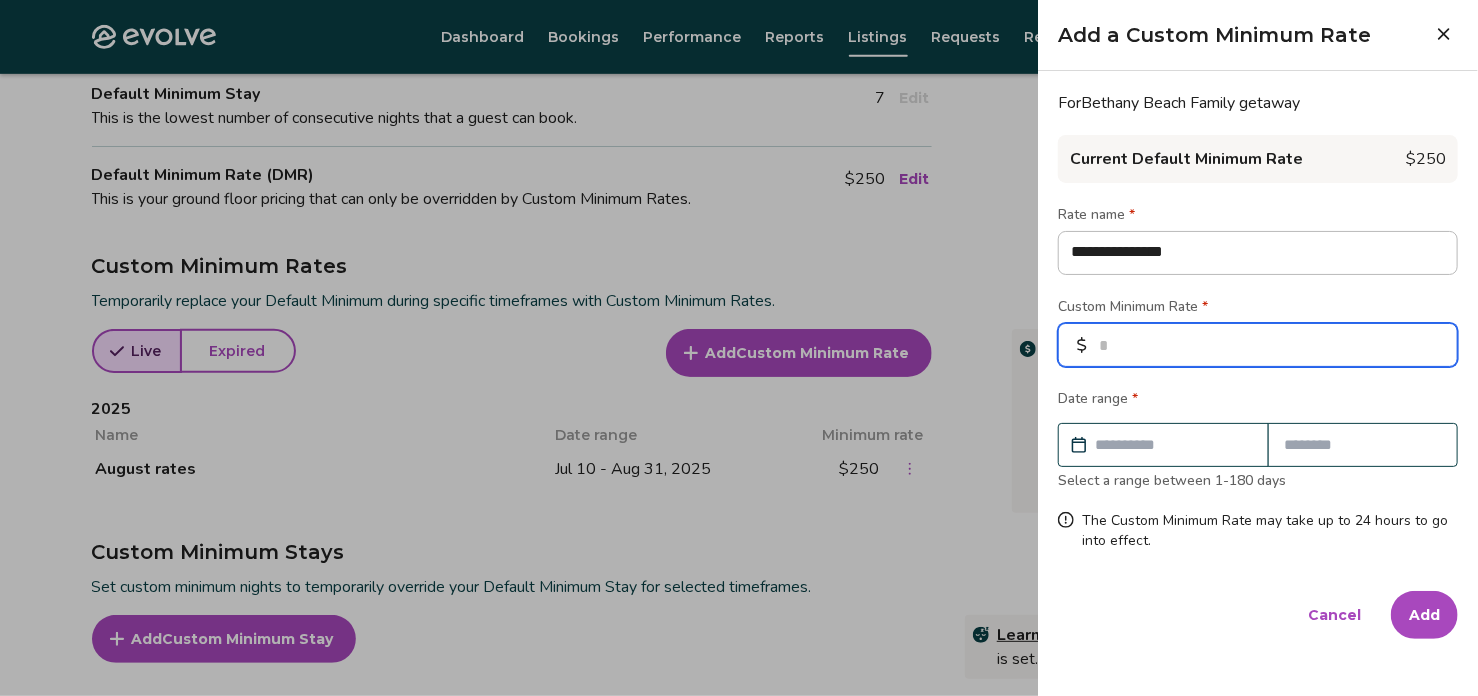 type on "*" 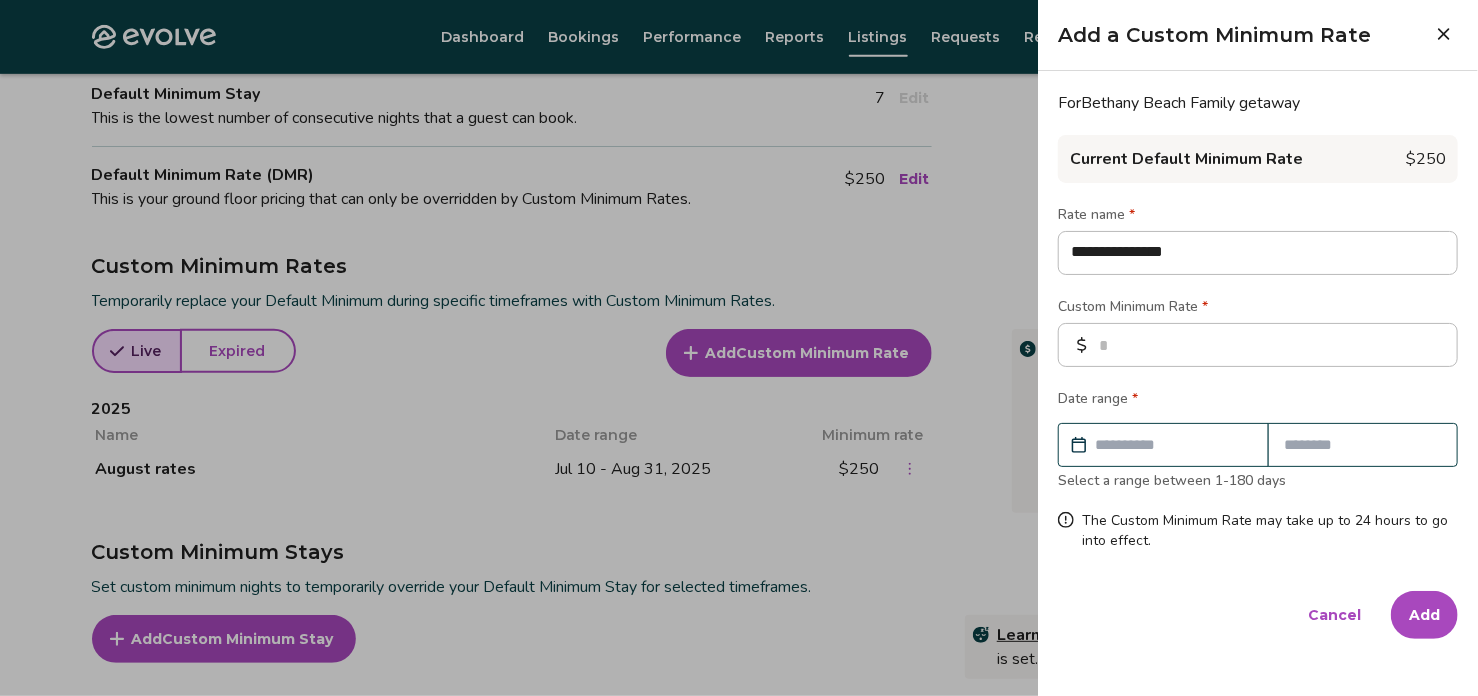 click at bounding box center (1173, 445) 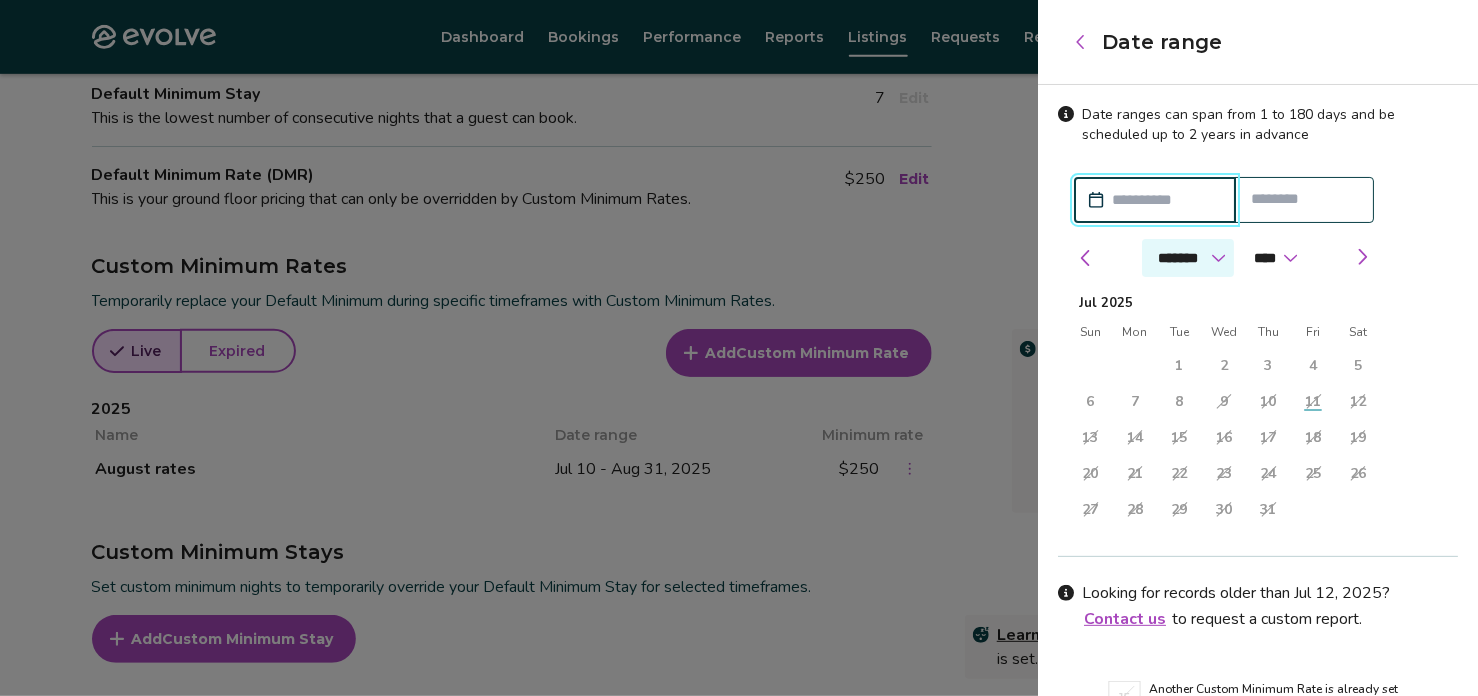 click on "******* ******** ***** ***** *** **** **** ****** ********* ******* ******** ********" at bounding box center [1188, 258] 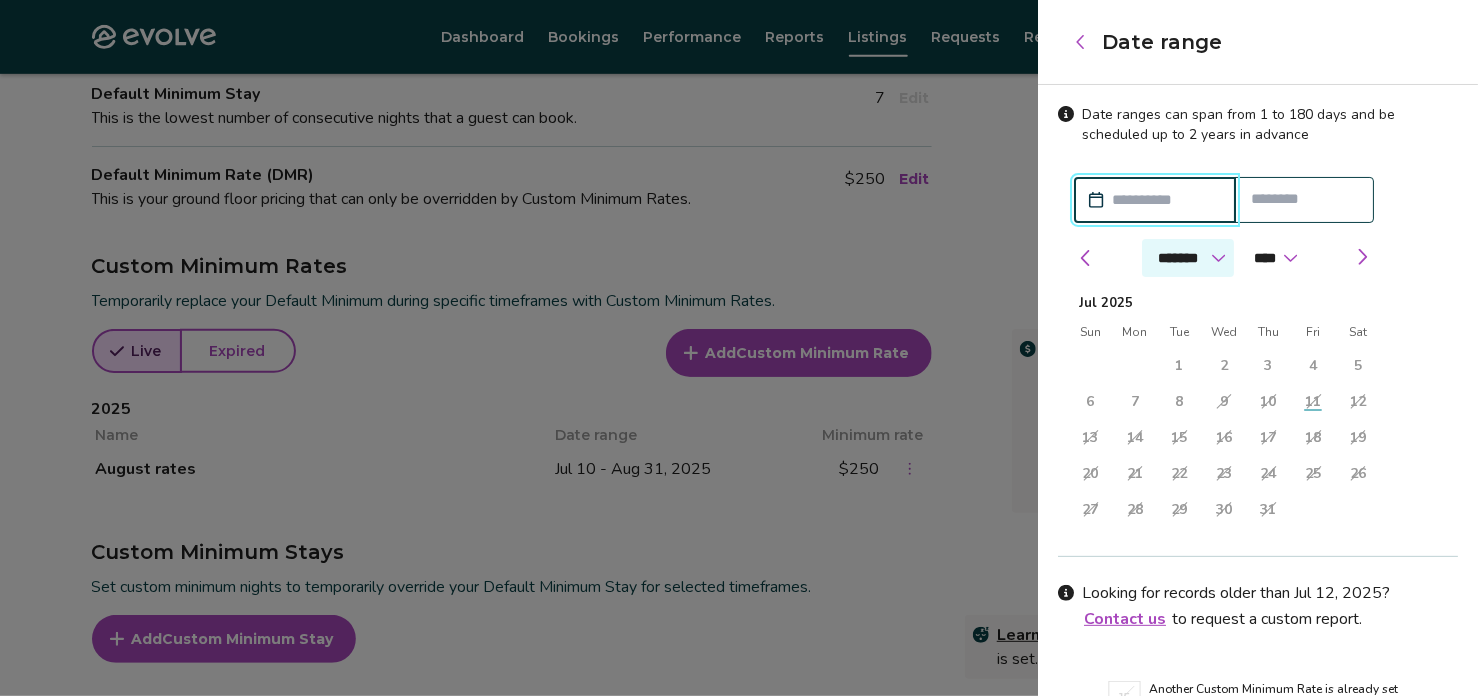 select on "*" 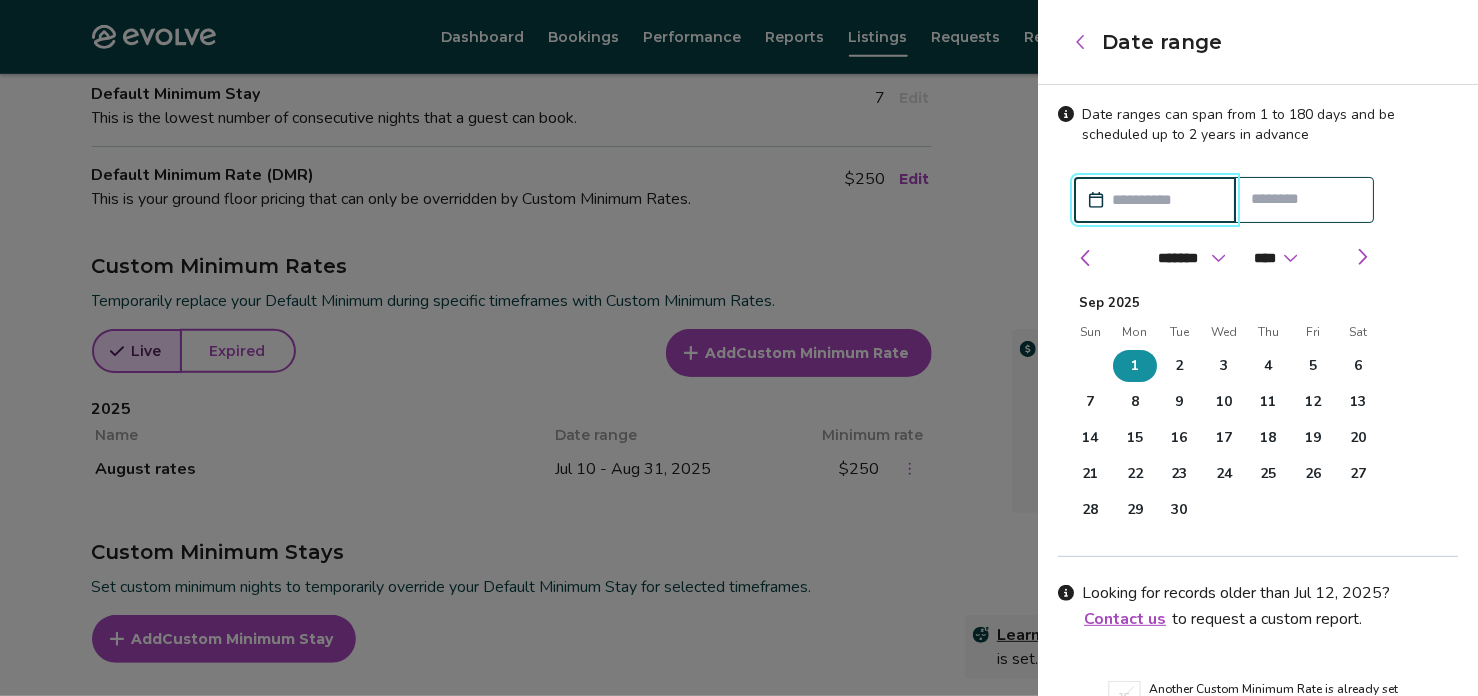 click on "1" at bounding box center [1135, 366] 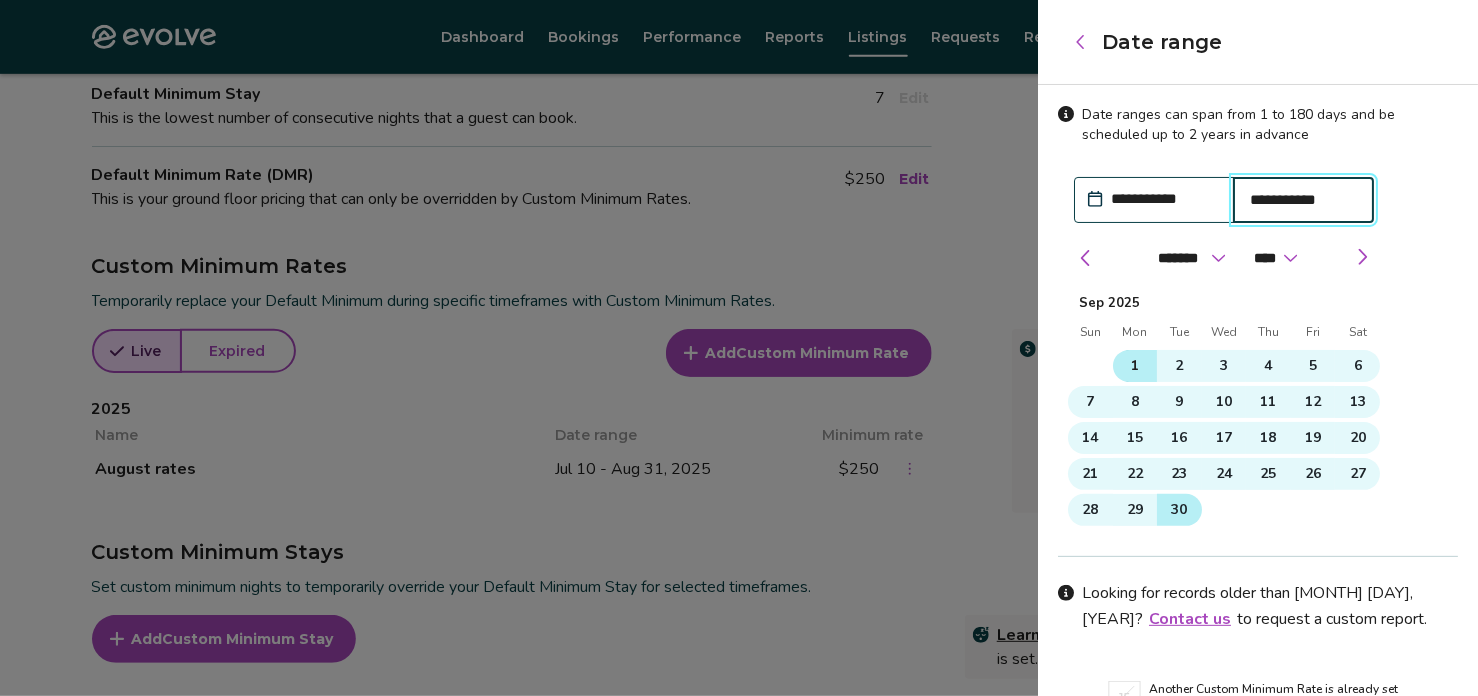 click on "30" at bounding box center [1179, 510] 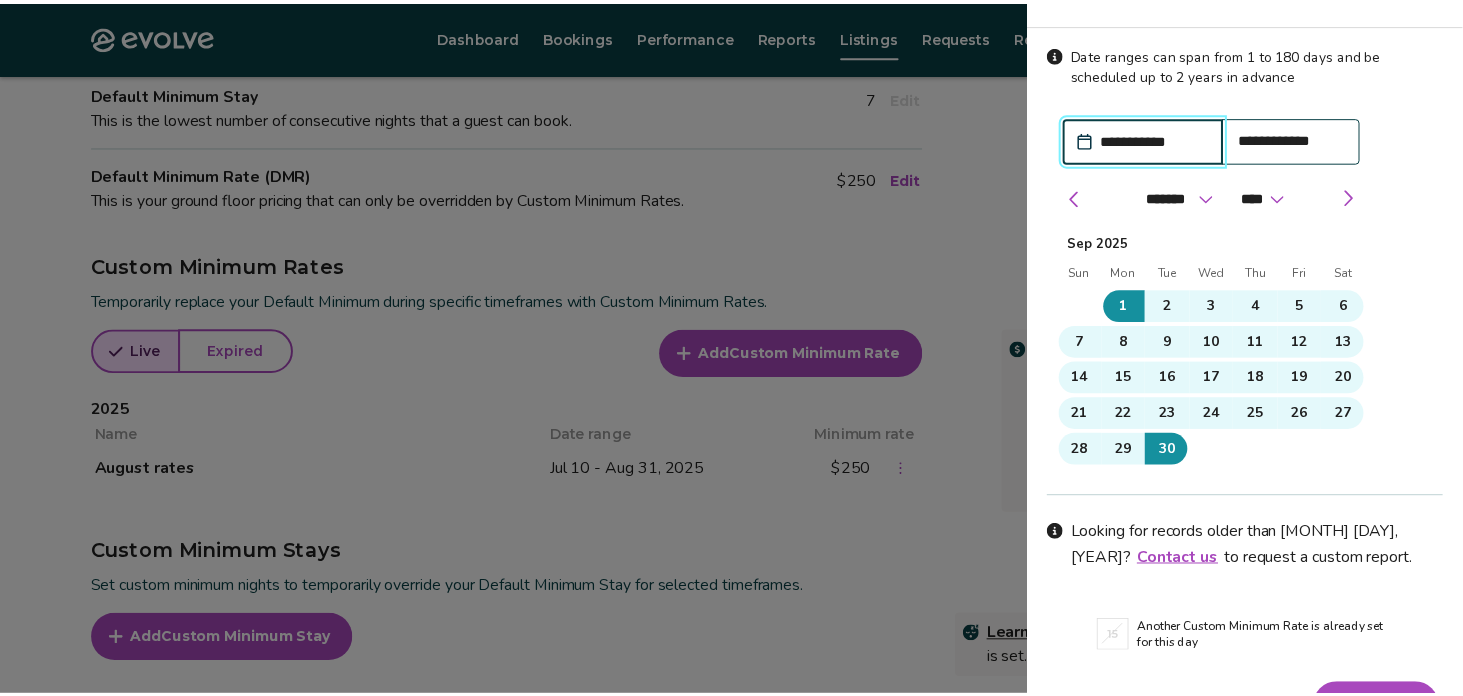 scroll, scrollTop: 106, scrollLeft: 0, axis: vertical 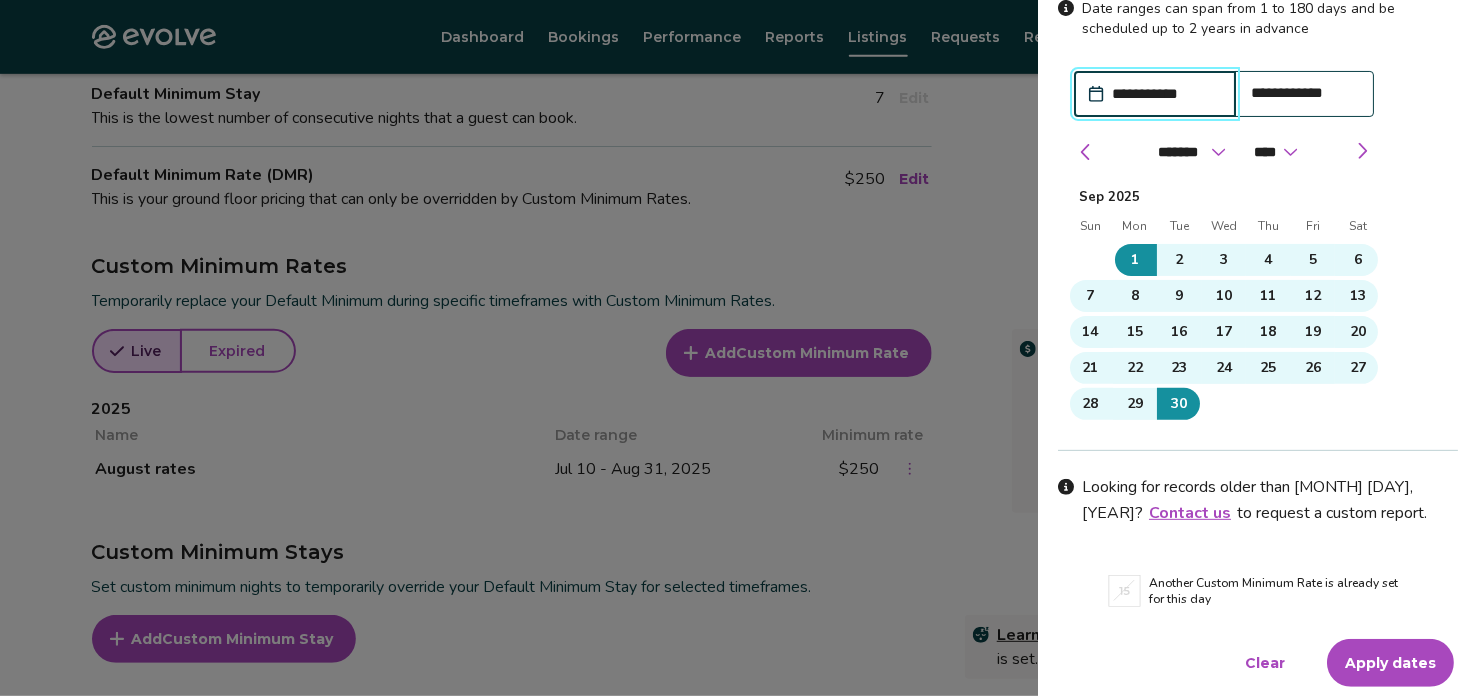 click on "Apply dates" at bounding box center (1390, 663) 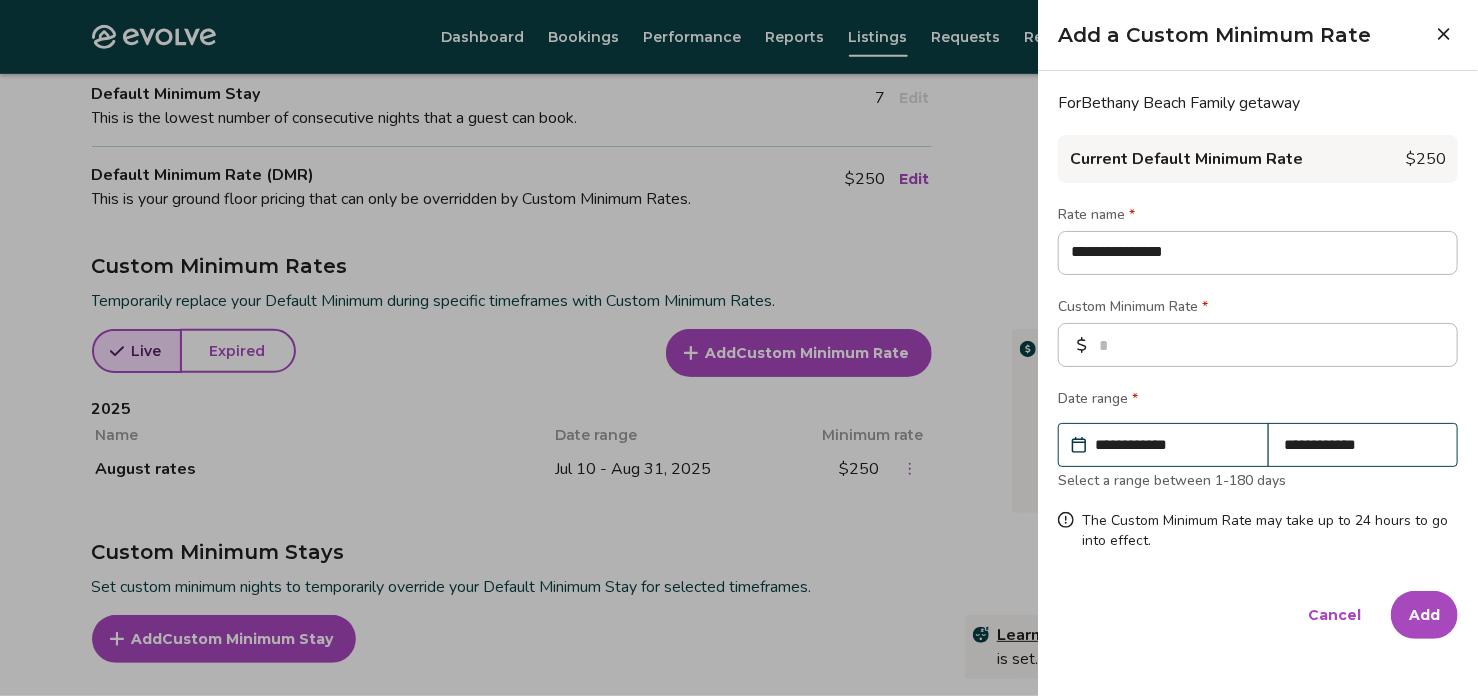 click on "Add" at bounding box center (1424, 615) 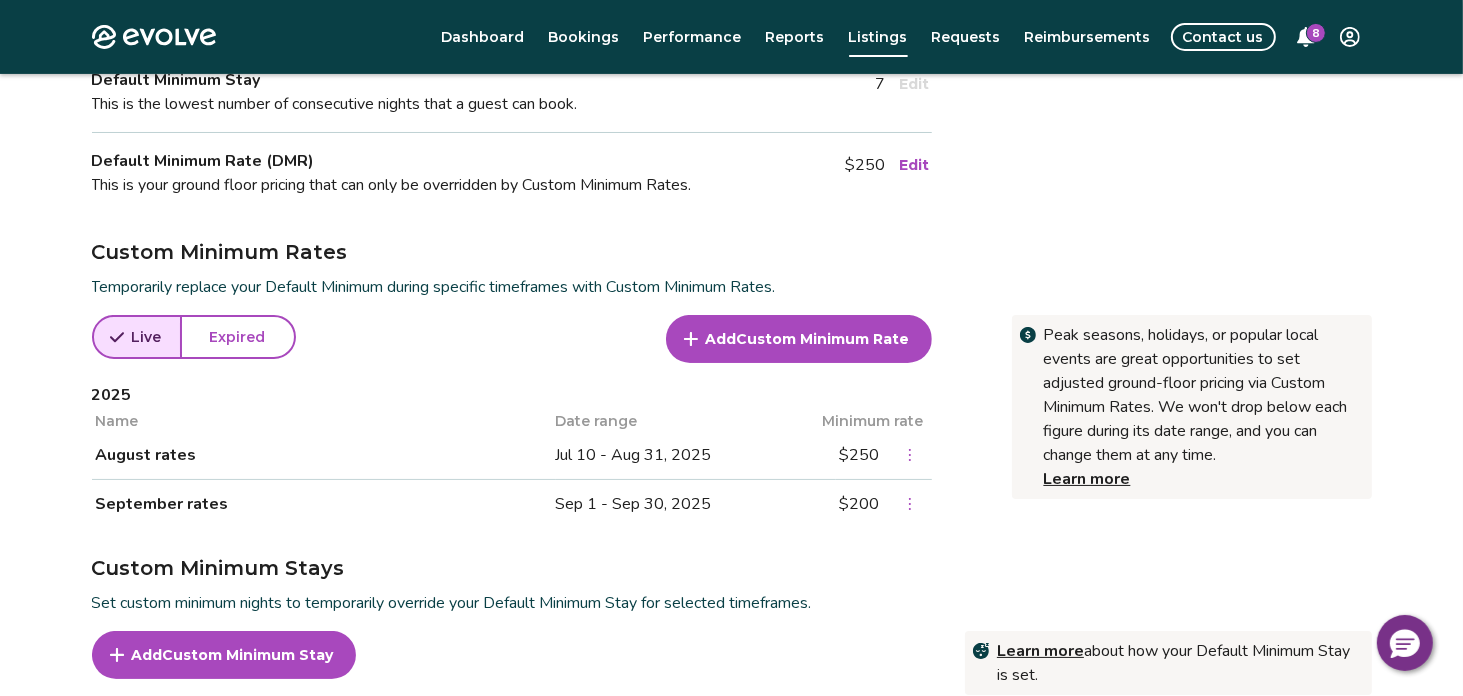 scroll, scrollTop: 480, scrollLeft: 0, axis: vertical 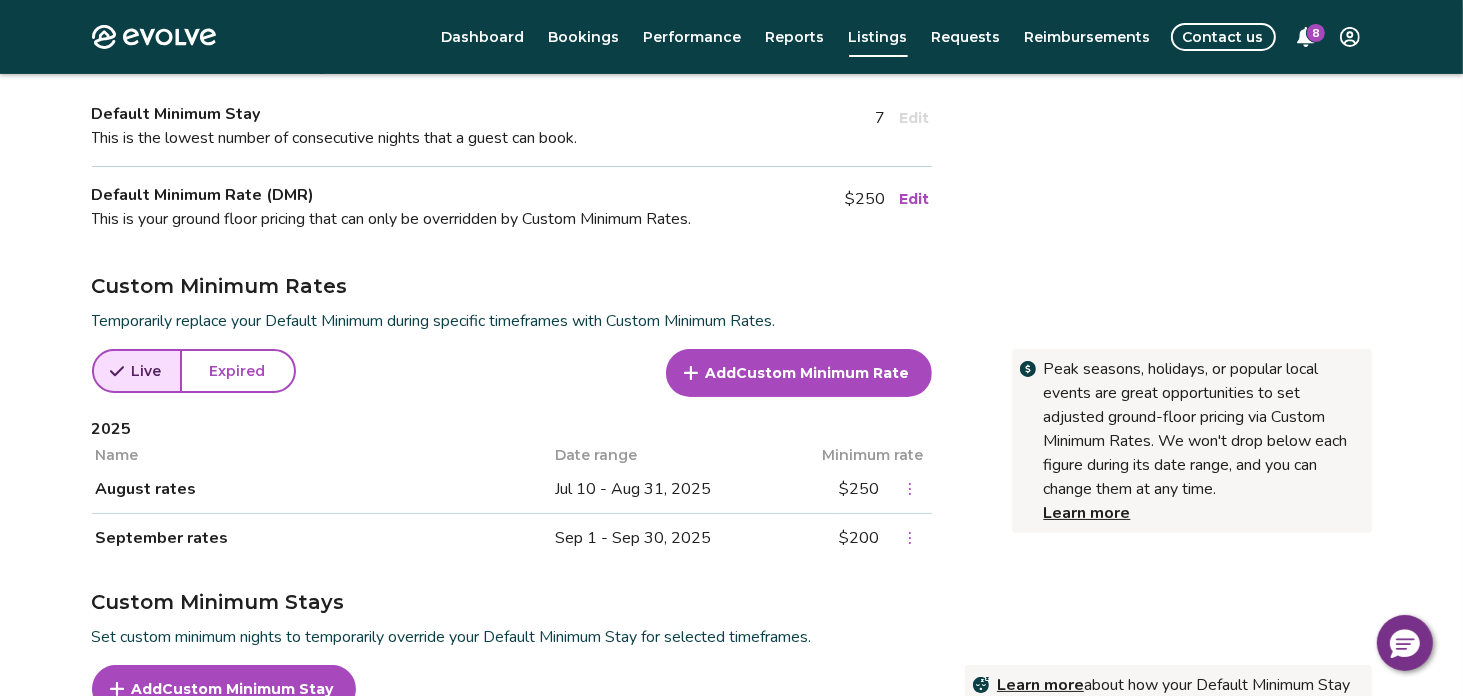 click on "8" at bounding box center [1316, 33] 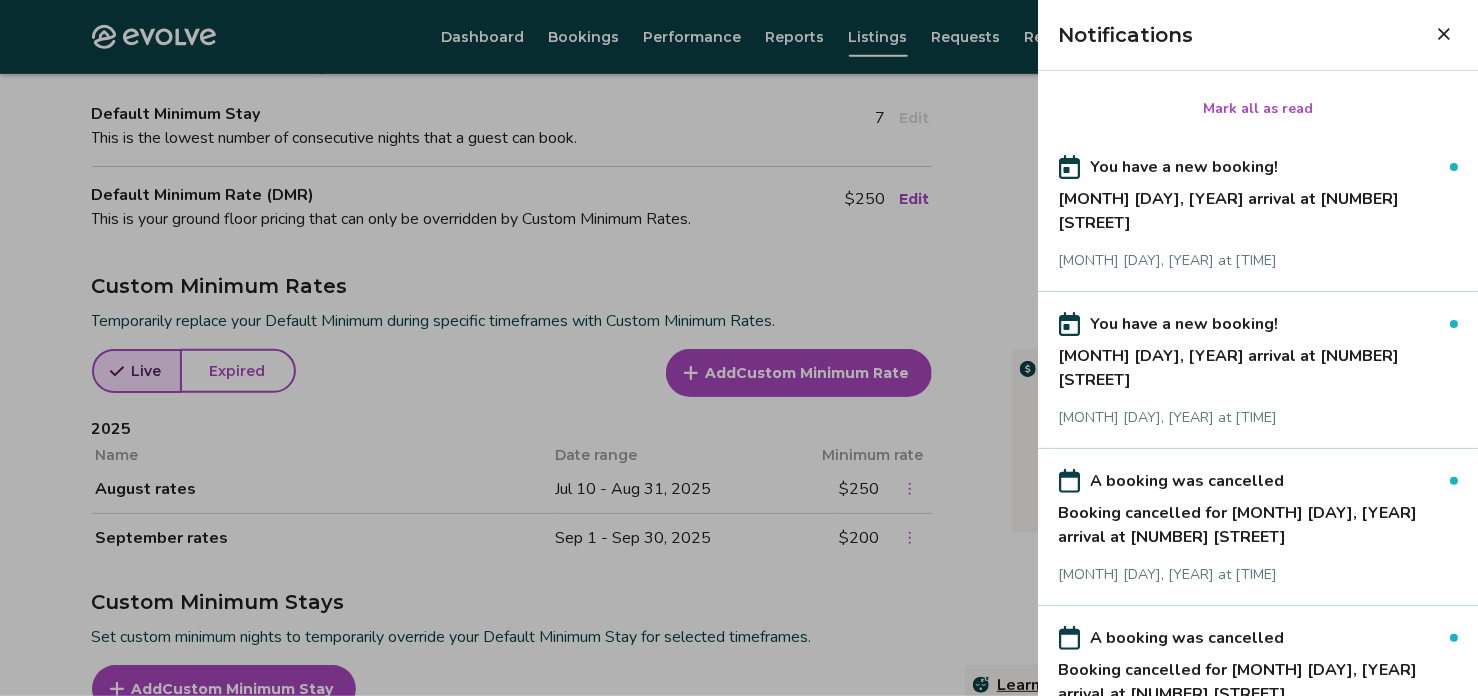click at bounding box center [739, 348] 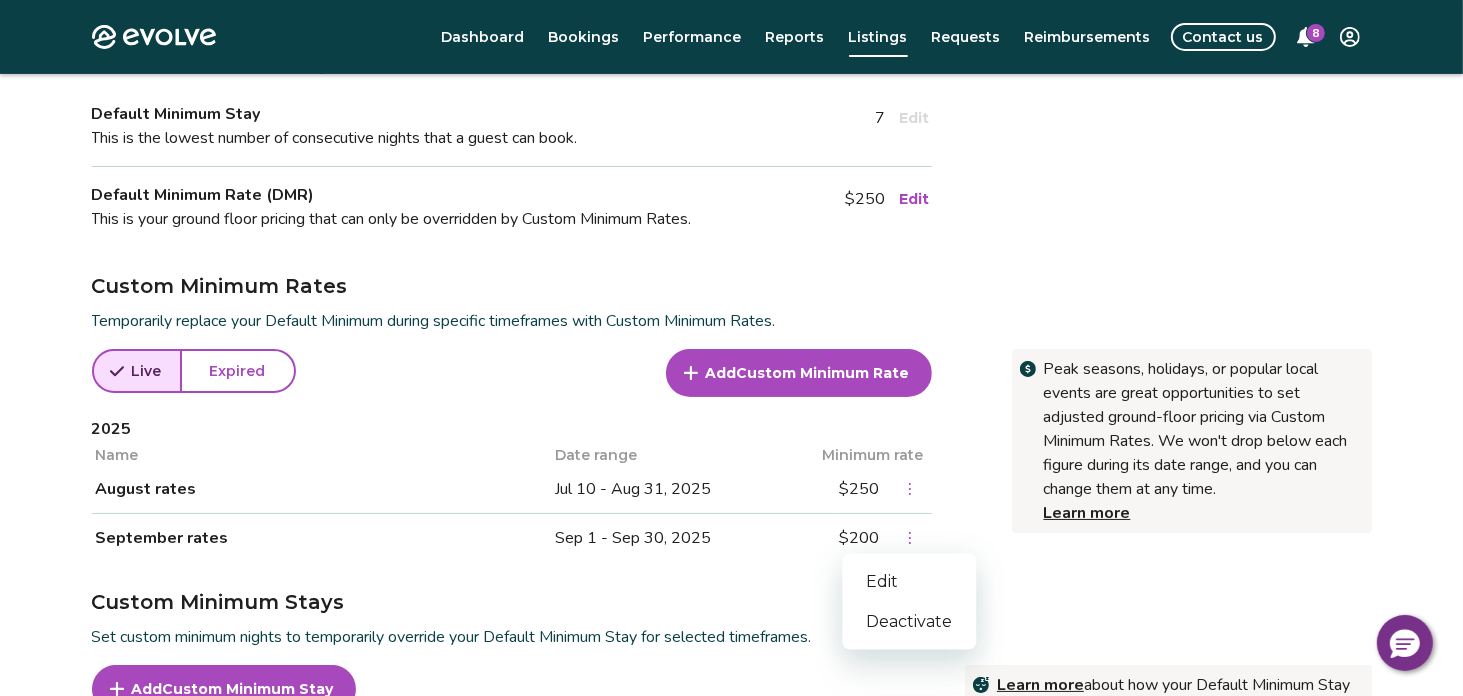 click 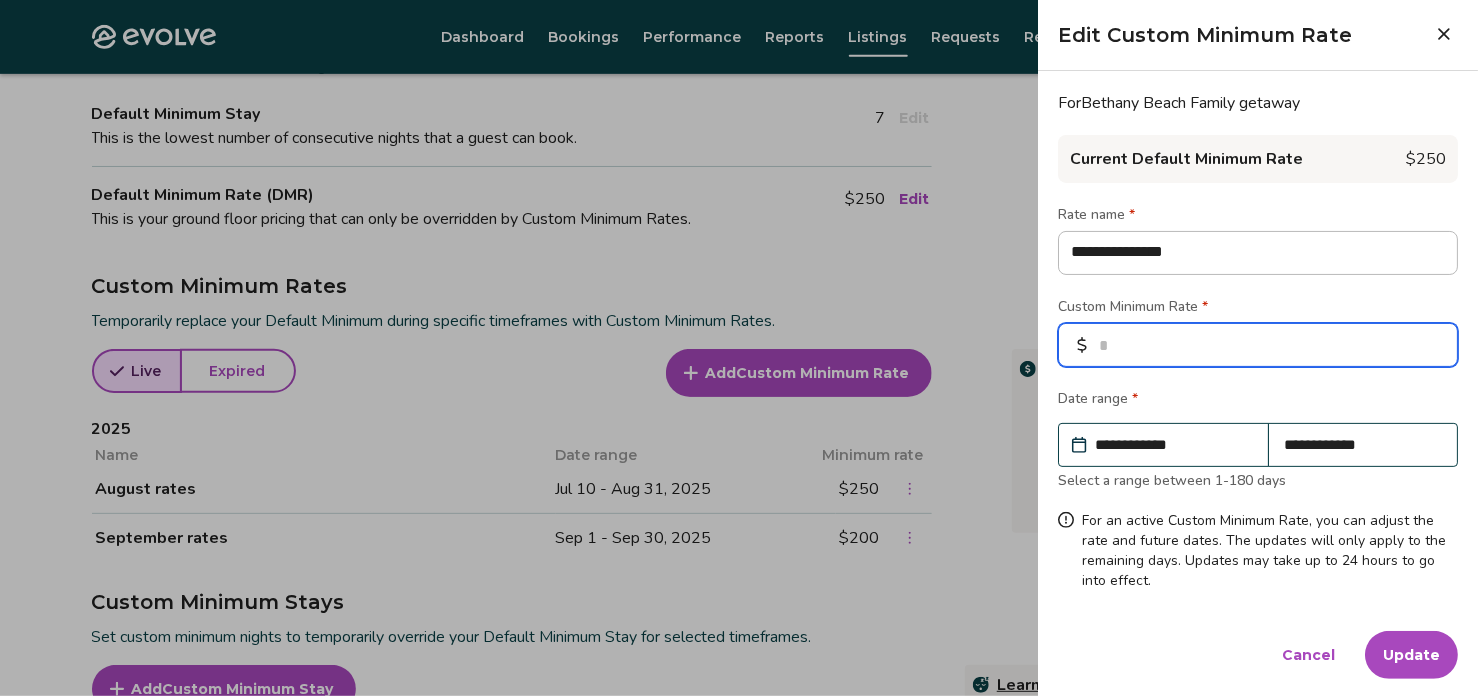 click on "***" at bounding box center (1258, 345) 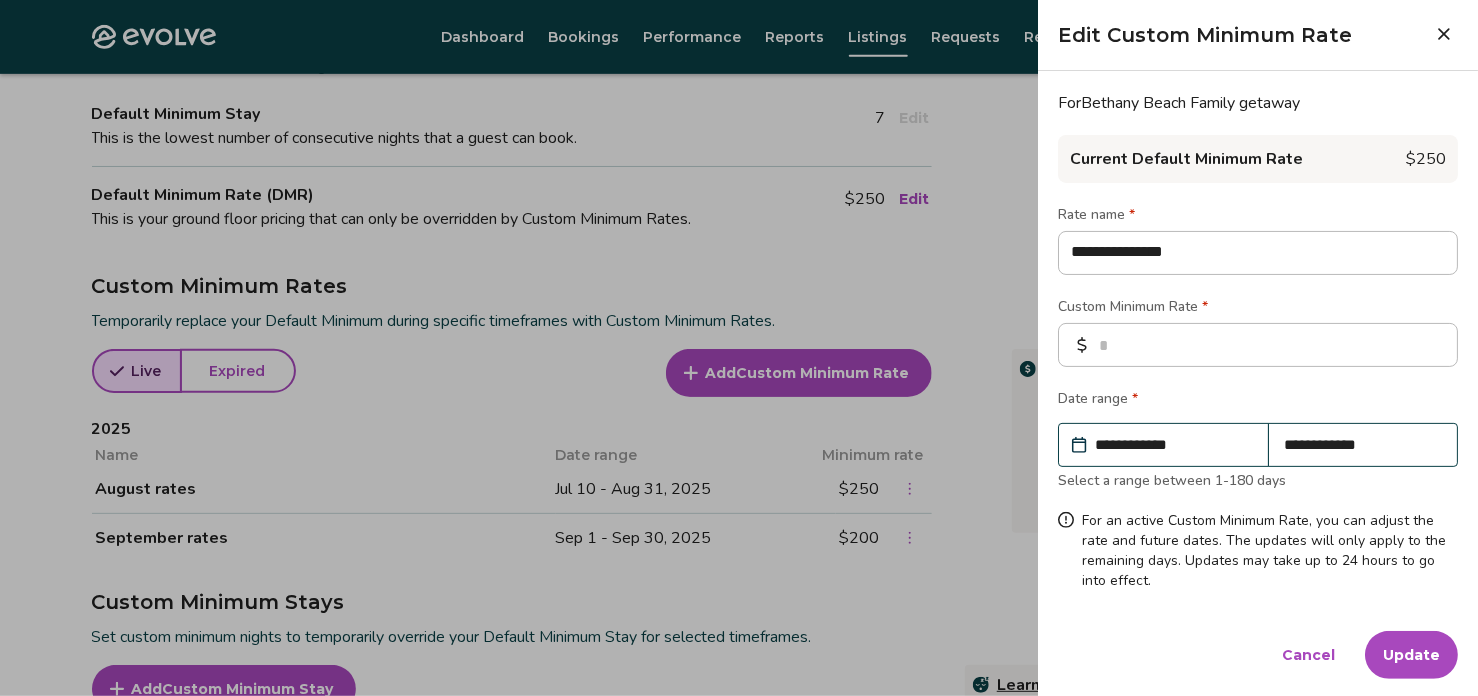click on "Update" at bounding box center [1411, 655] 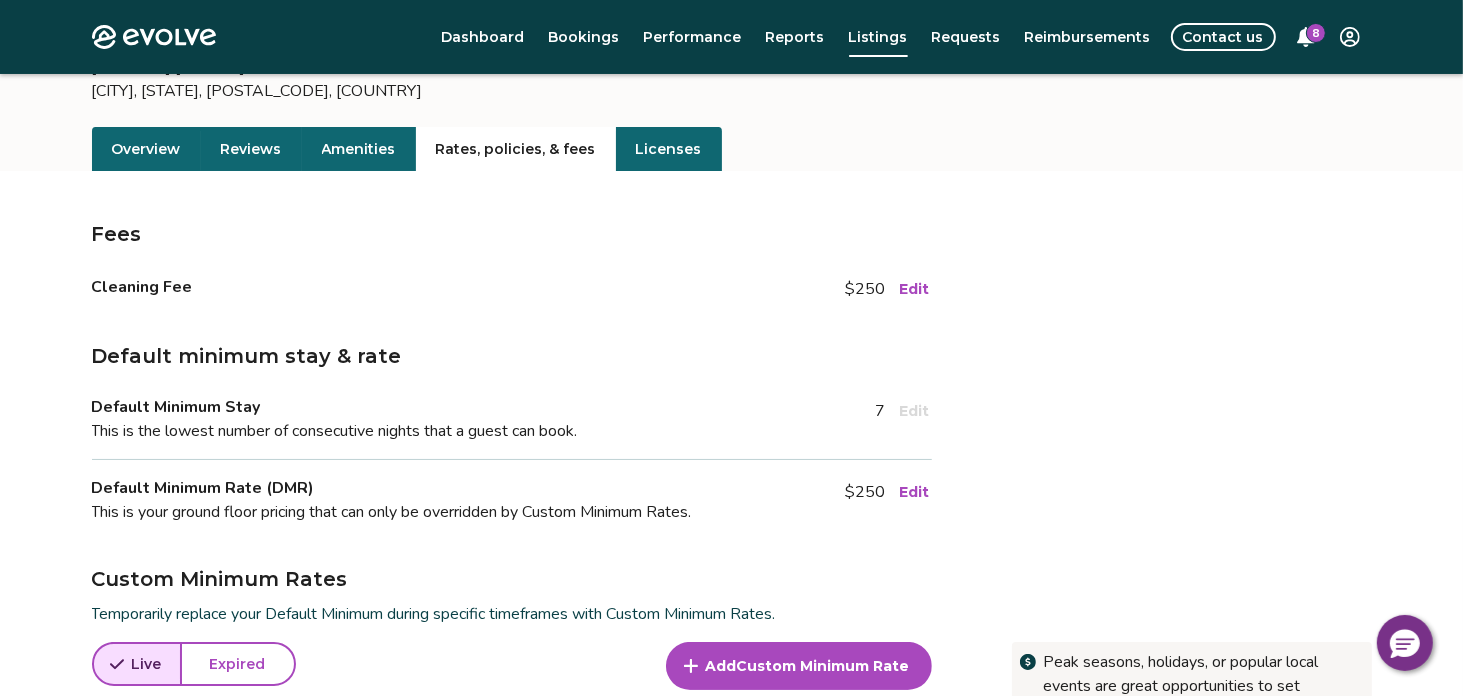 scroll, scrollTop: 200, scrollLeft: 0, axis: vertical 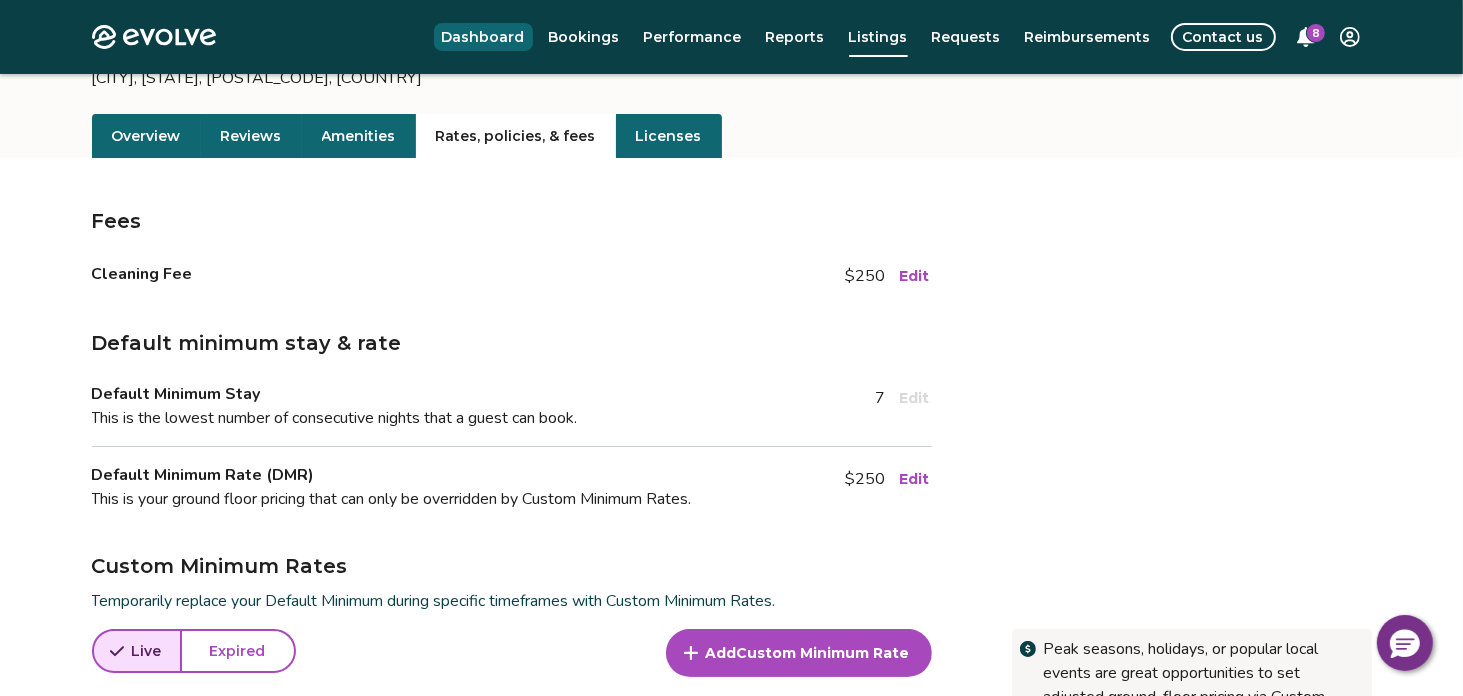 click on "Dashboard" at bounding box center (483, 37) 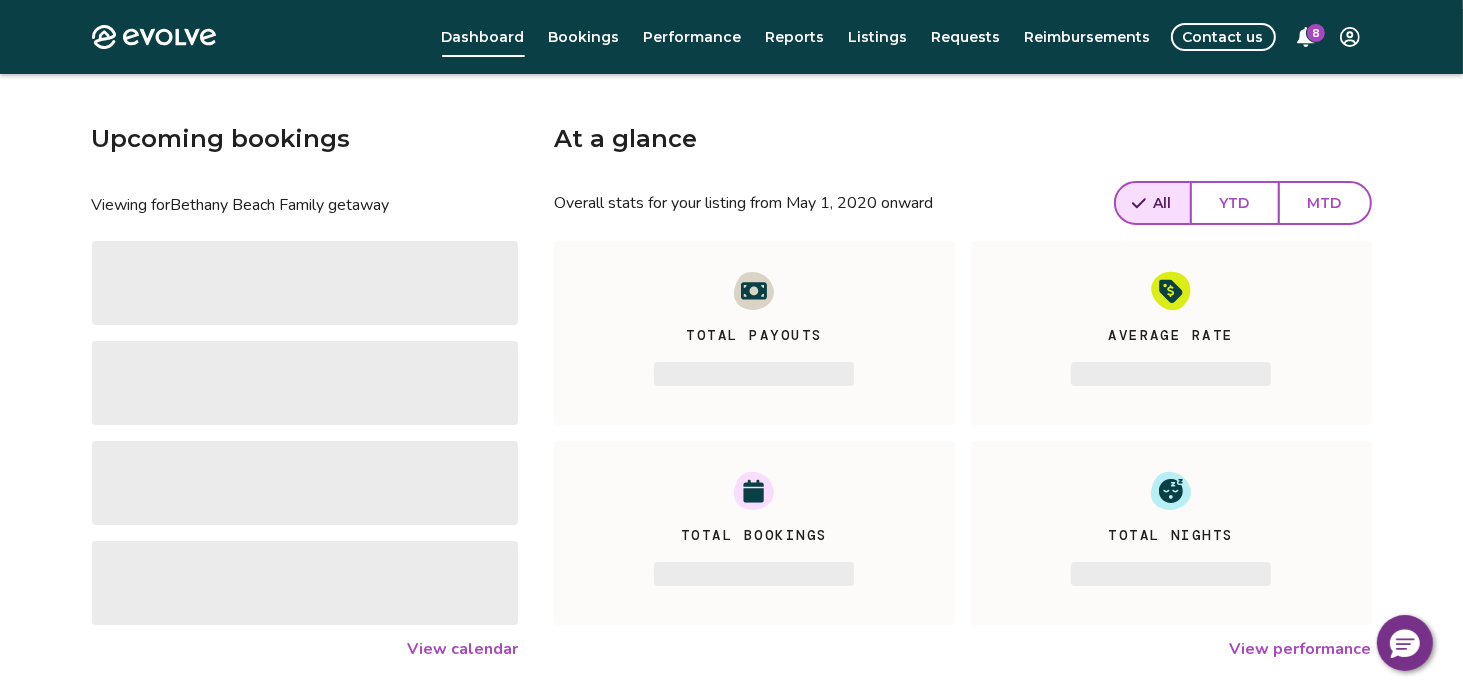 scroll, scrollTop: 100, scrollLeft: 0, axis: vertical 